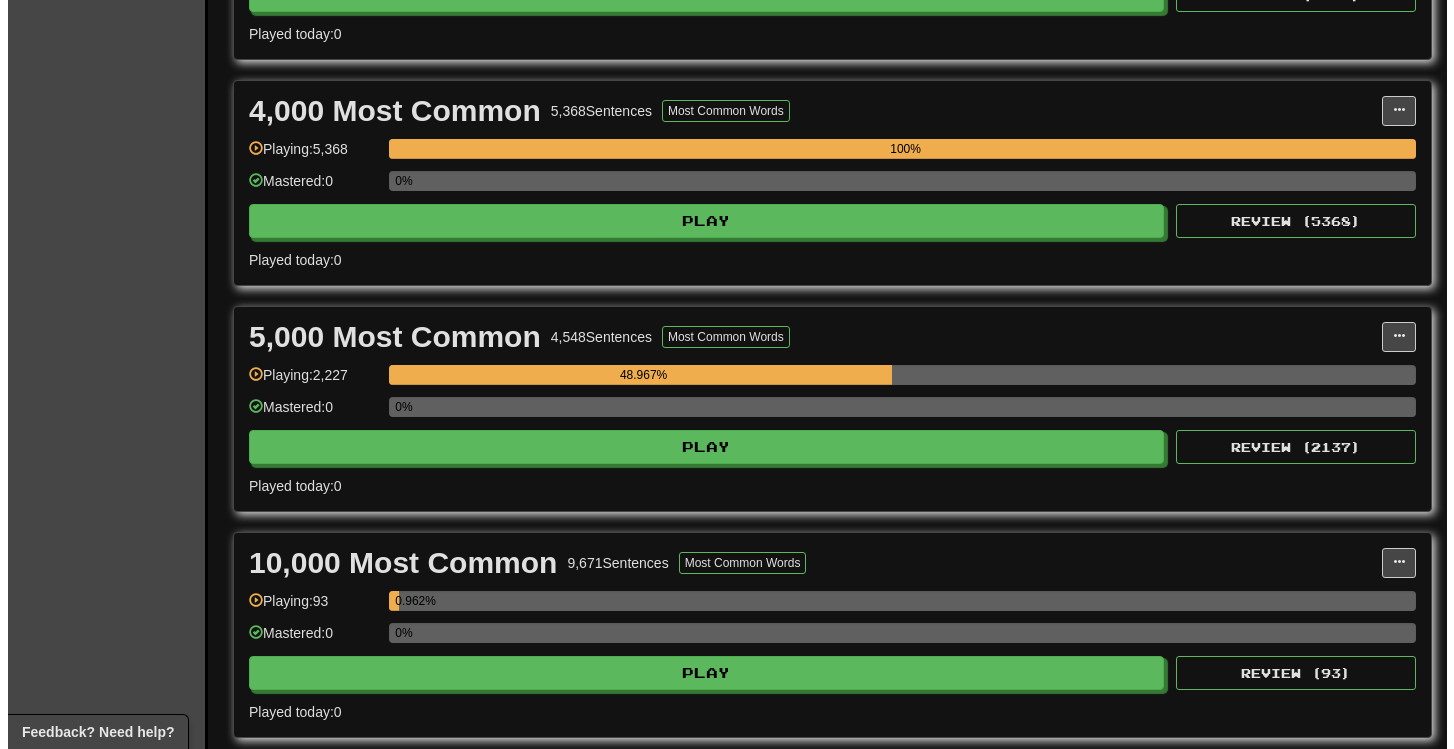 scroll, scrollTop: 1097, scrollLeft: 0, axis: vertical 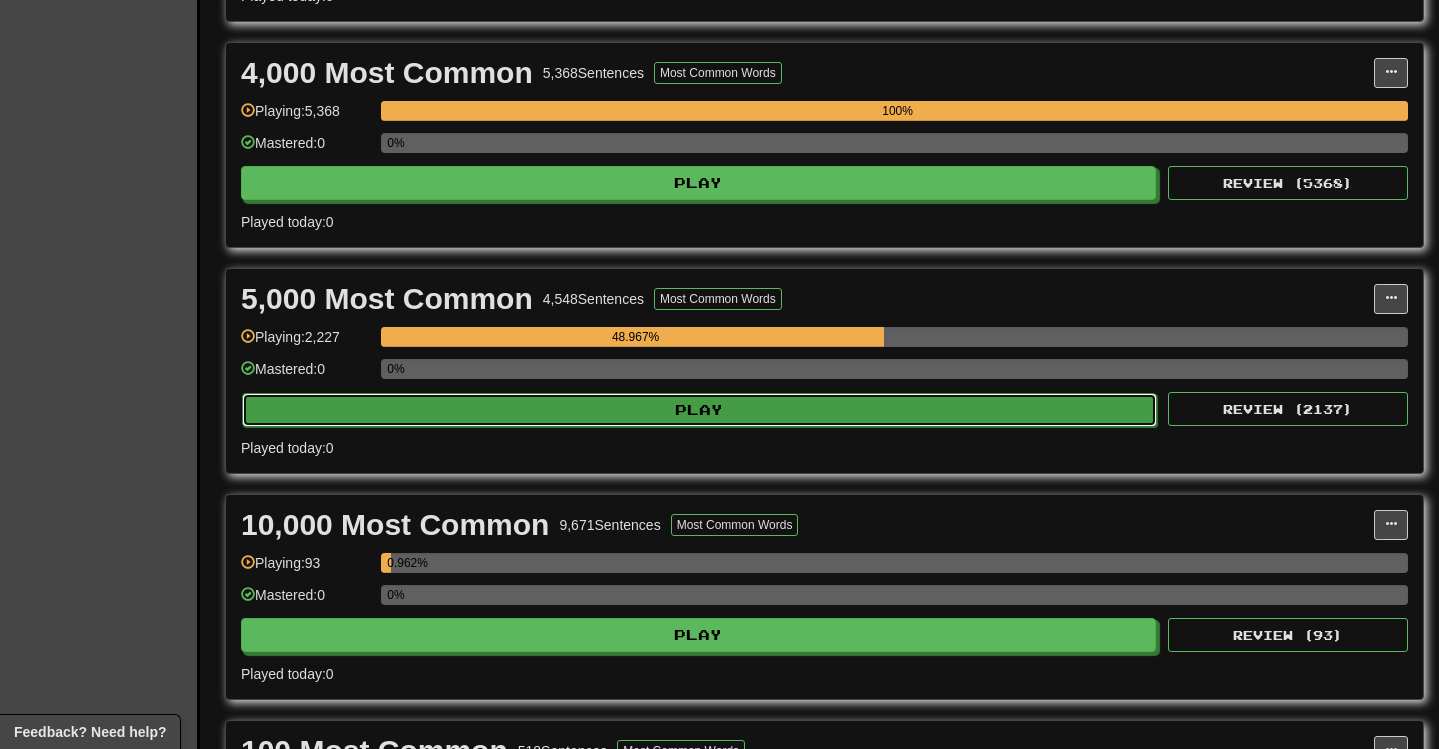 click on "Play" at bounding box center (699, 410) 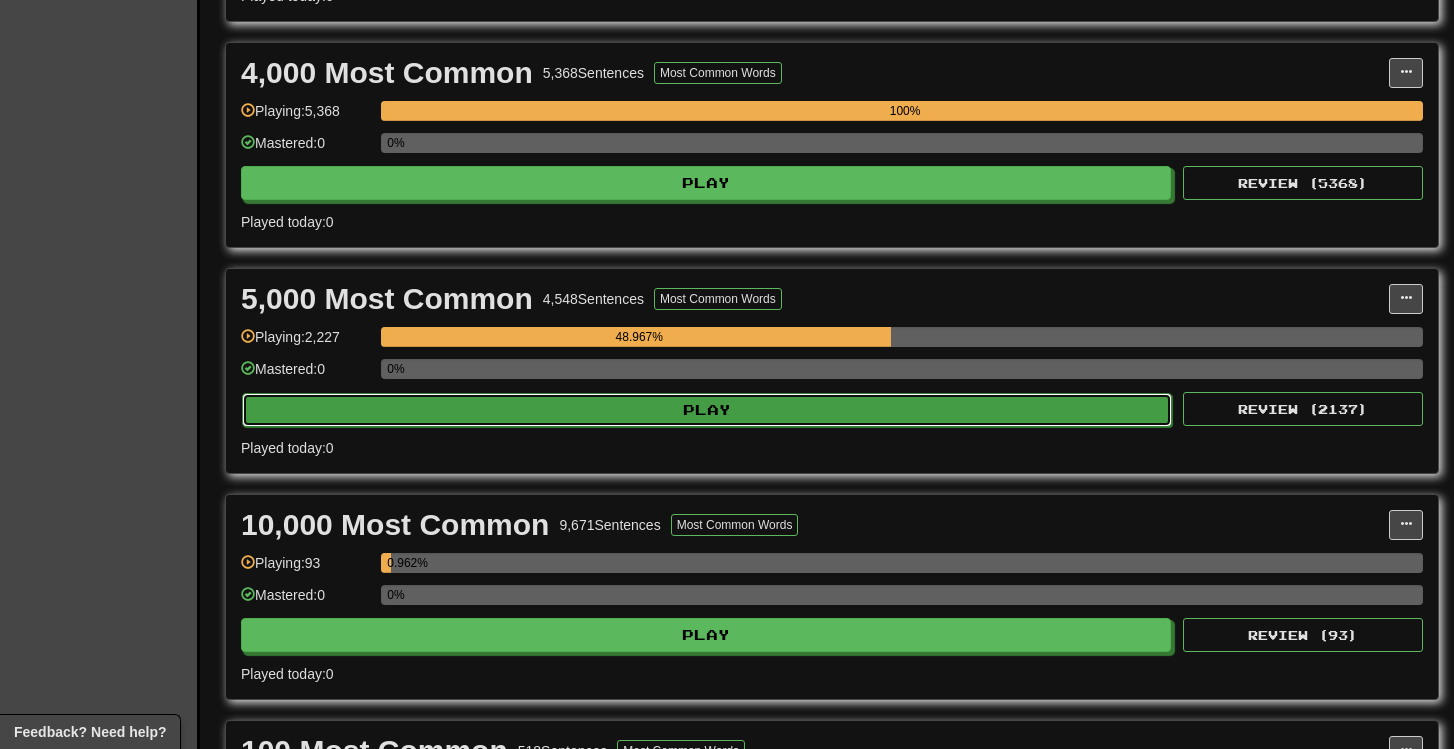select on "***" 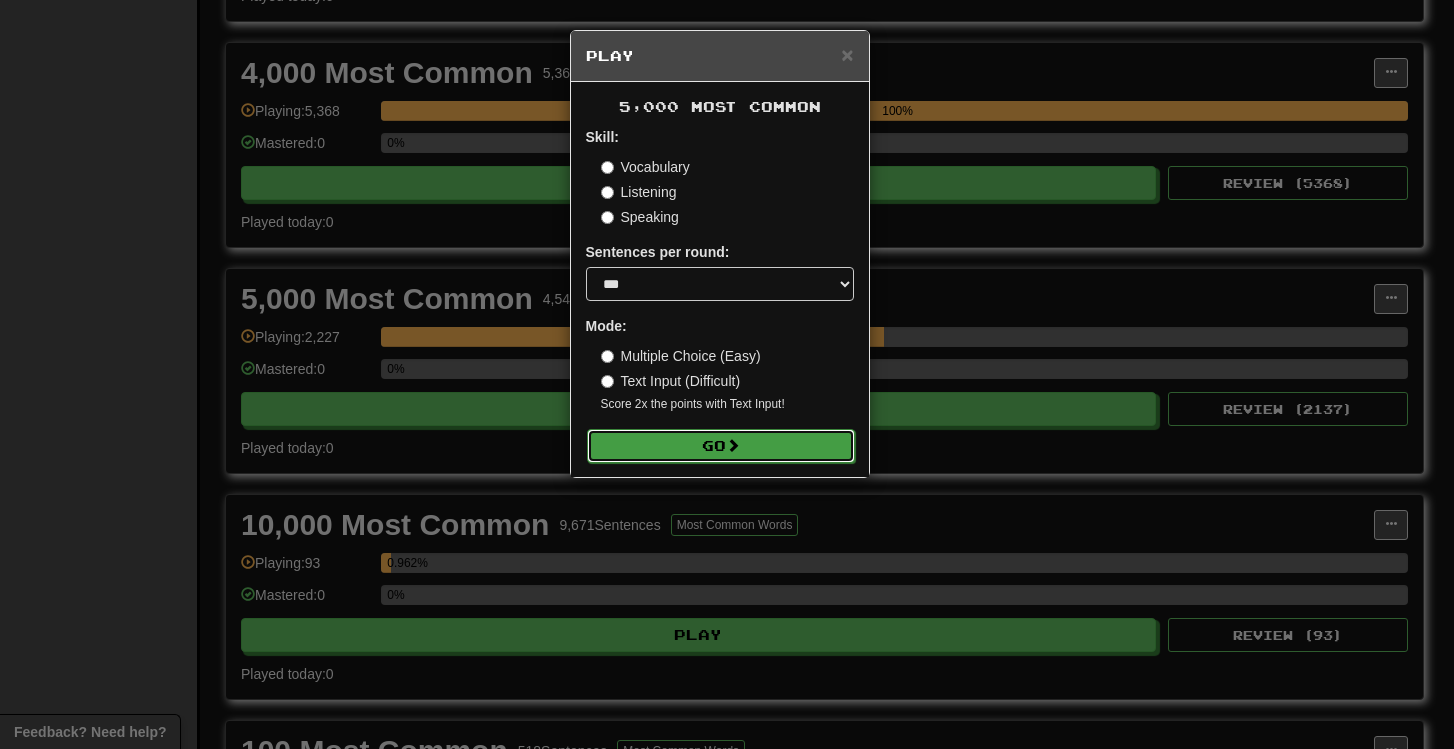 click on "Go" at bounding box center [721, 446] 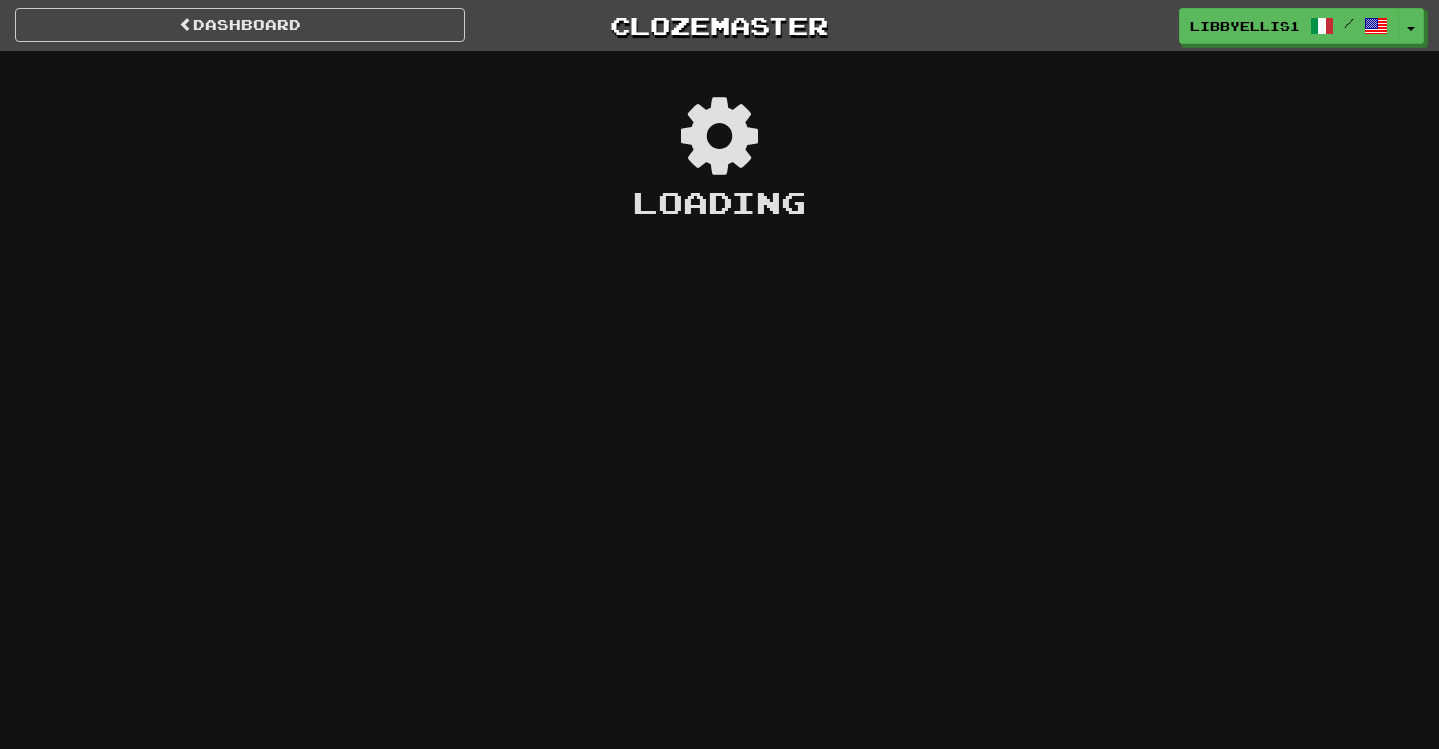 scroll, scrollTop: 0, scrollLeft: 0, axis: both 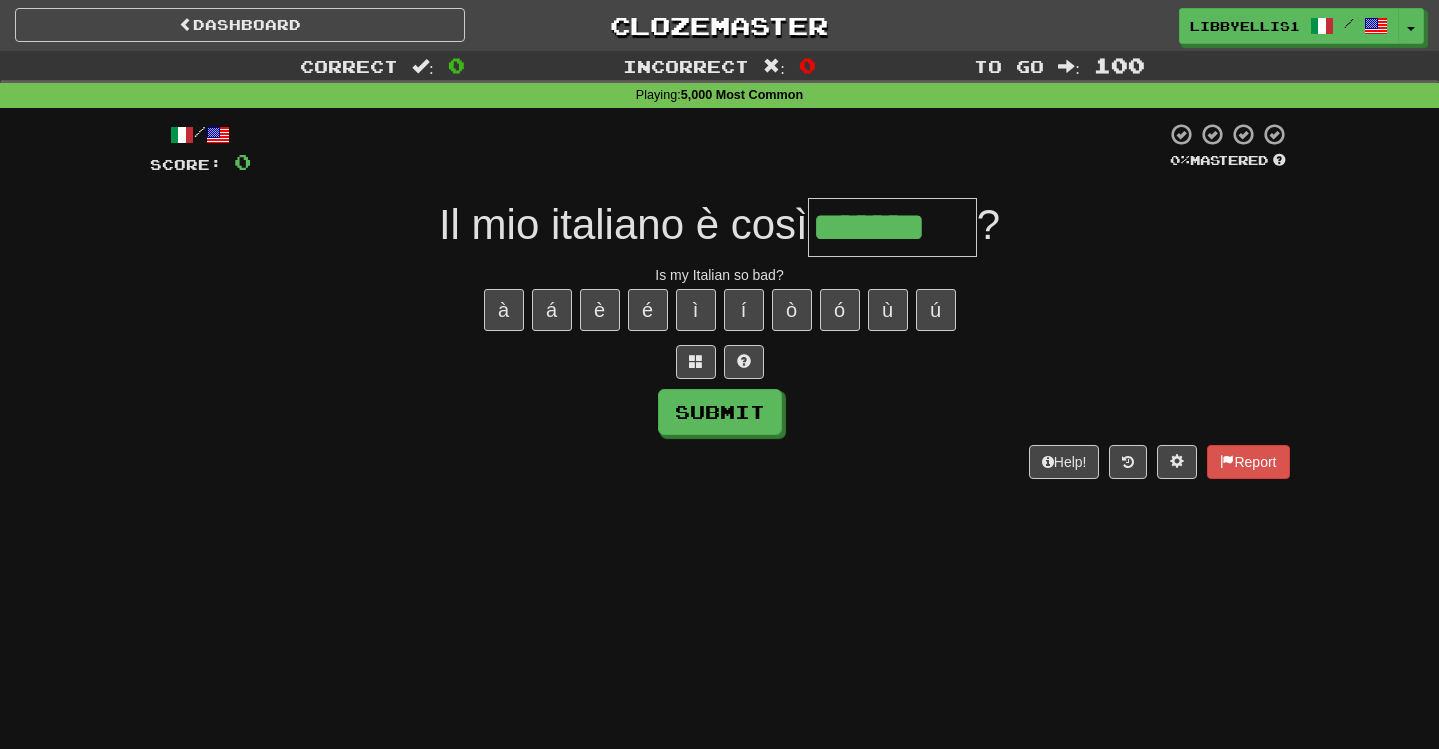 type on "*******" 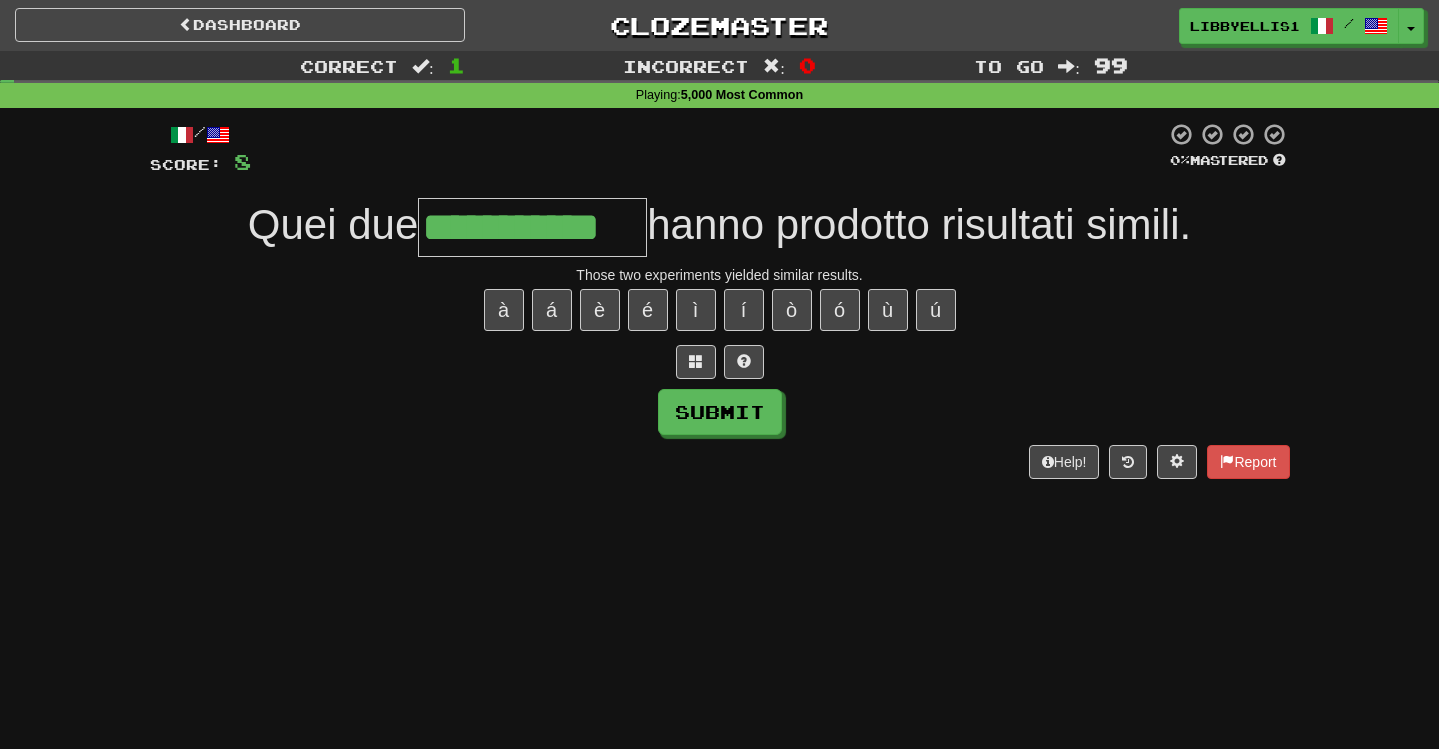 type on "**********" 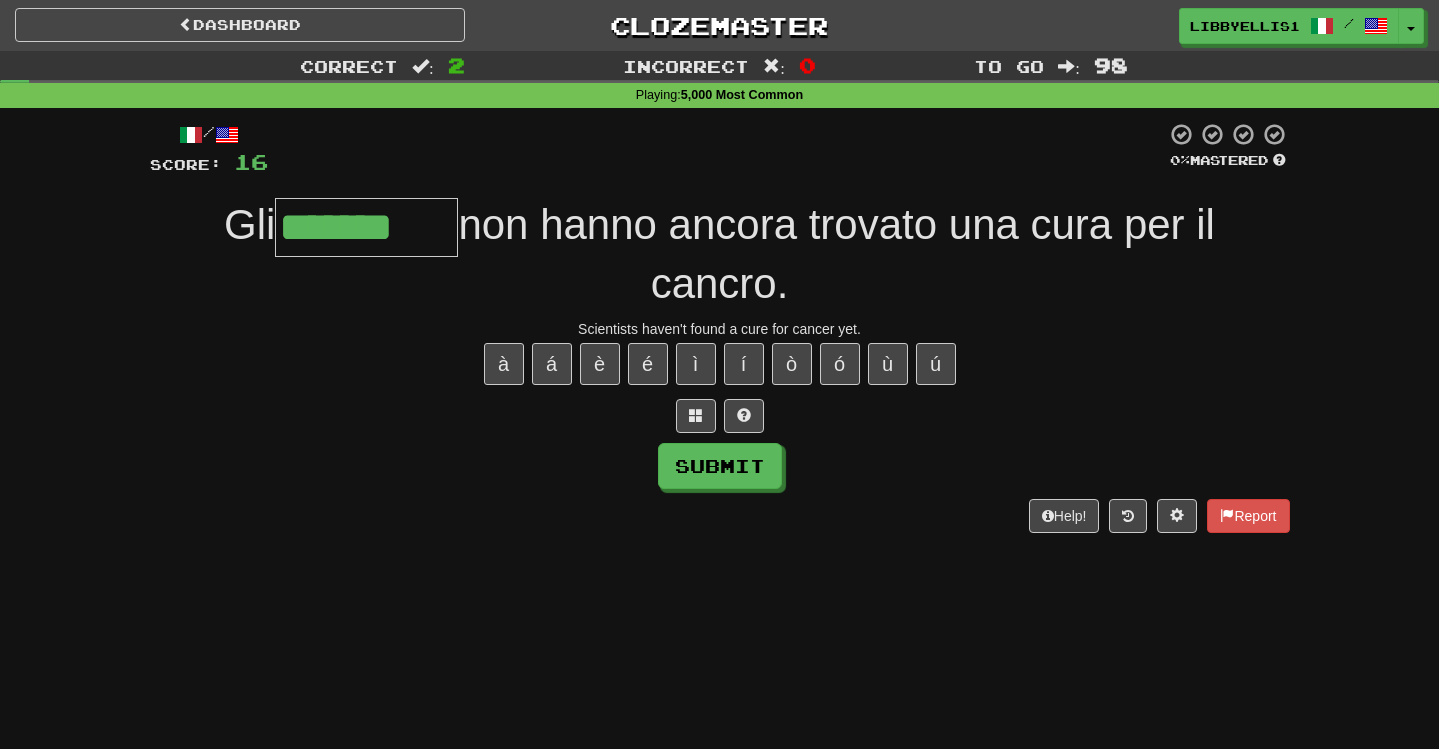 type on "**********" 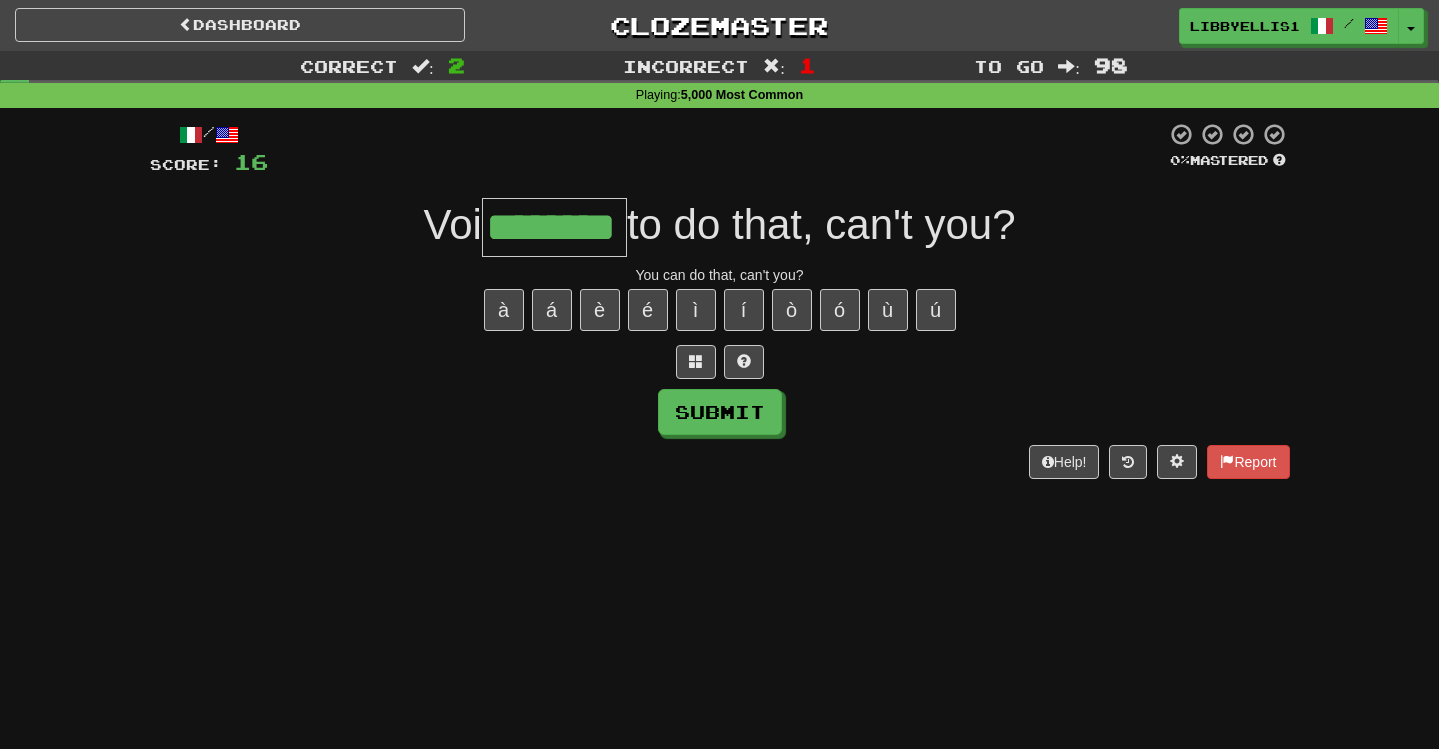 type on "********" 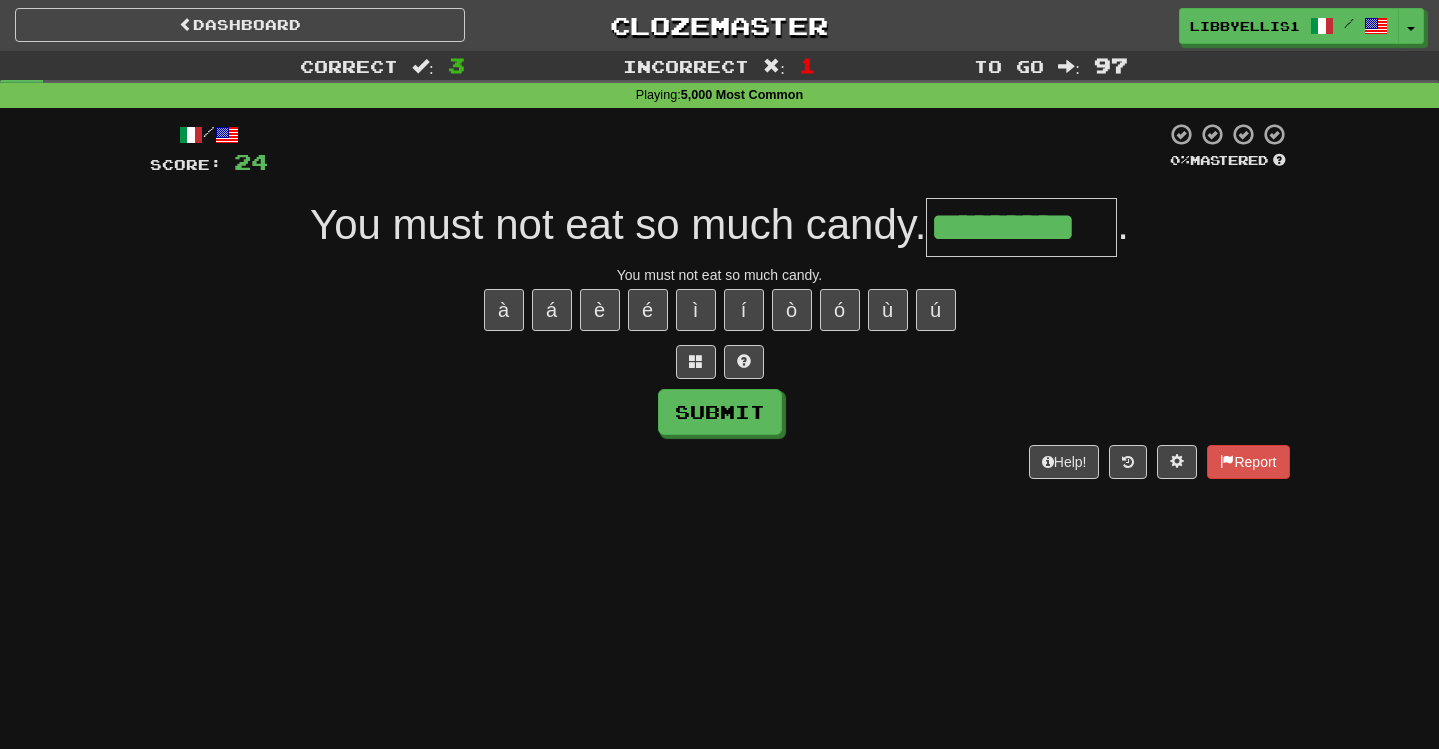 type on "*********" 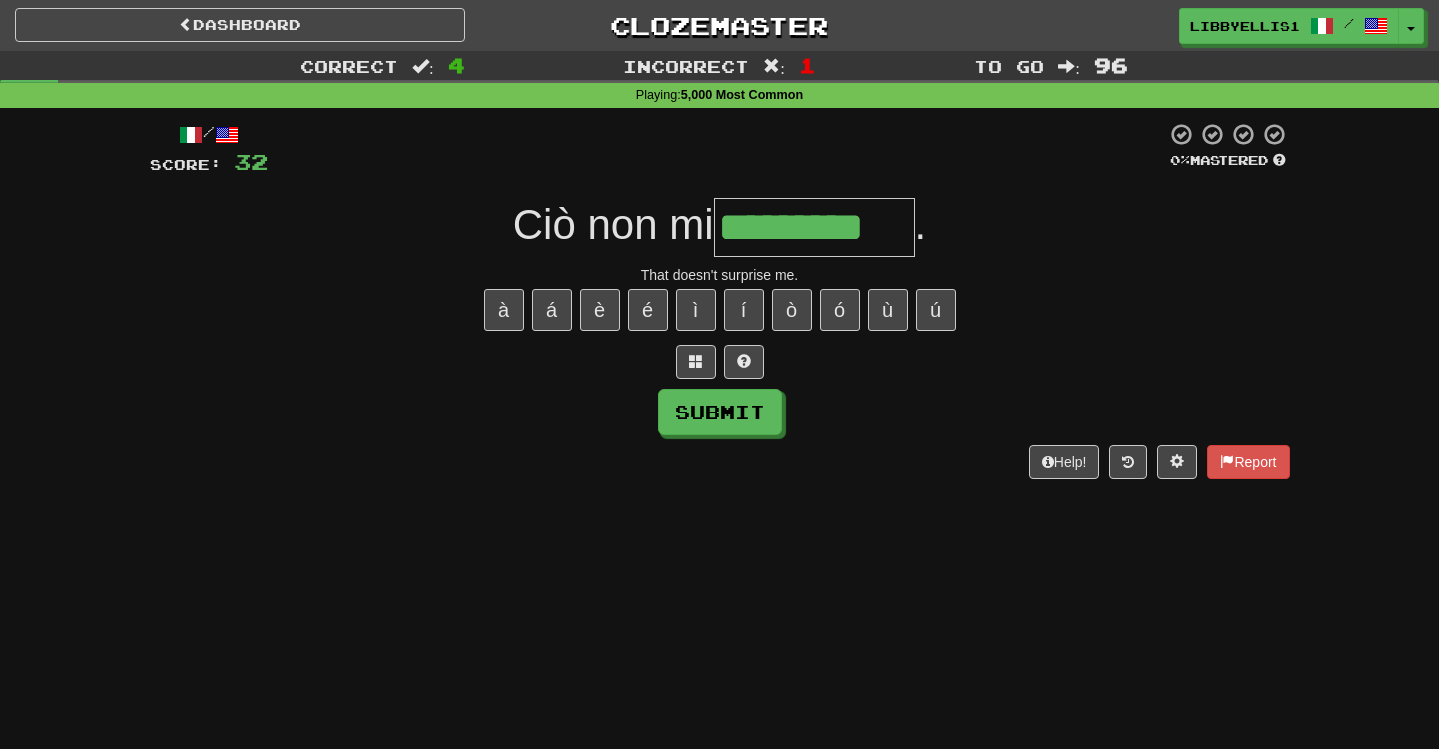 type on "*********" 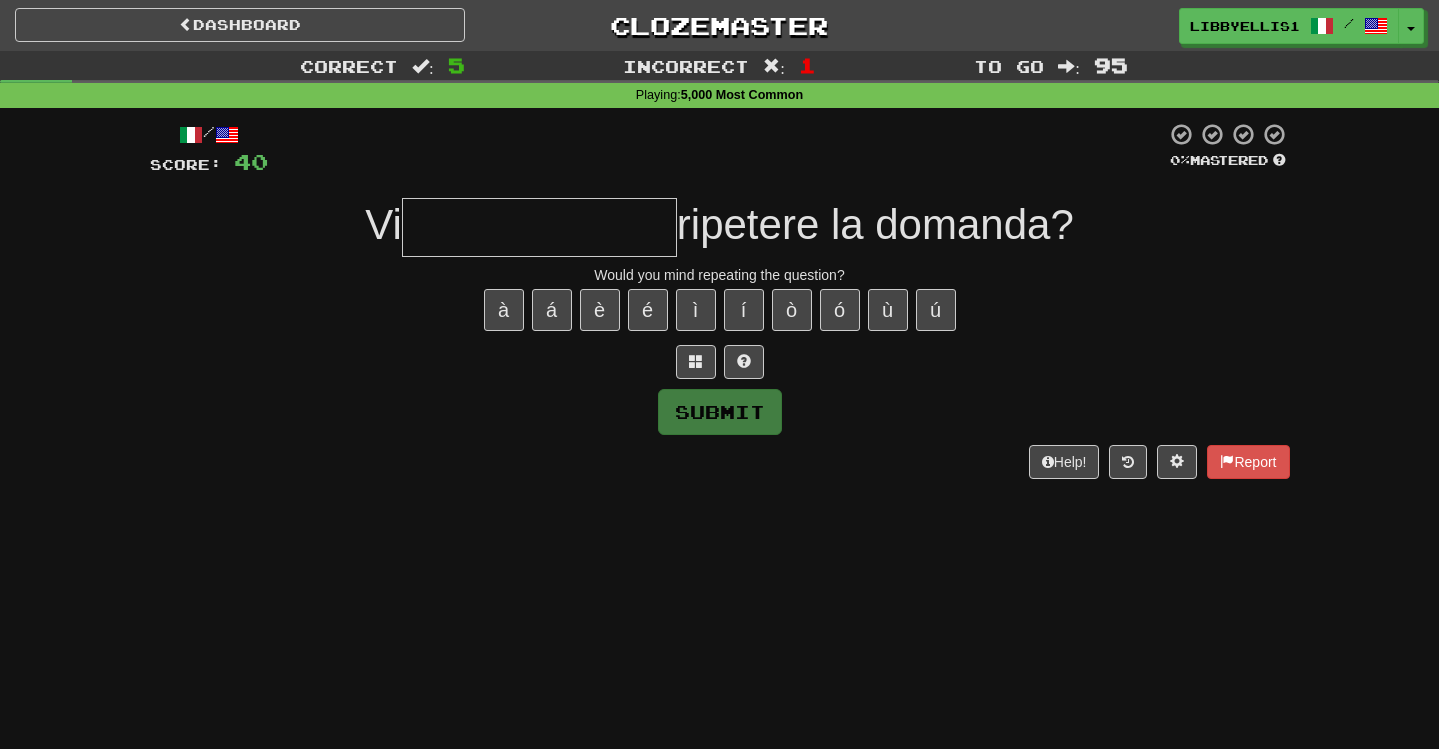 type on "*" 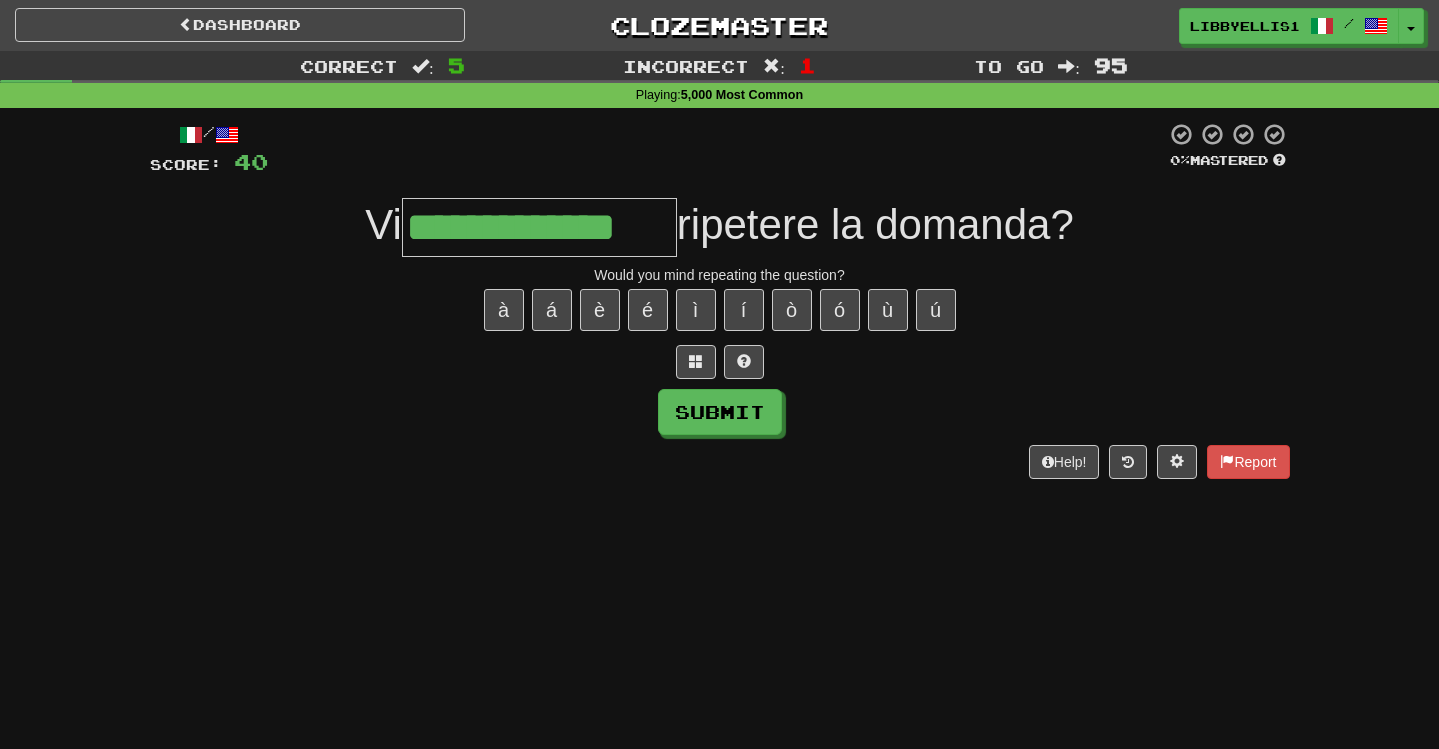 type on "**********" 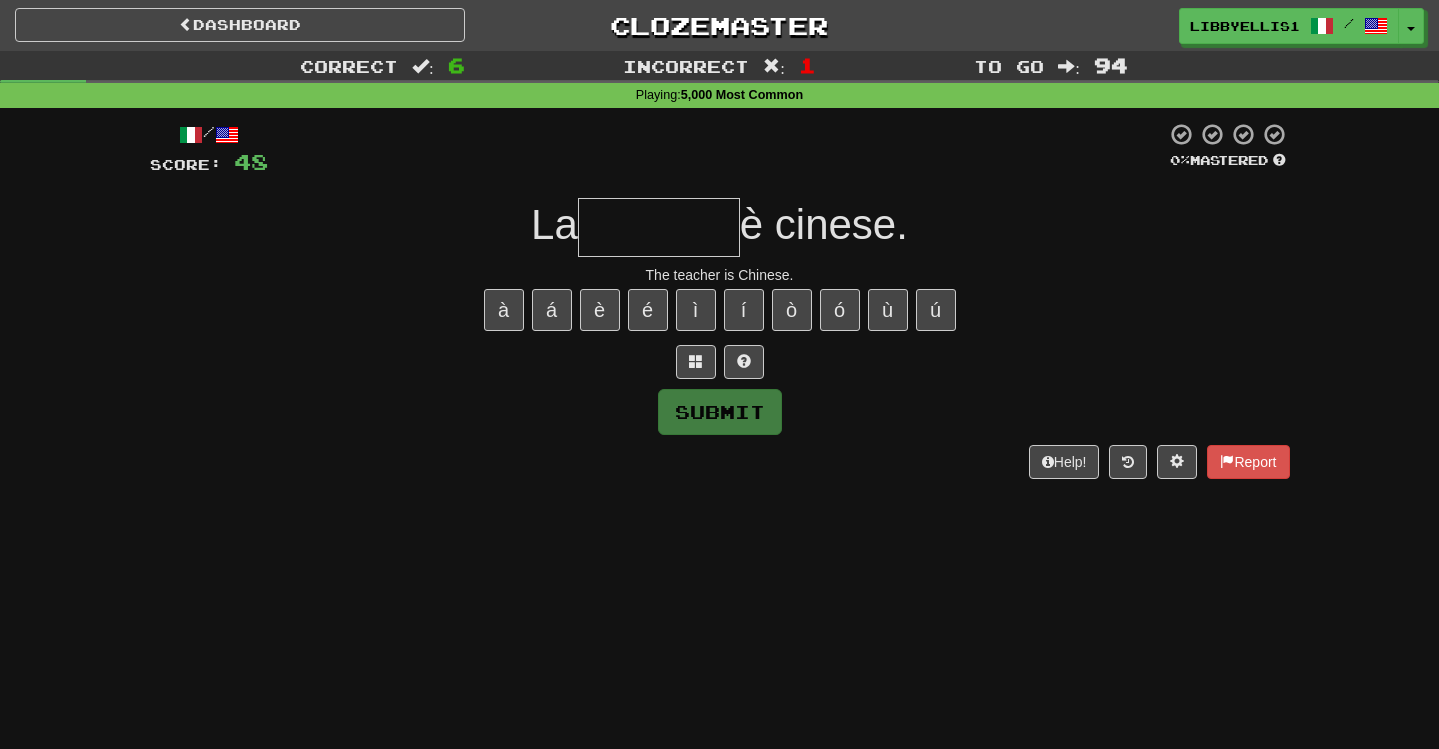 type on "*" 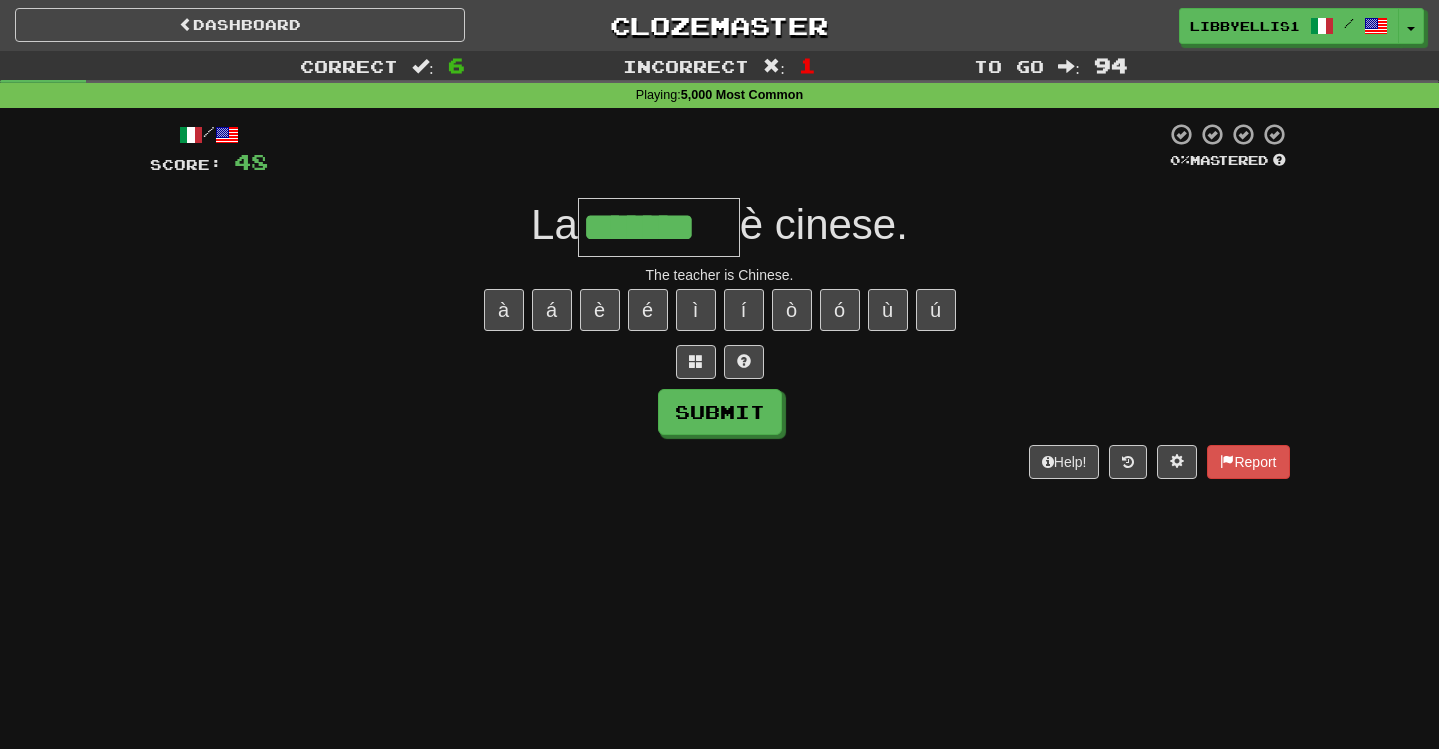 type on "*******" 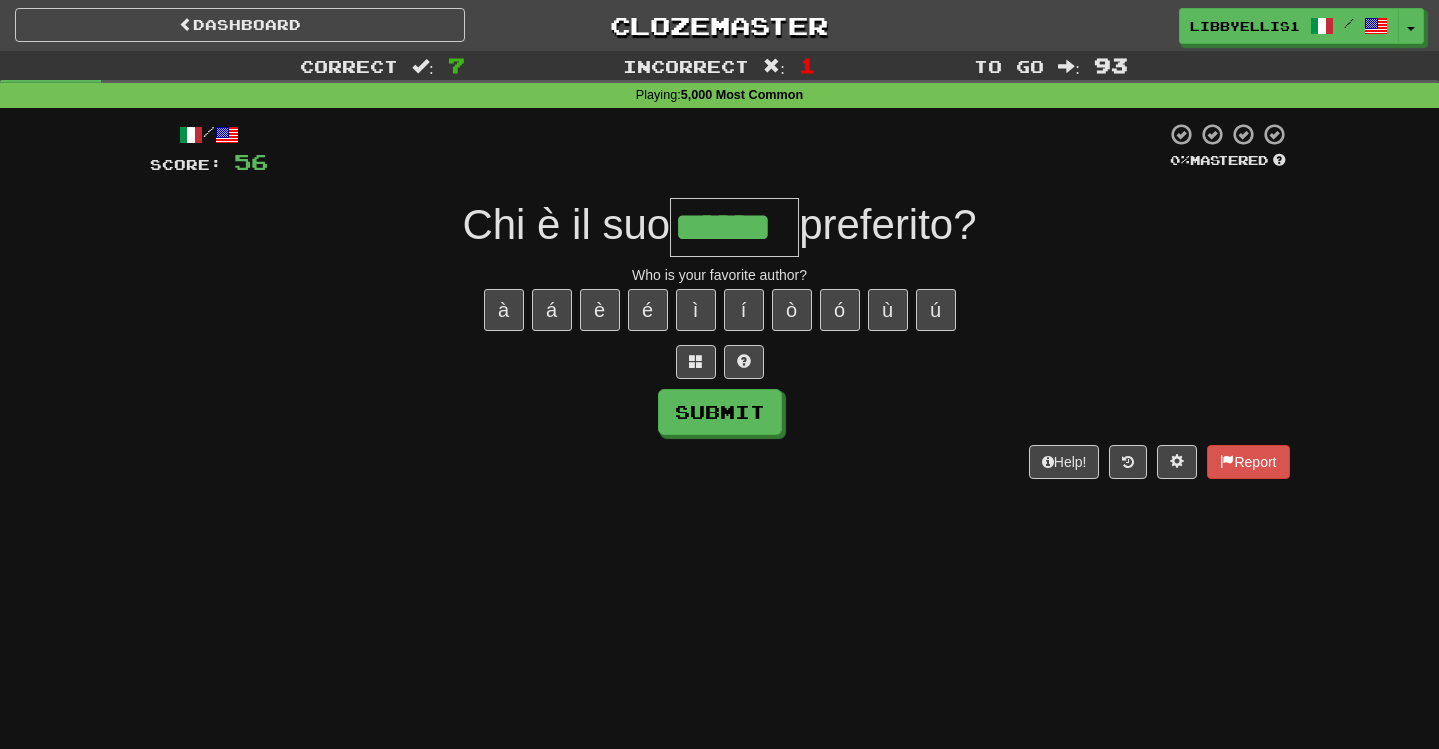 type on "******" 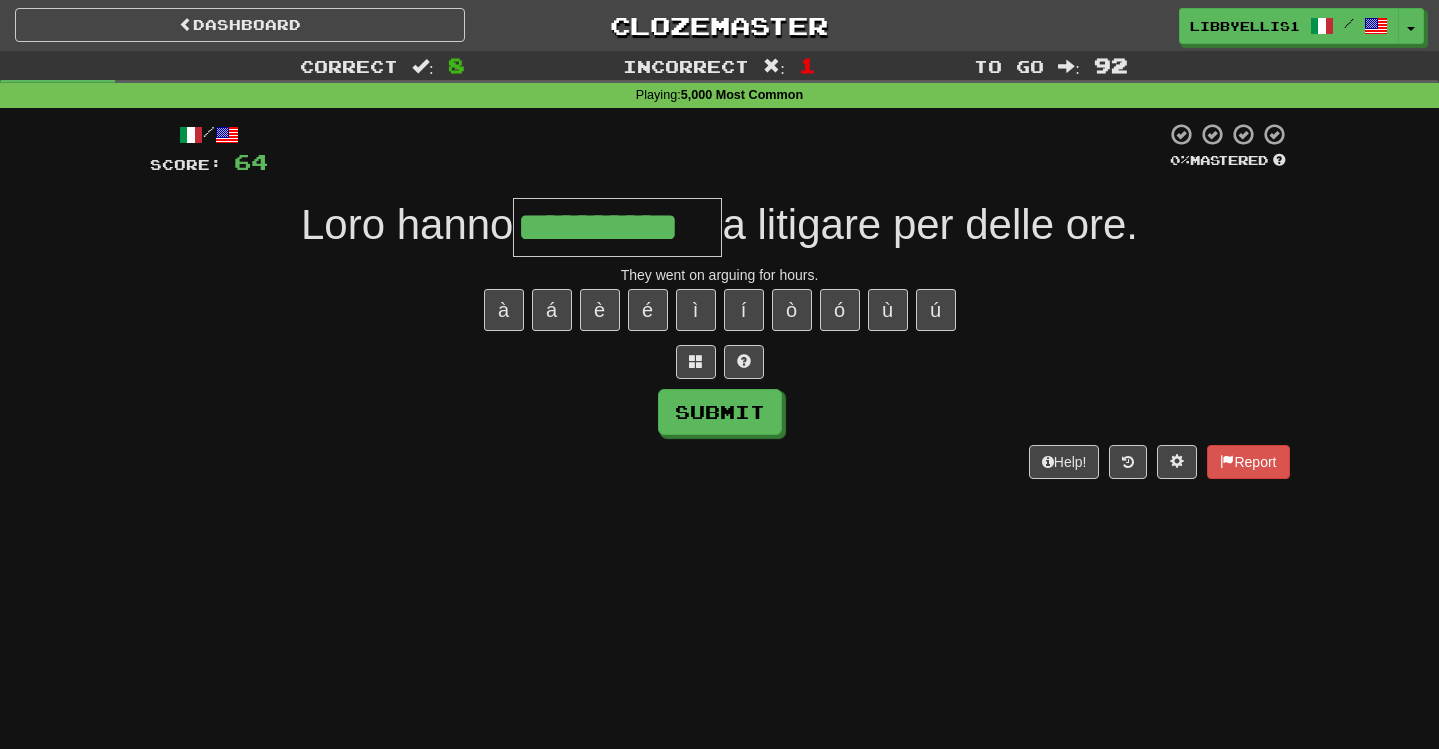 type on "**********" 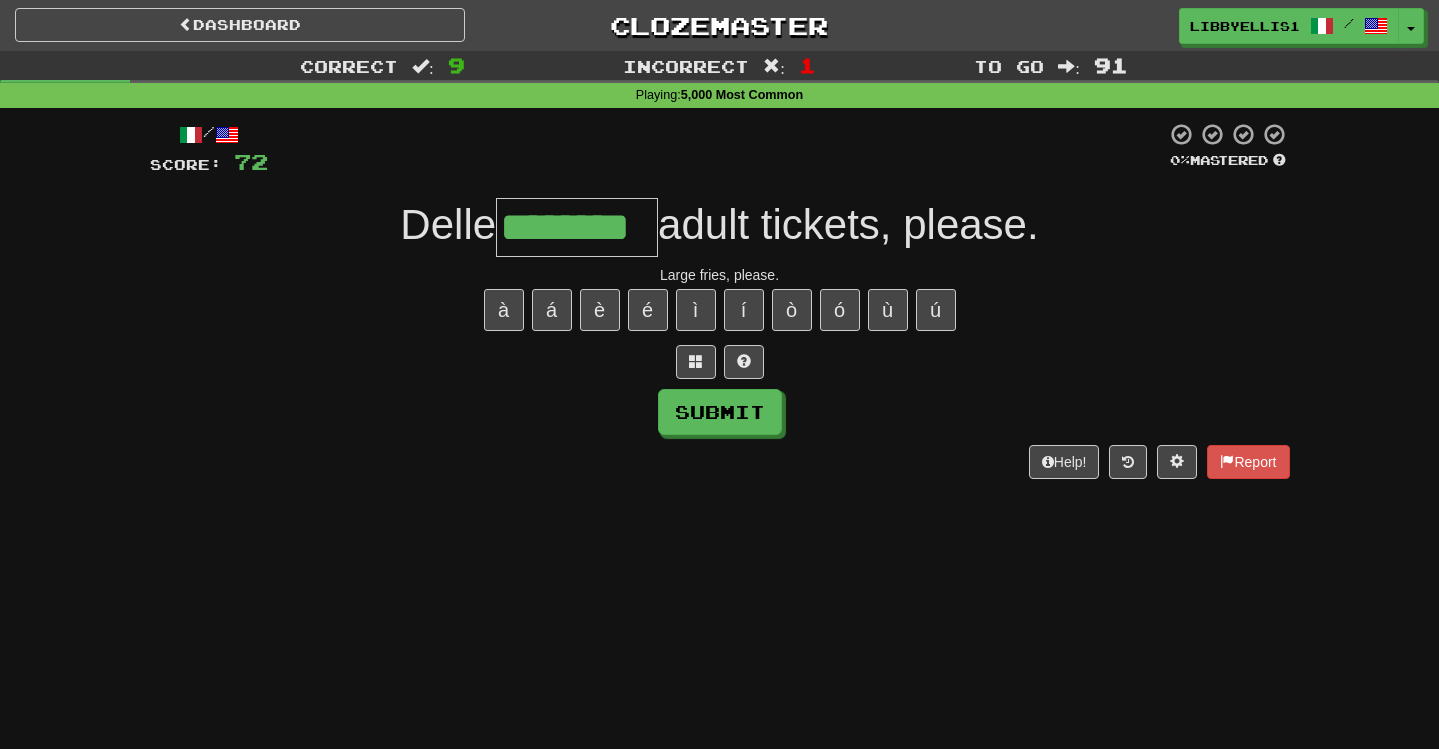 type on "********" 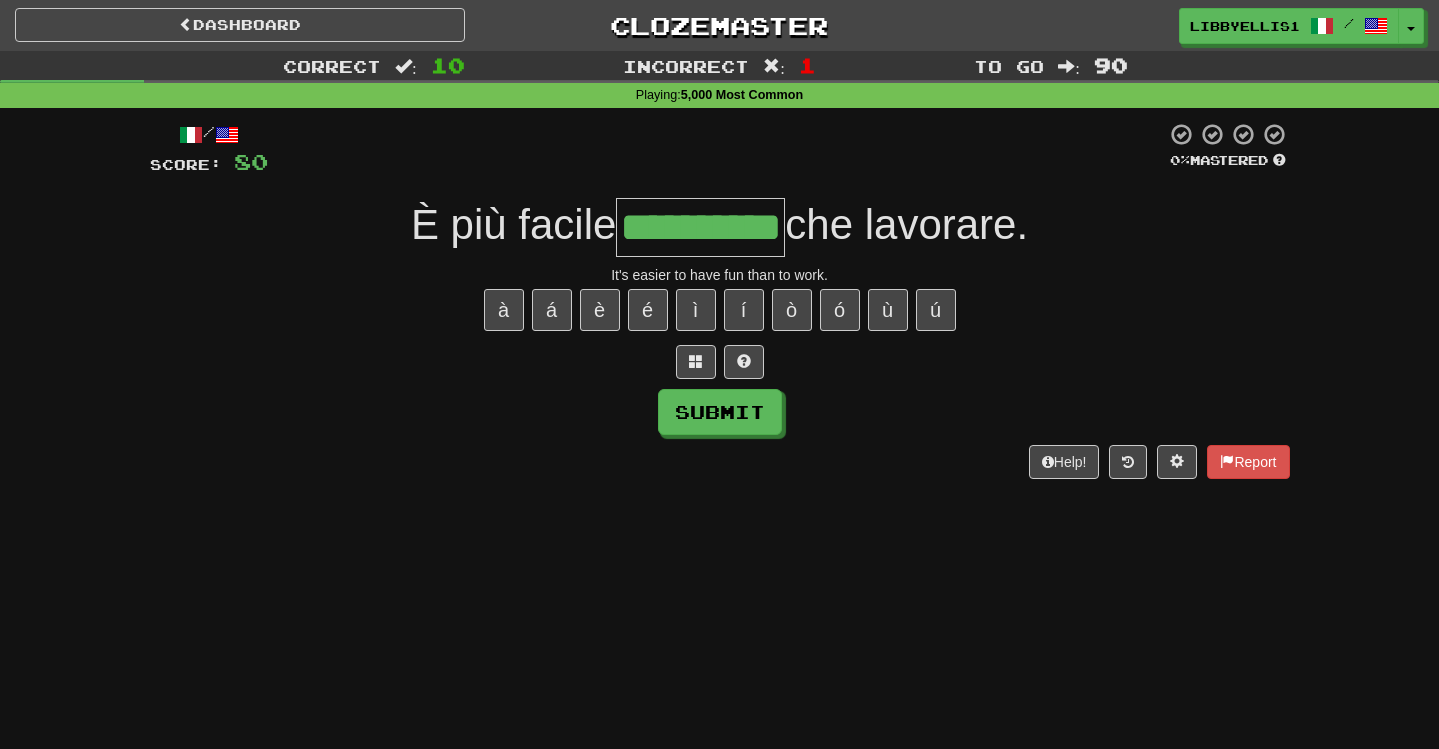 type on "**********" 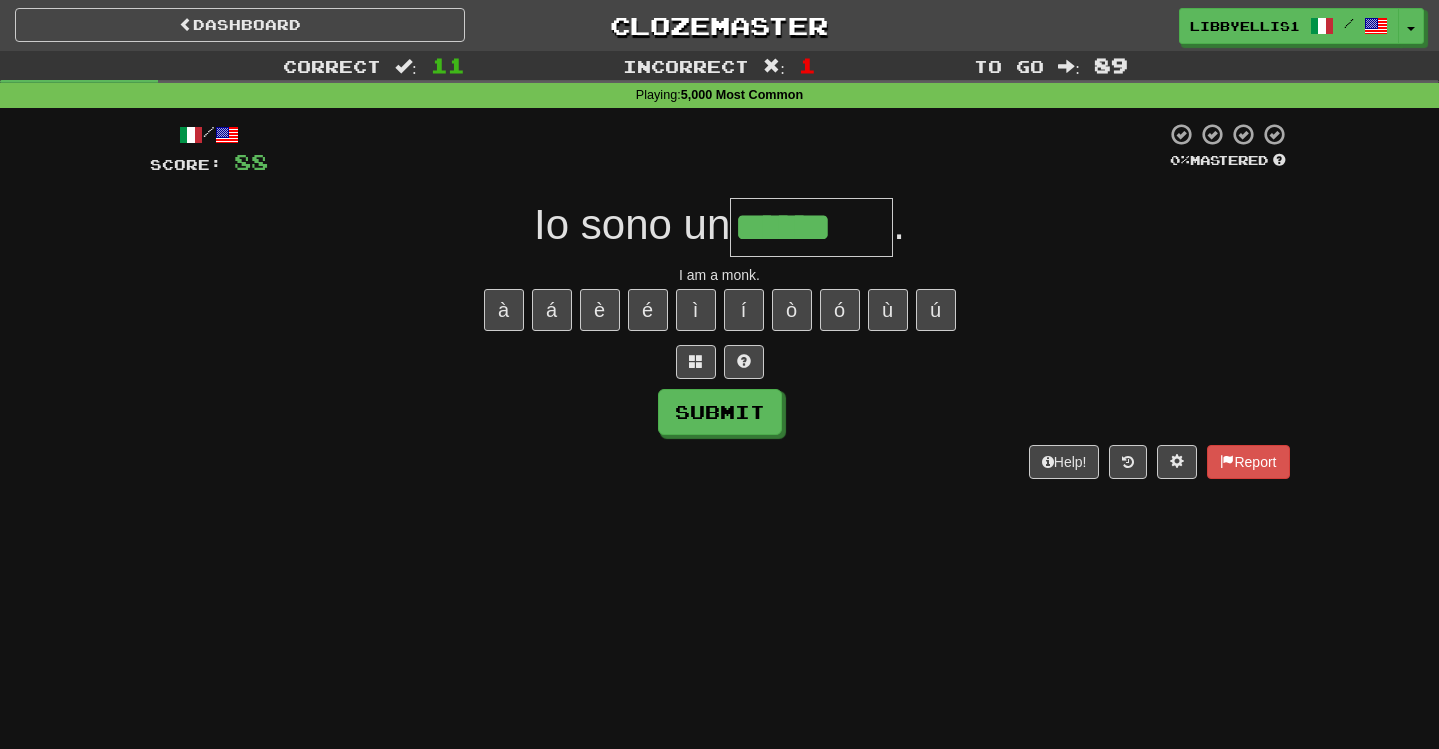 type on "******" 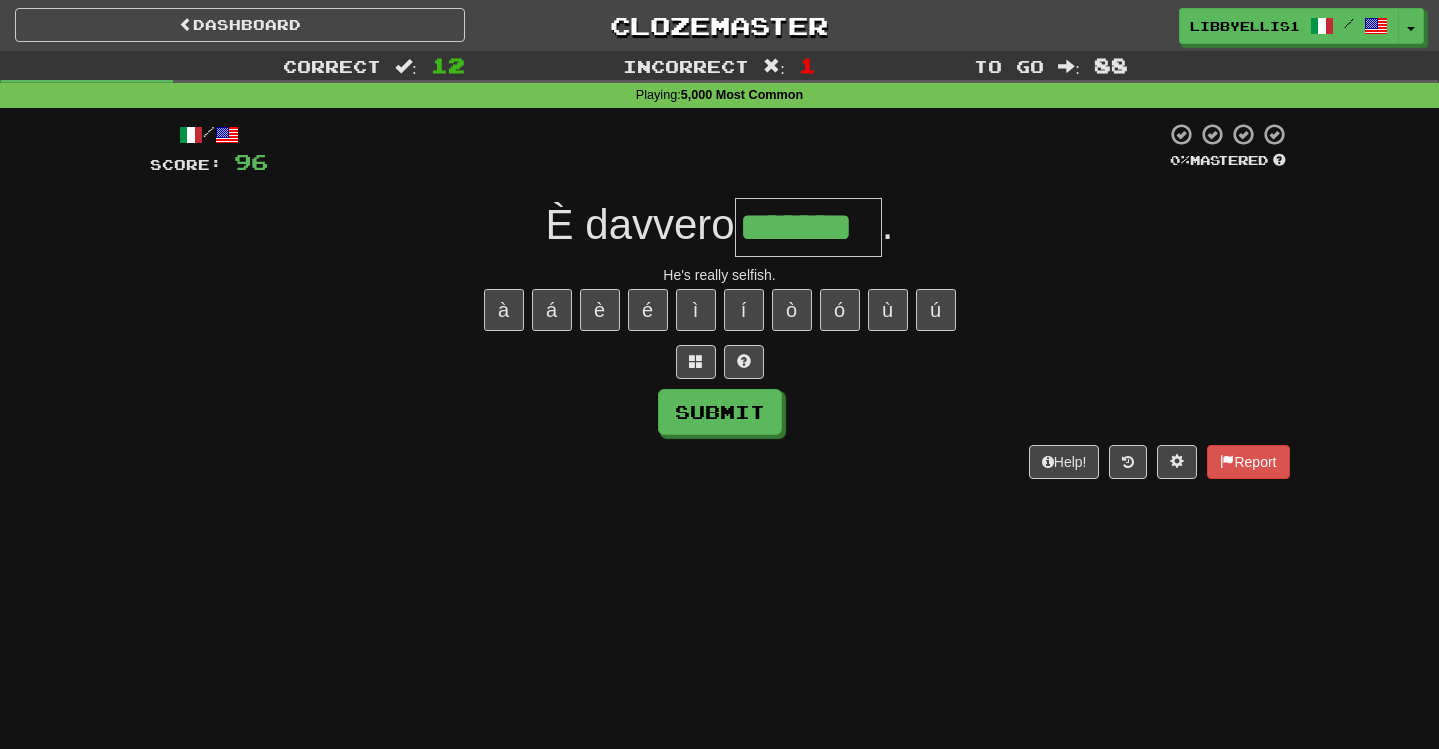 type on "*******" 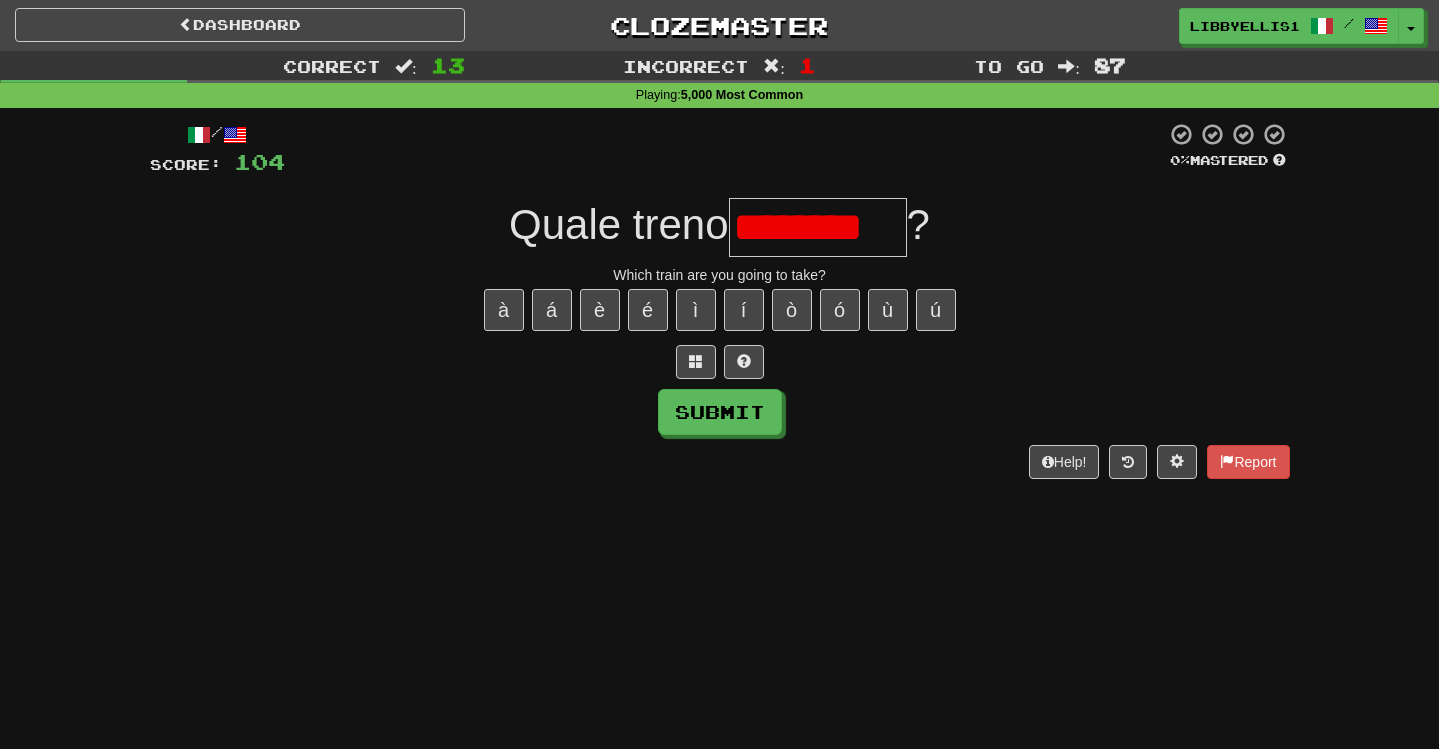 scroll, scrollTop: 0, scrollLeft: 0, axis: both 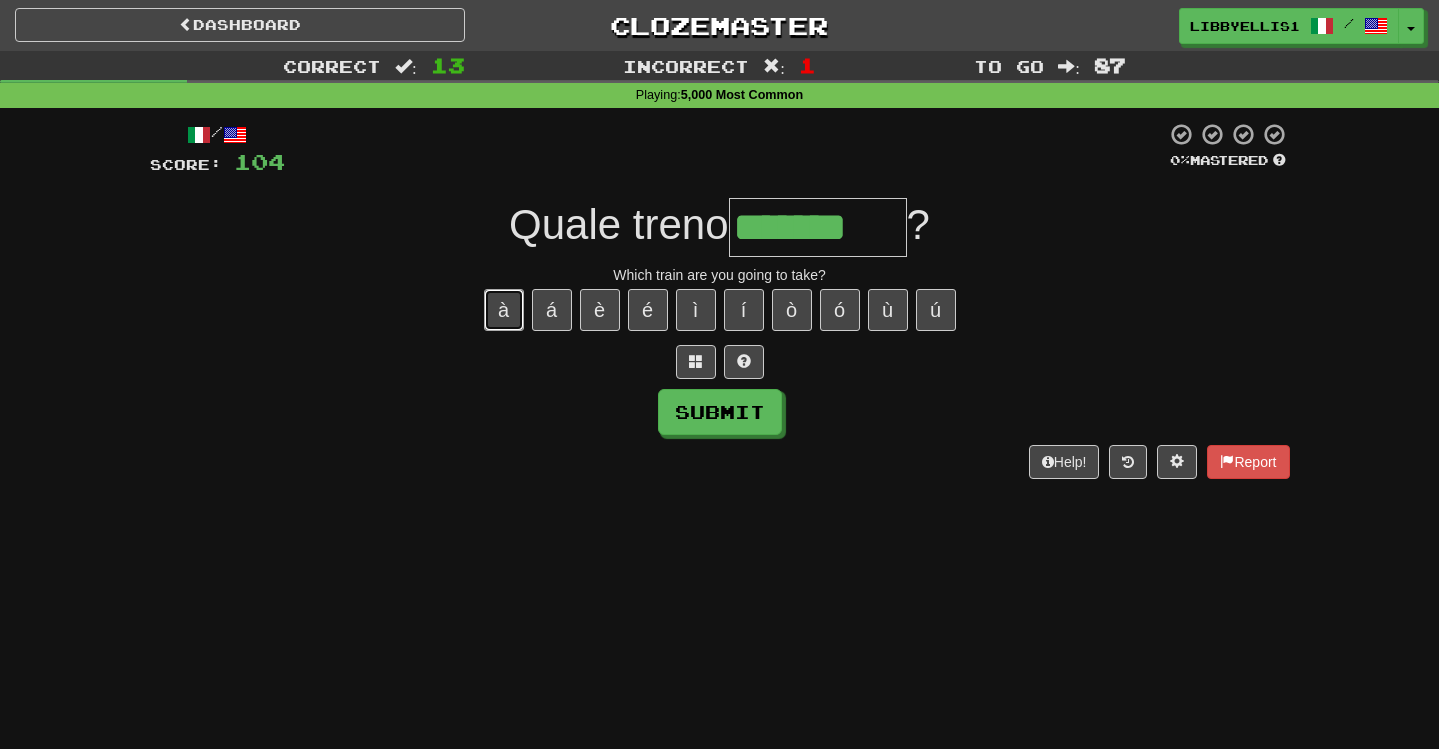 click on "à" at bounding box center [504, 310] 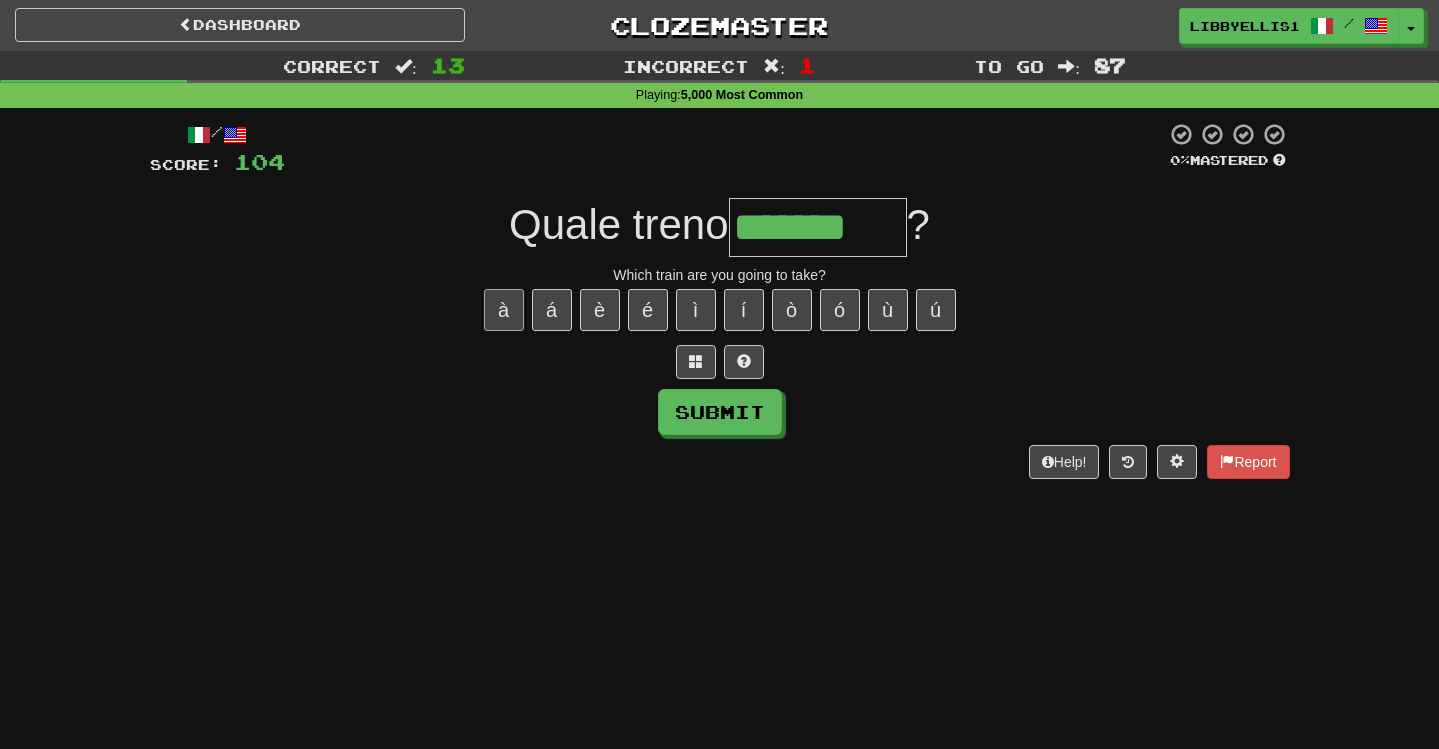 type on "********" 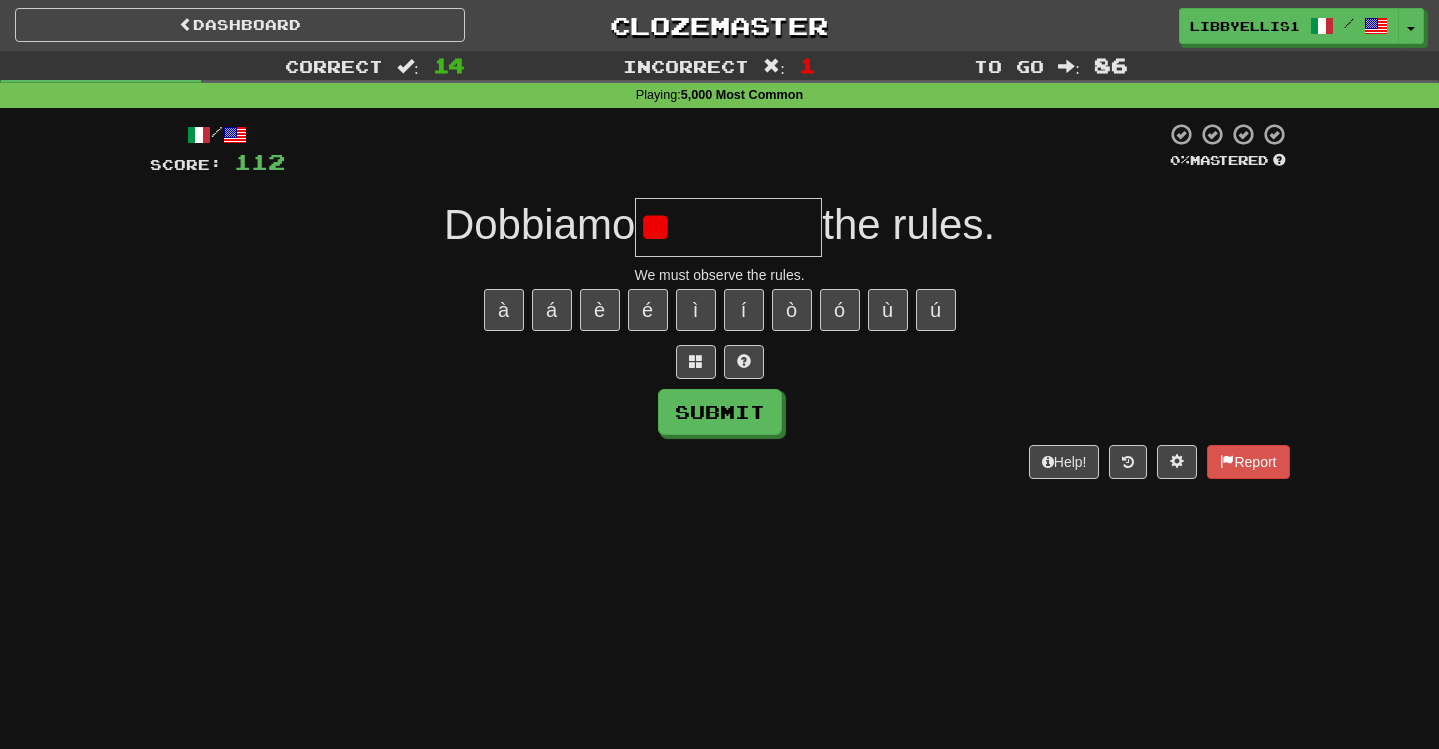 type on "*" 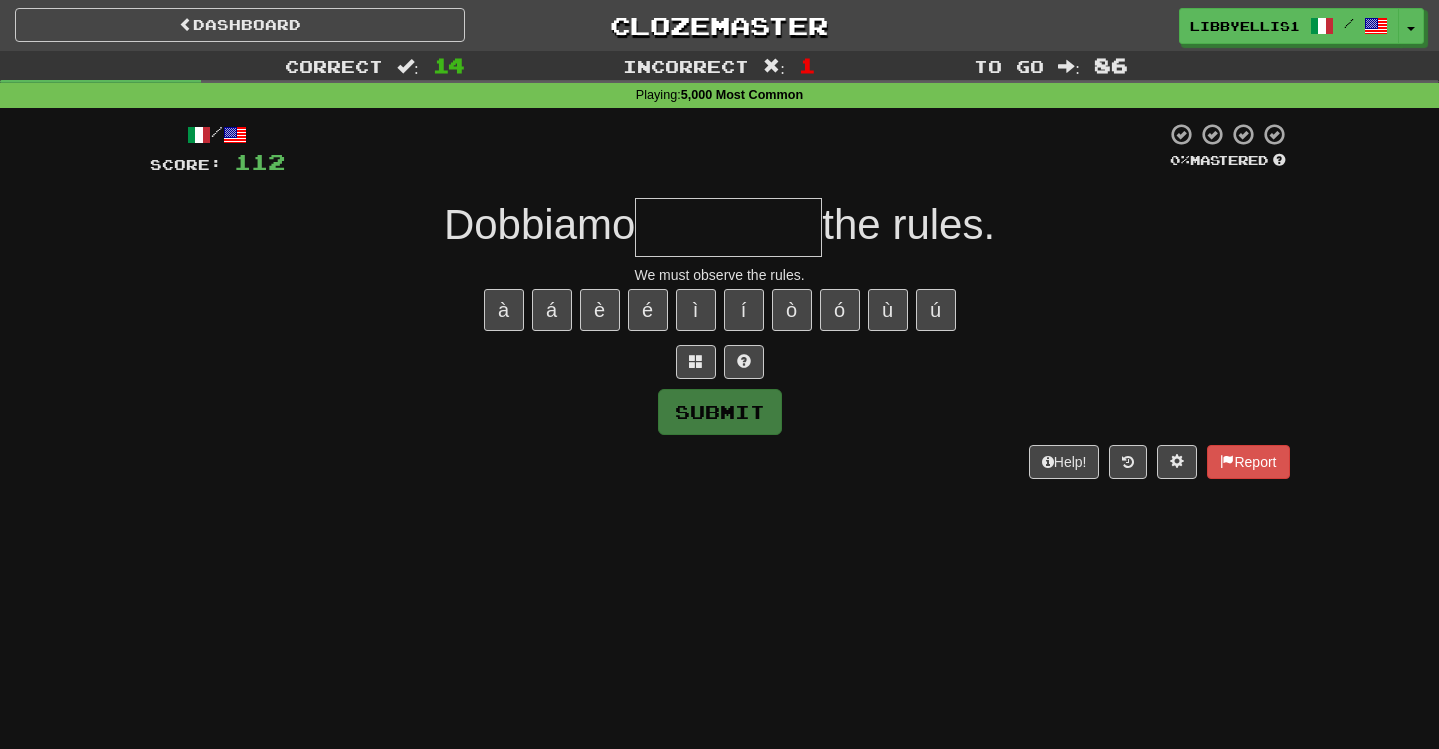 type on "*" 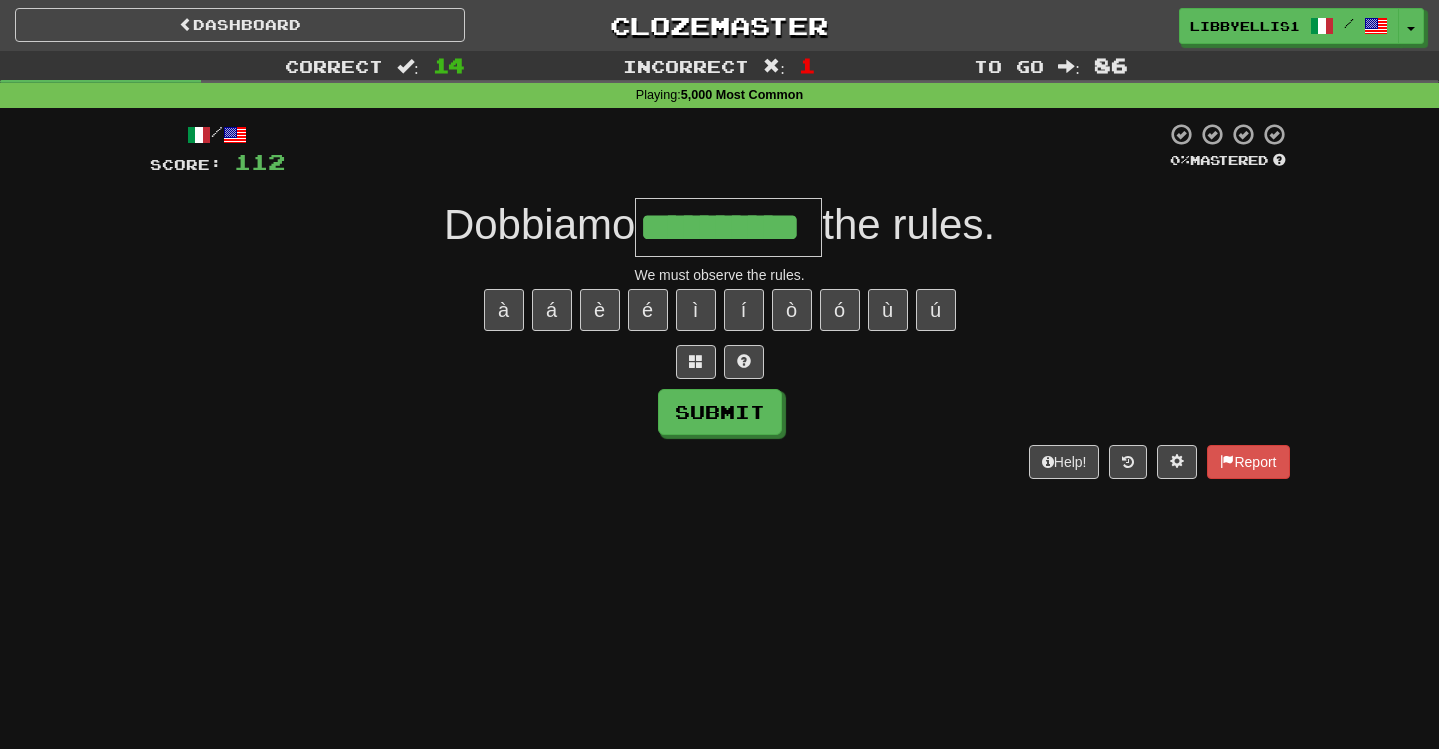 type on "**********" 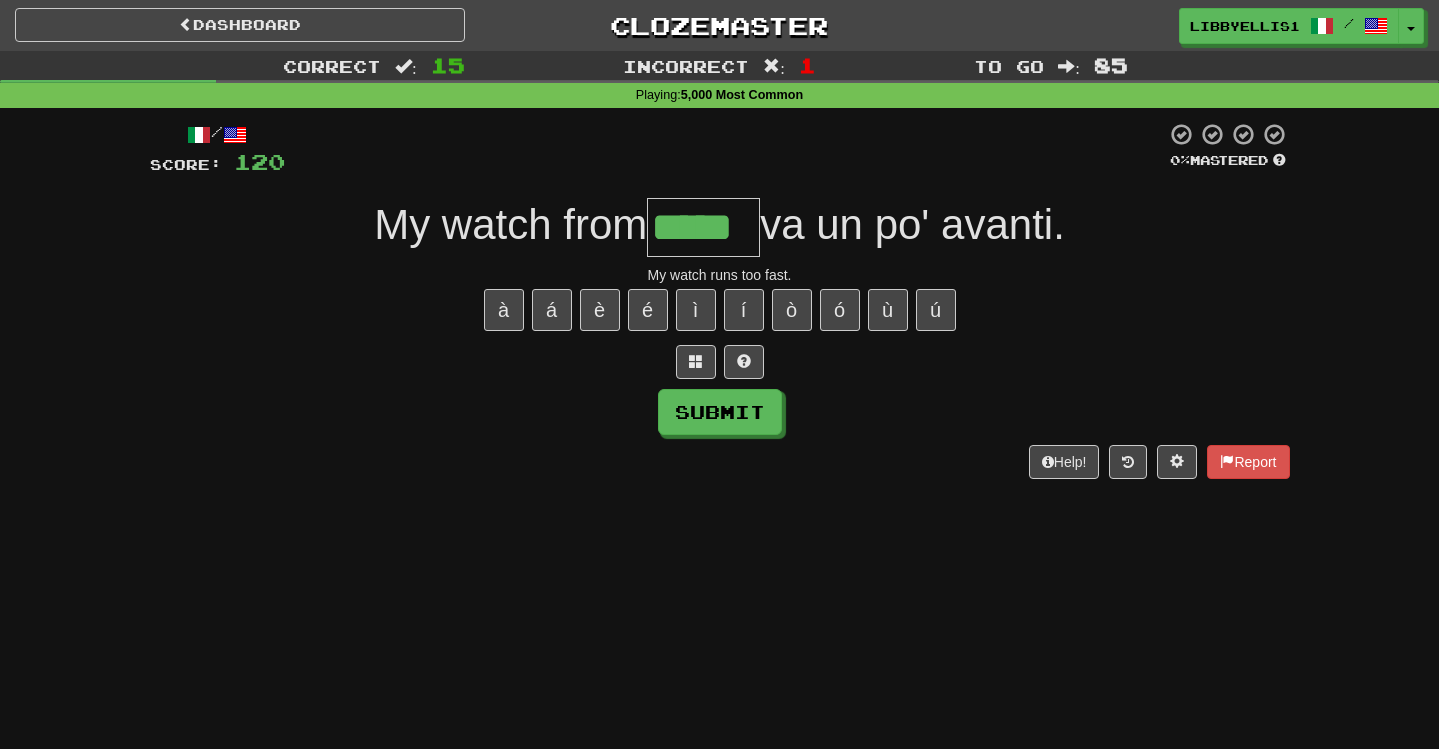 type on "*****" 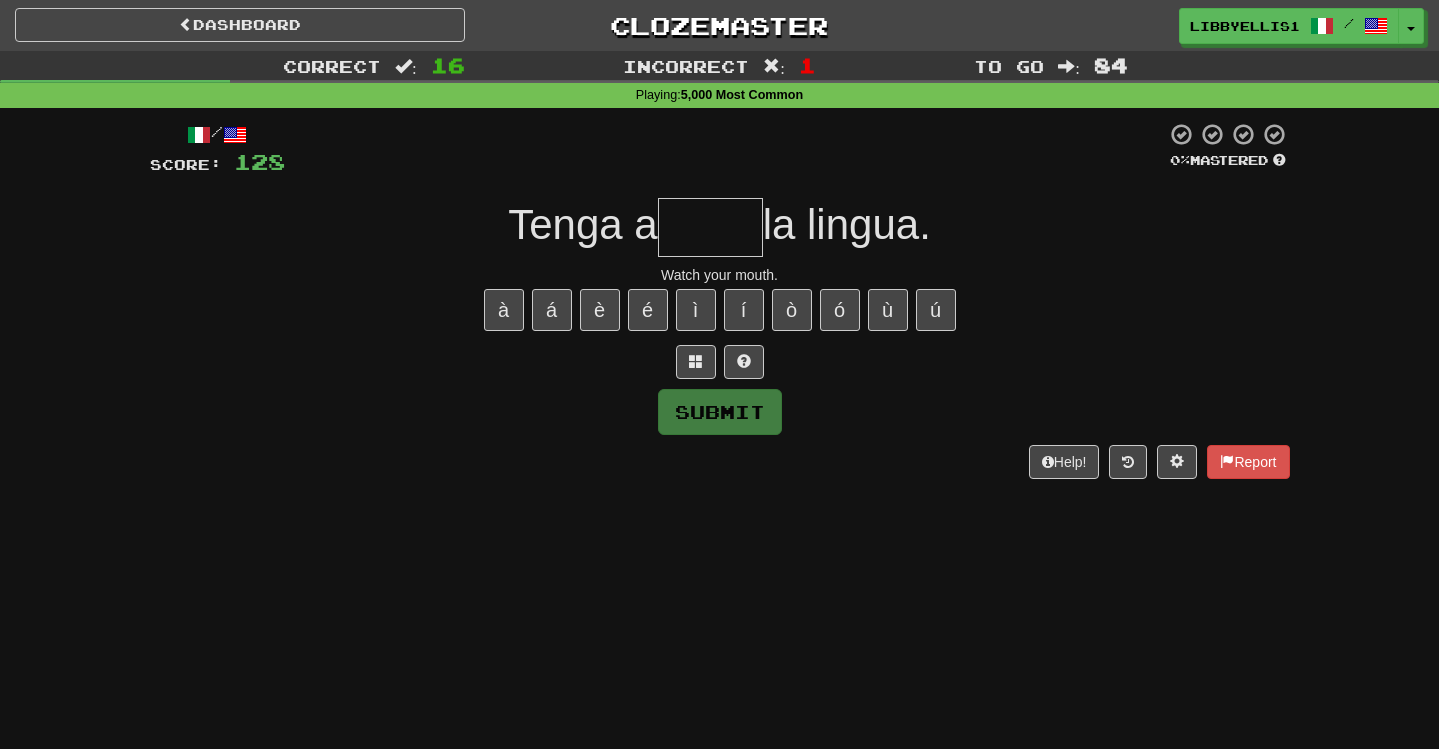 type on "*" 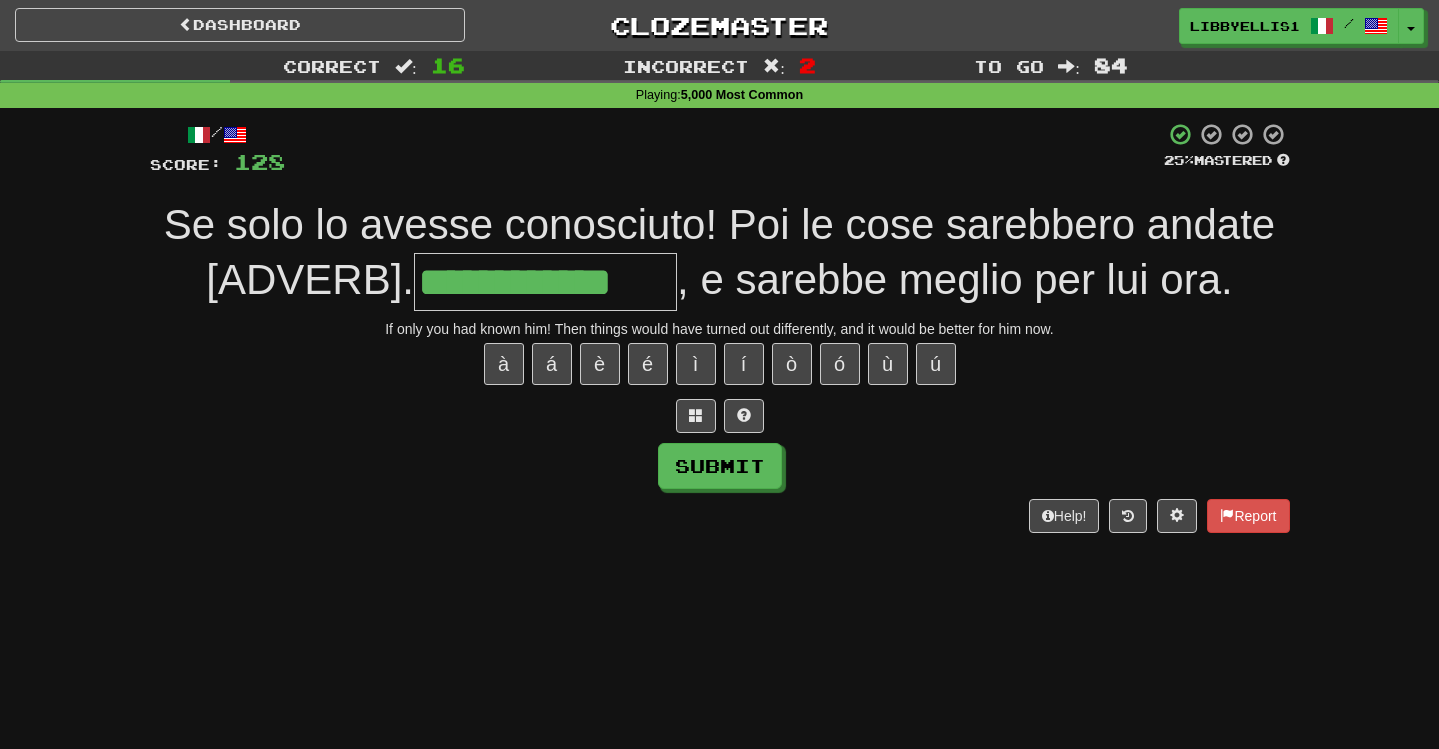 type on "**********" 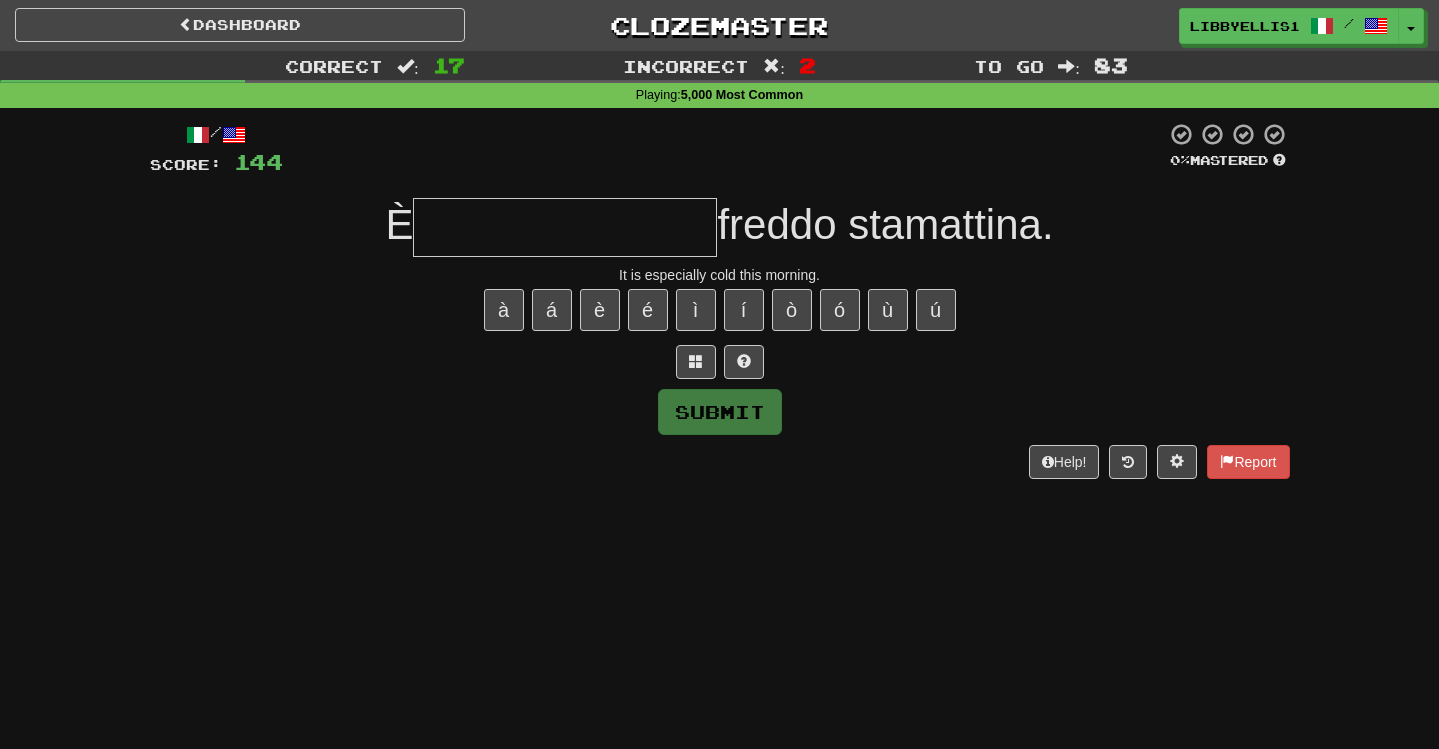 type on "*" 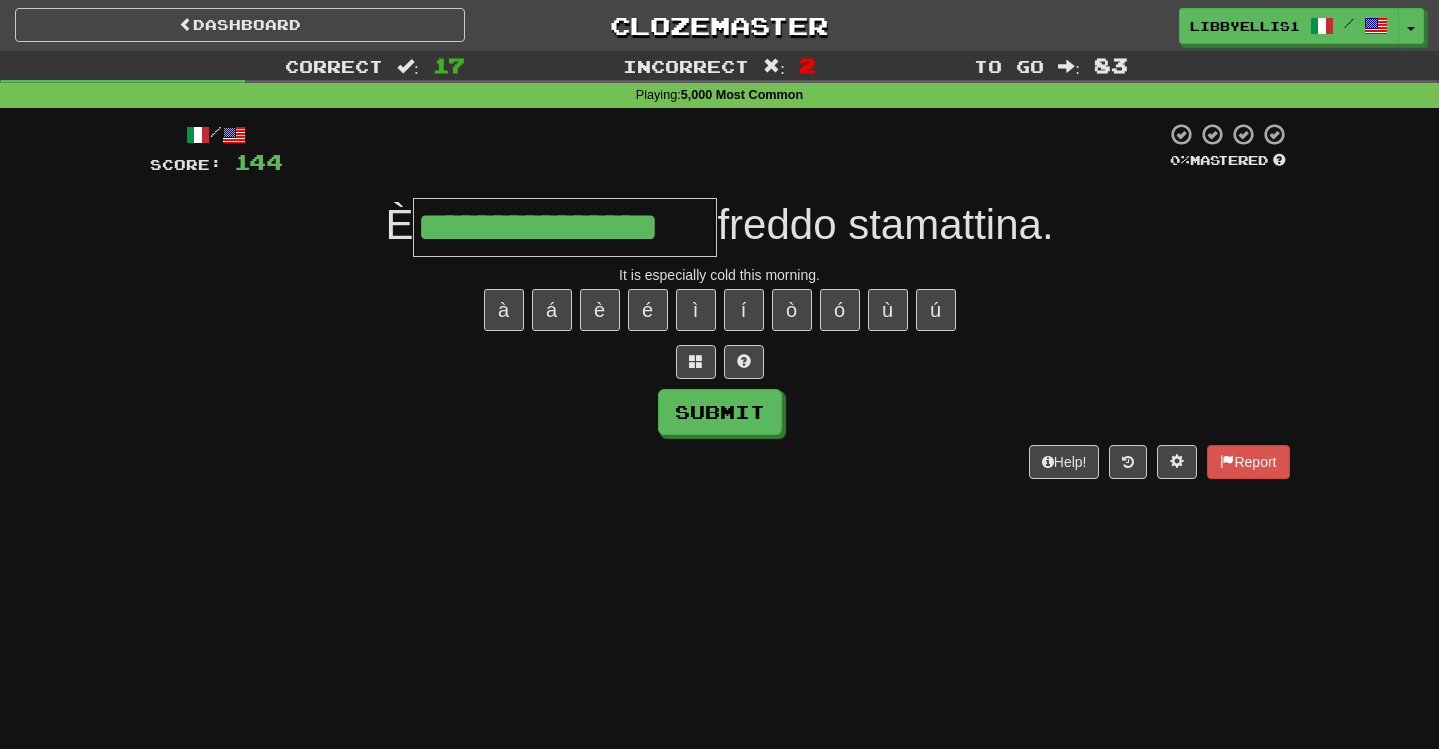 type on "**********" 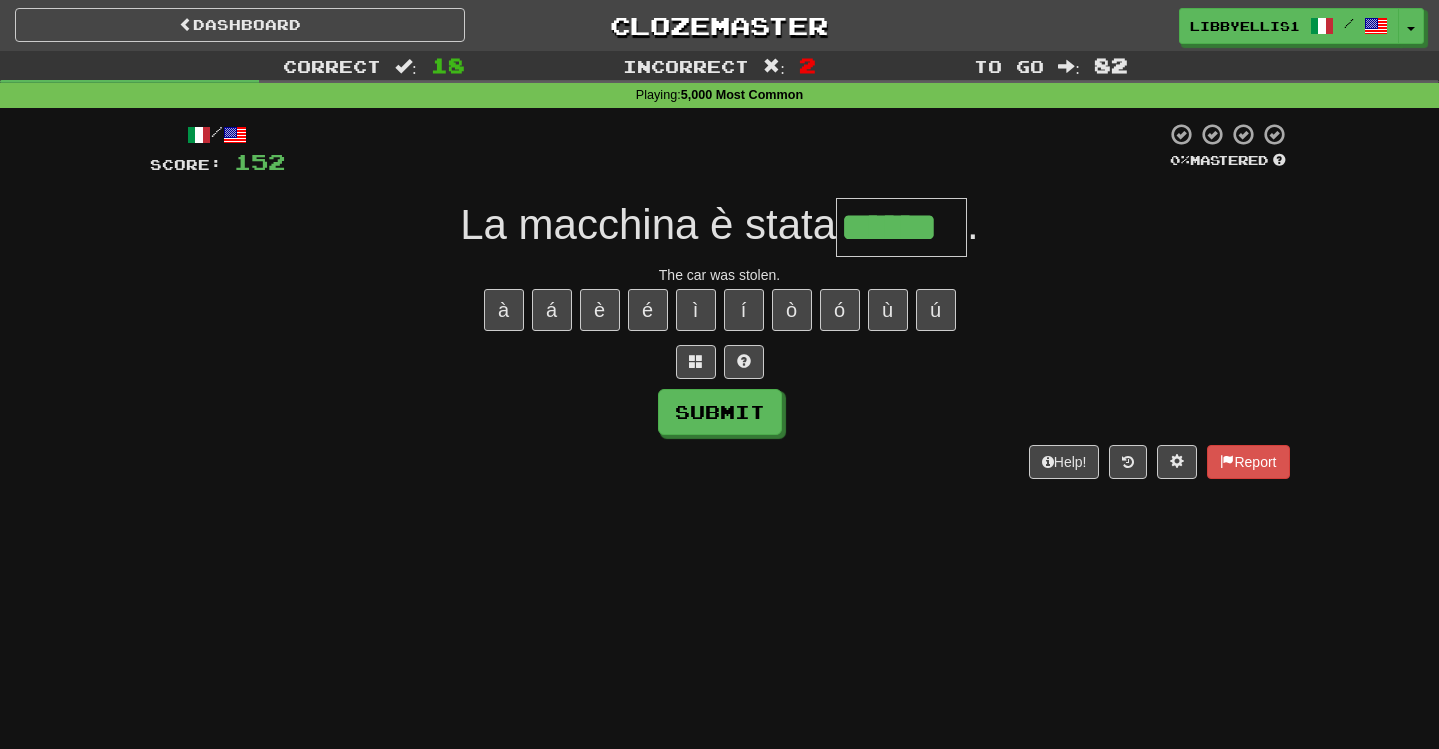 type on "******" 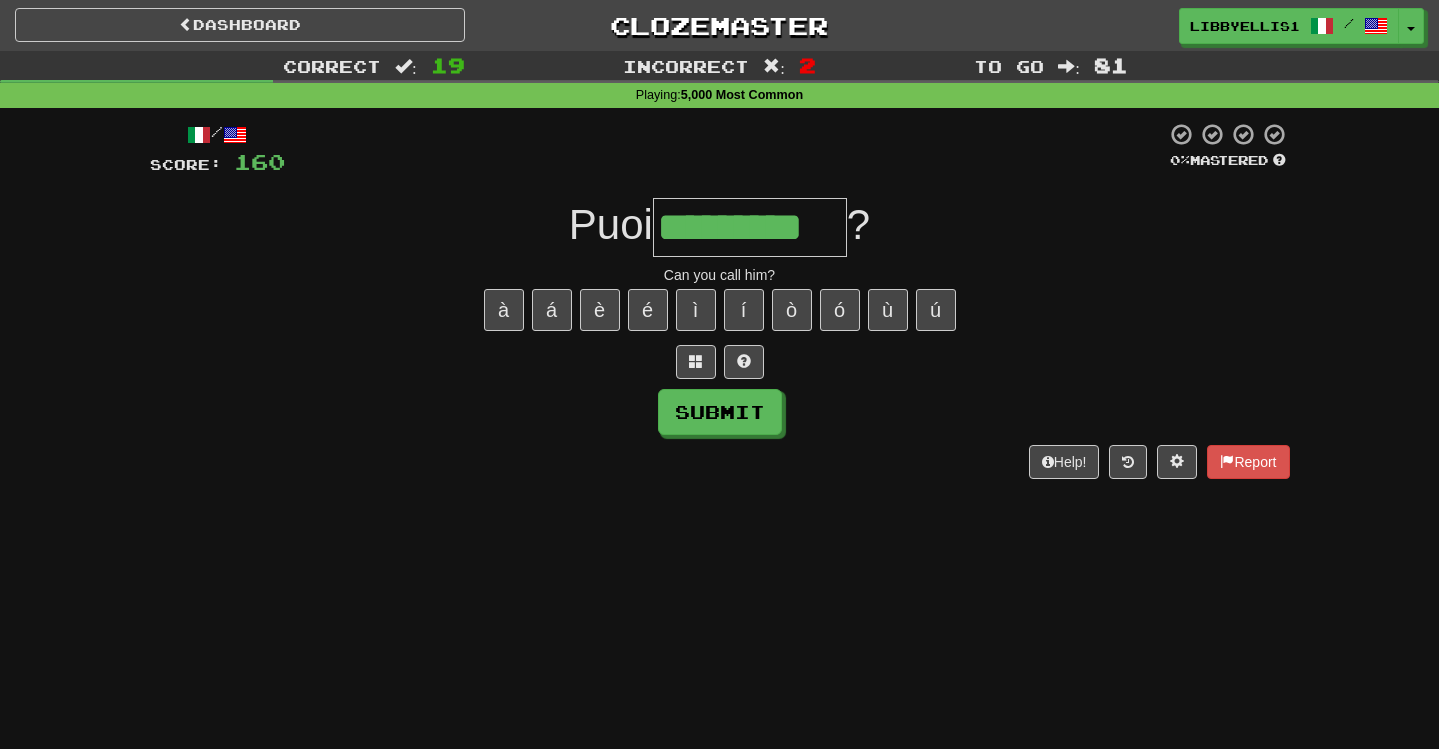type on "*********" 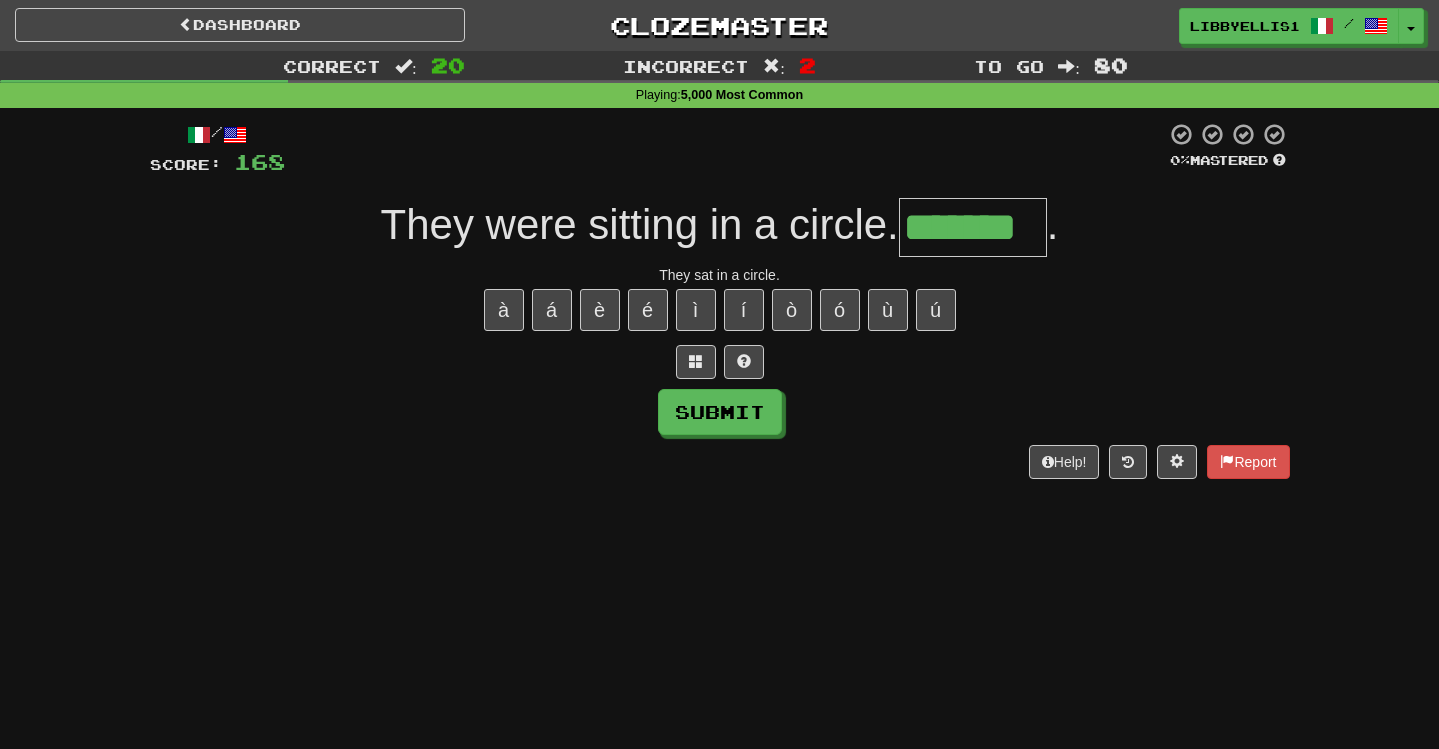 type on "*******" 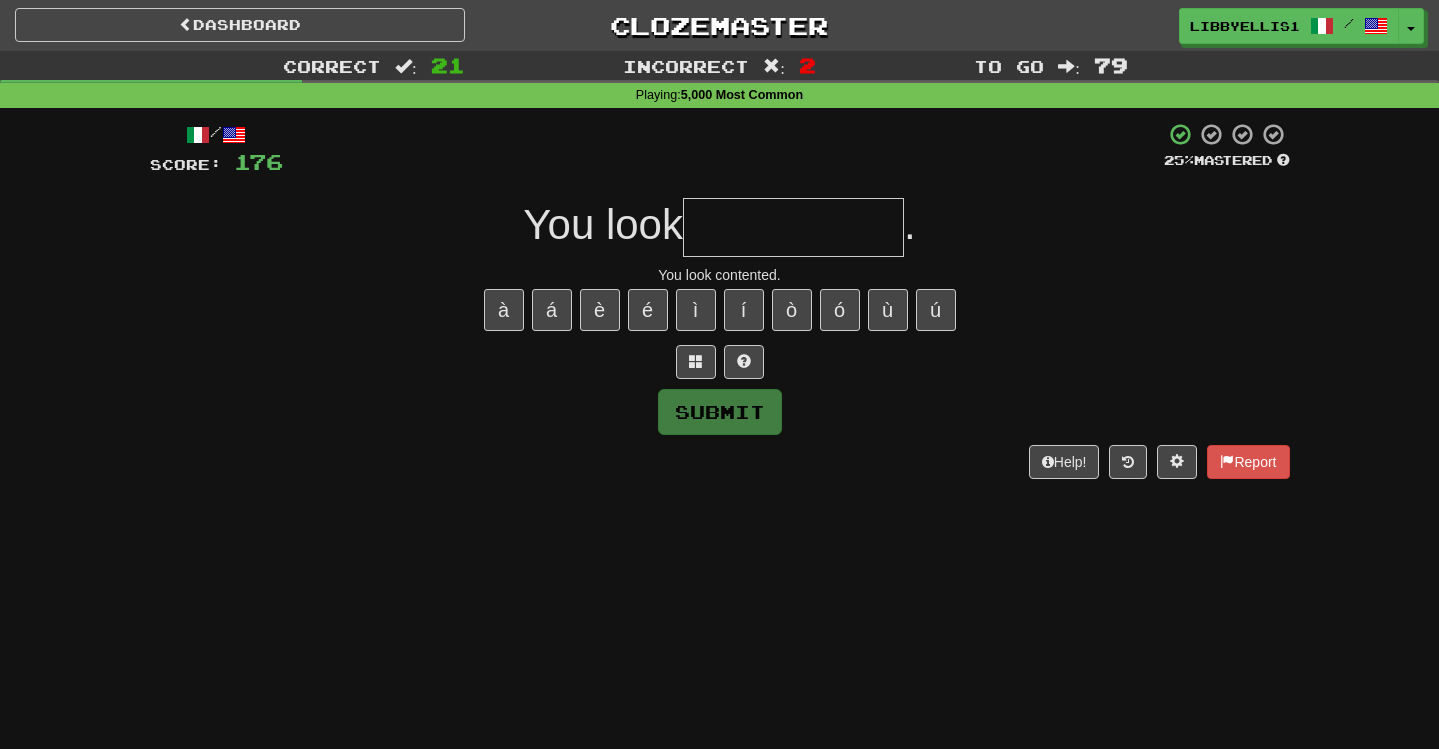 type on "*" 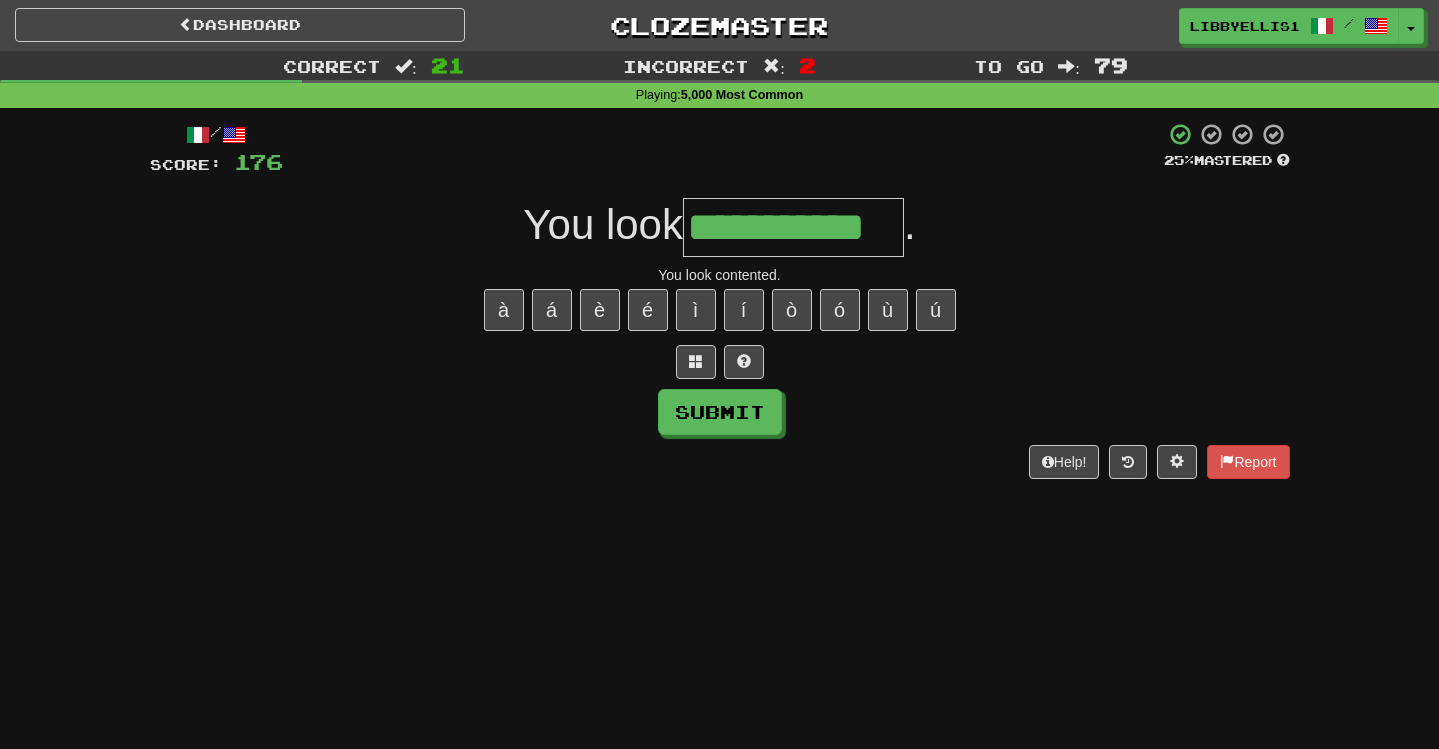 type on "**********" 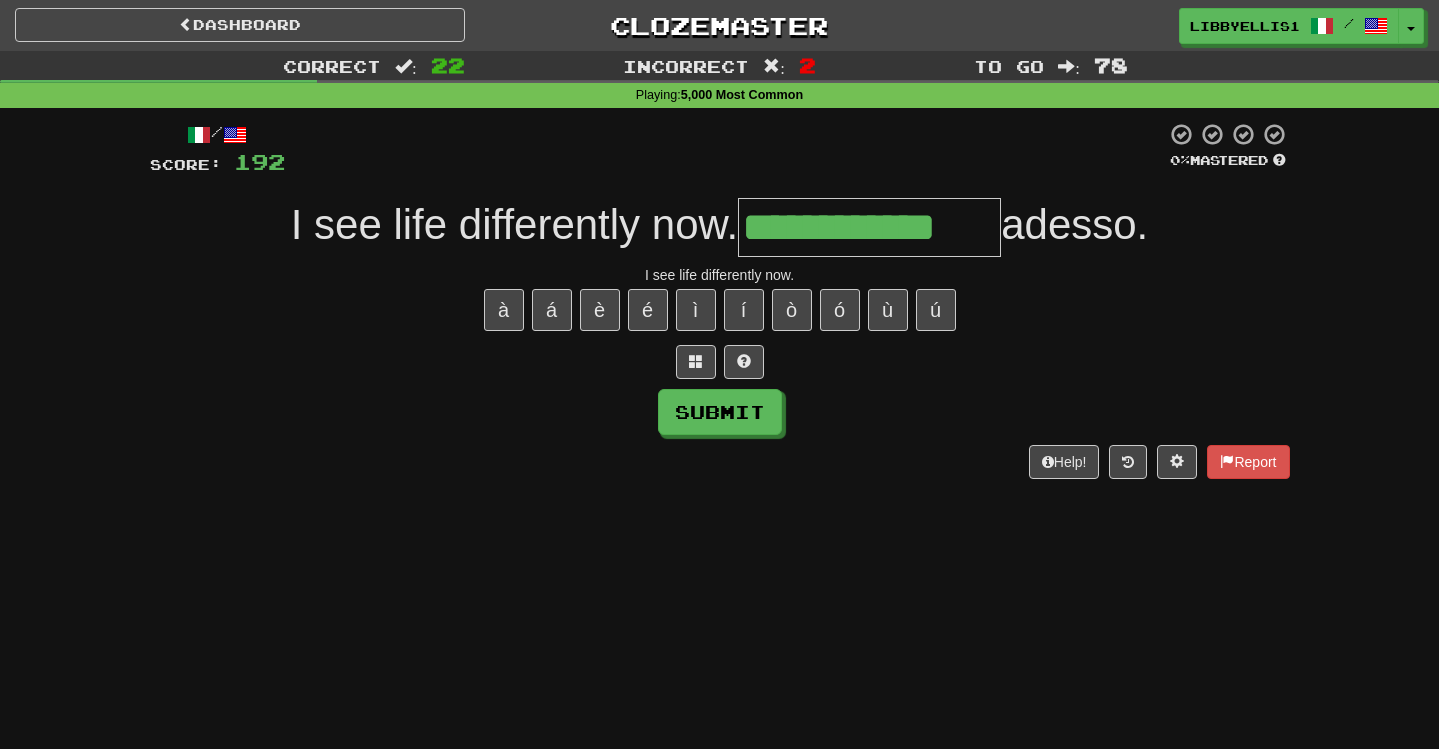 type on "**********" 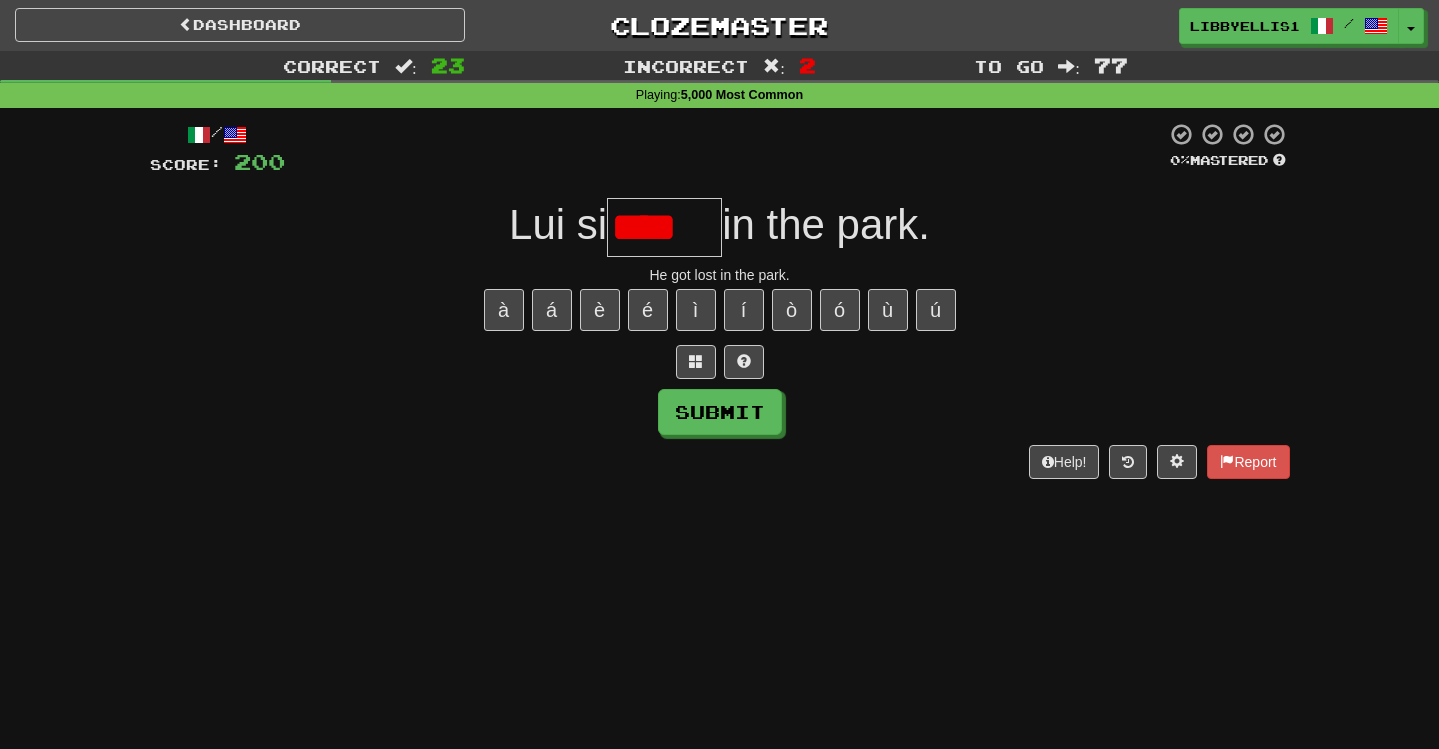 scroll, scrollTop: 0, scrollLeft: 0, axis: both 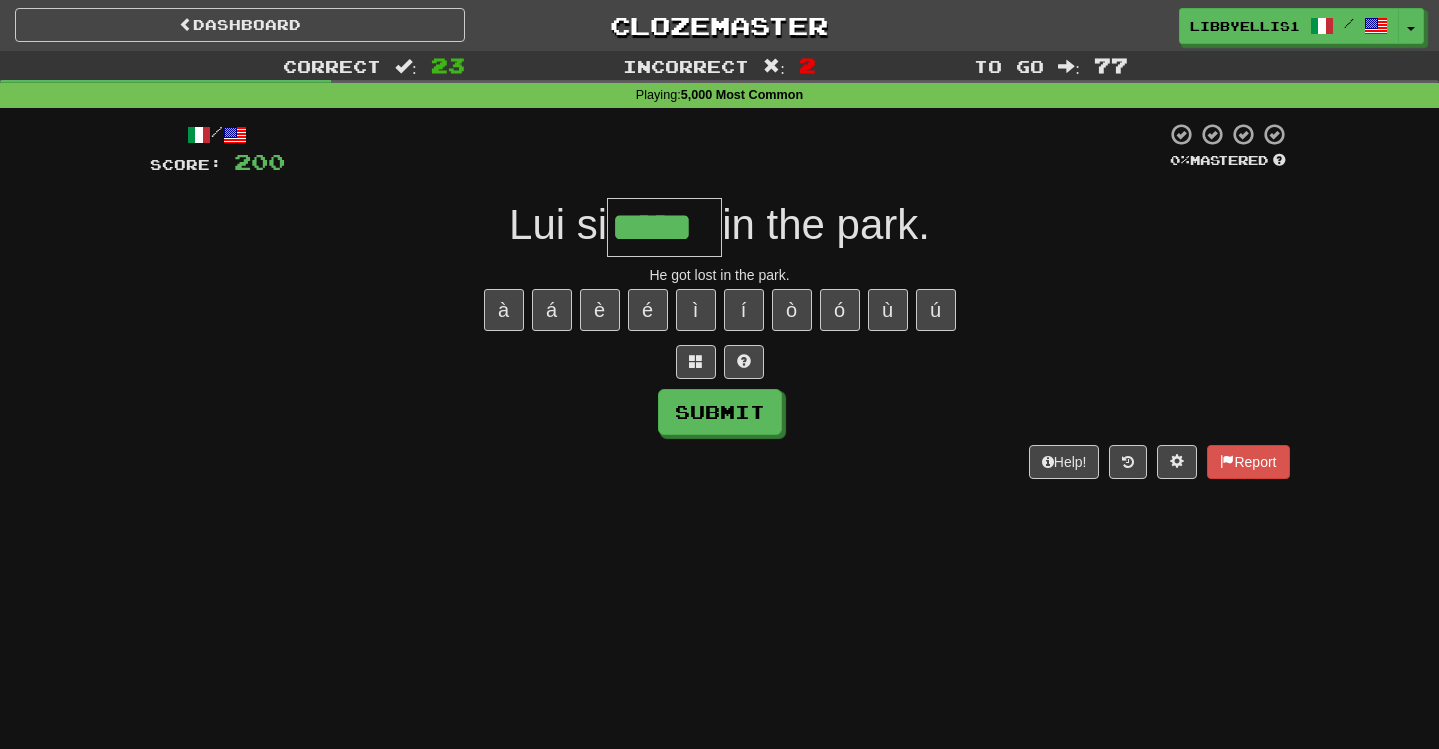 type on "*****" 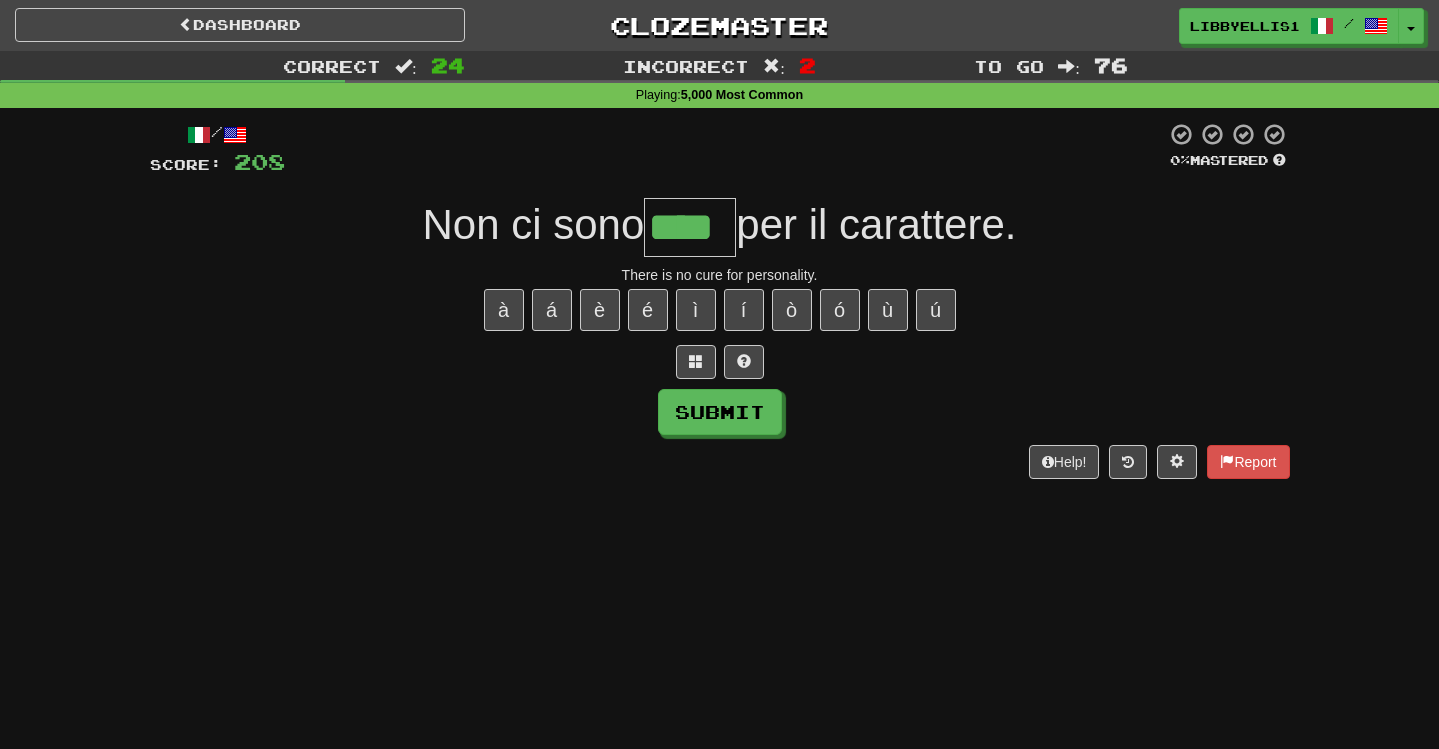 type on "****" 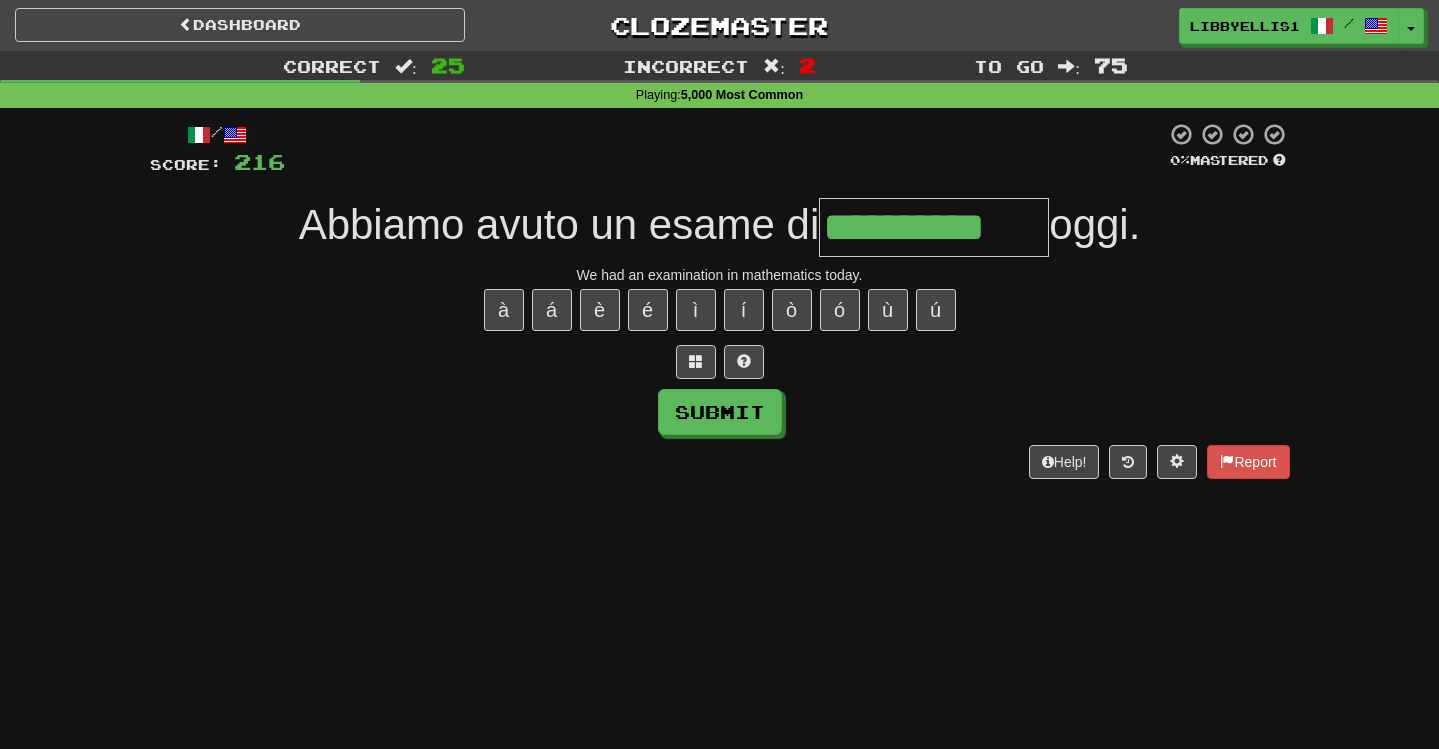 type on "**********" 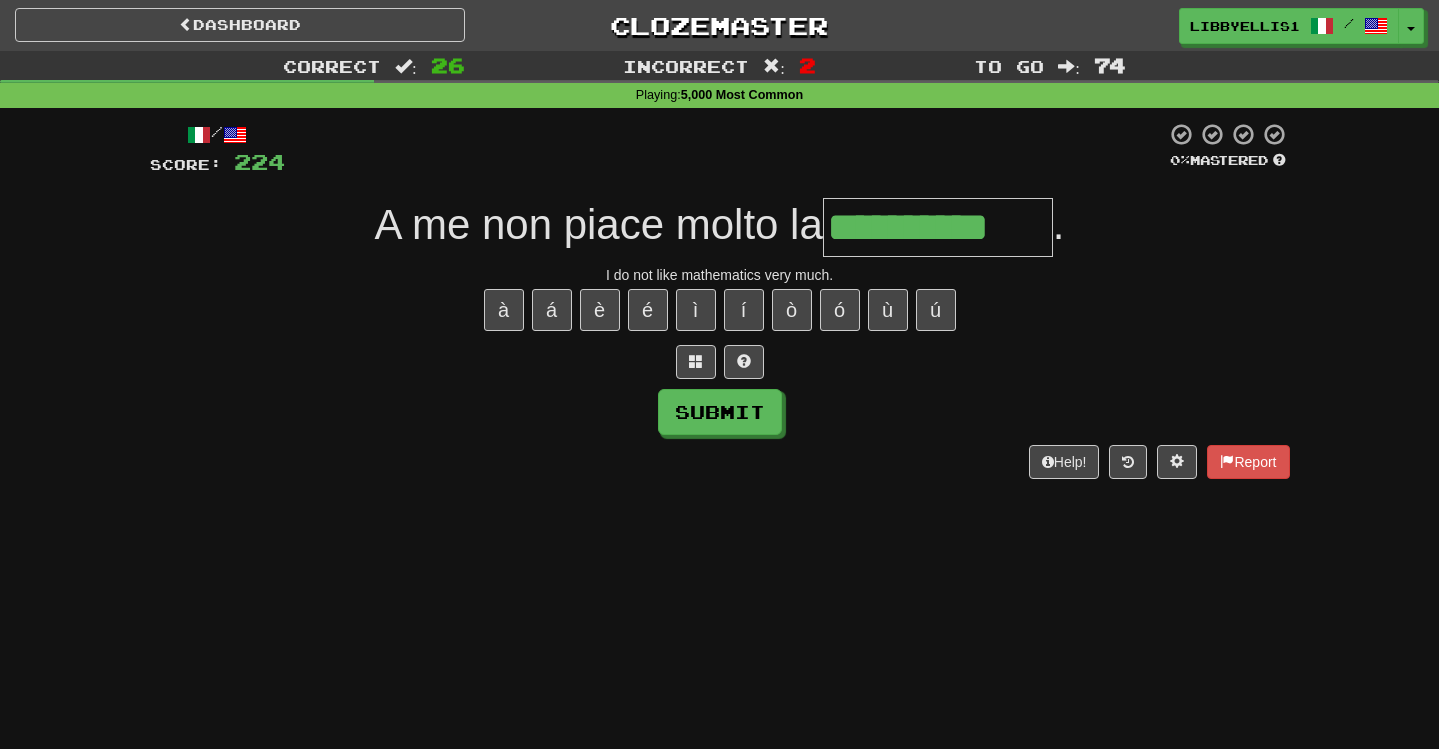 type on "**********" 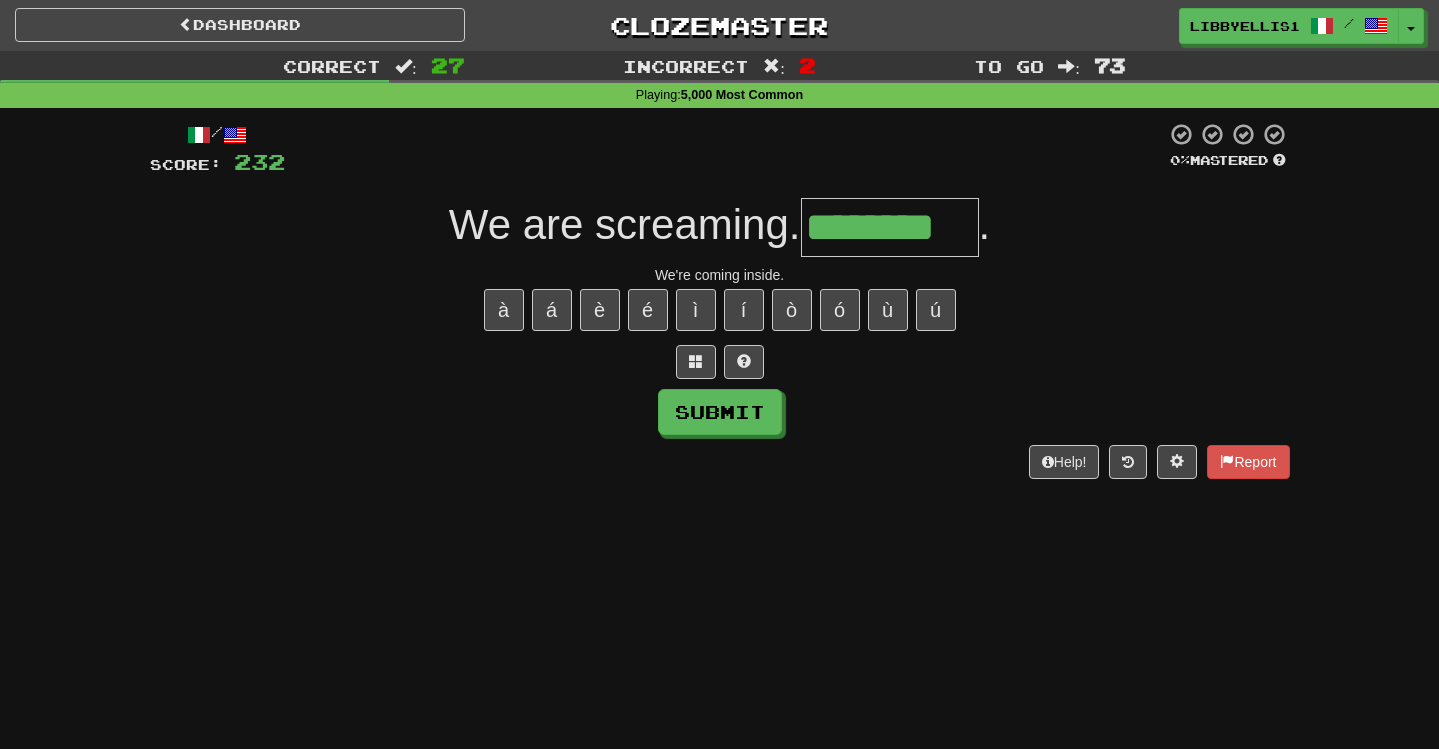 type on "********" 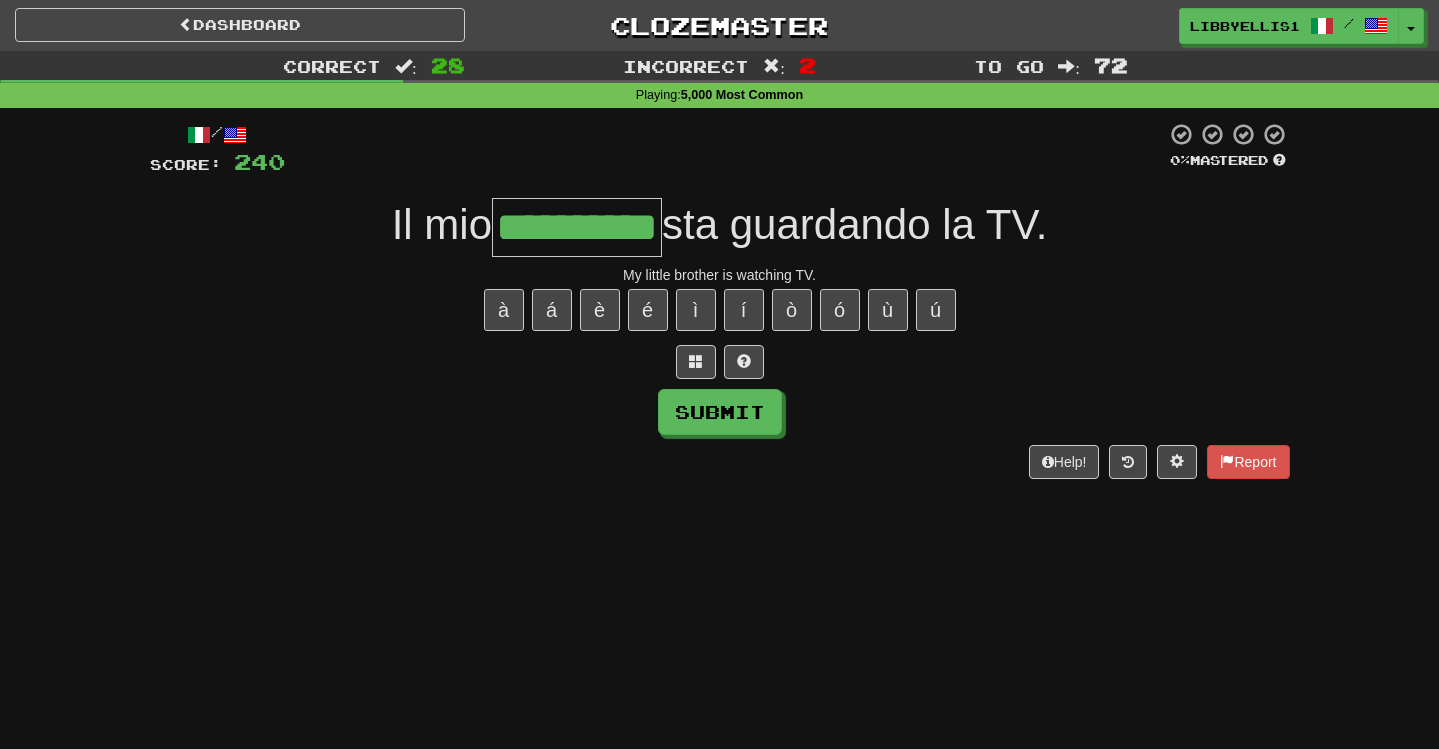 type on "**********" 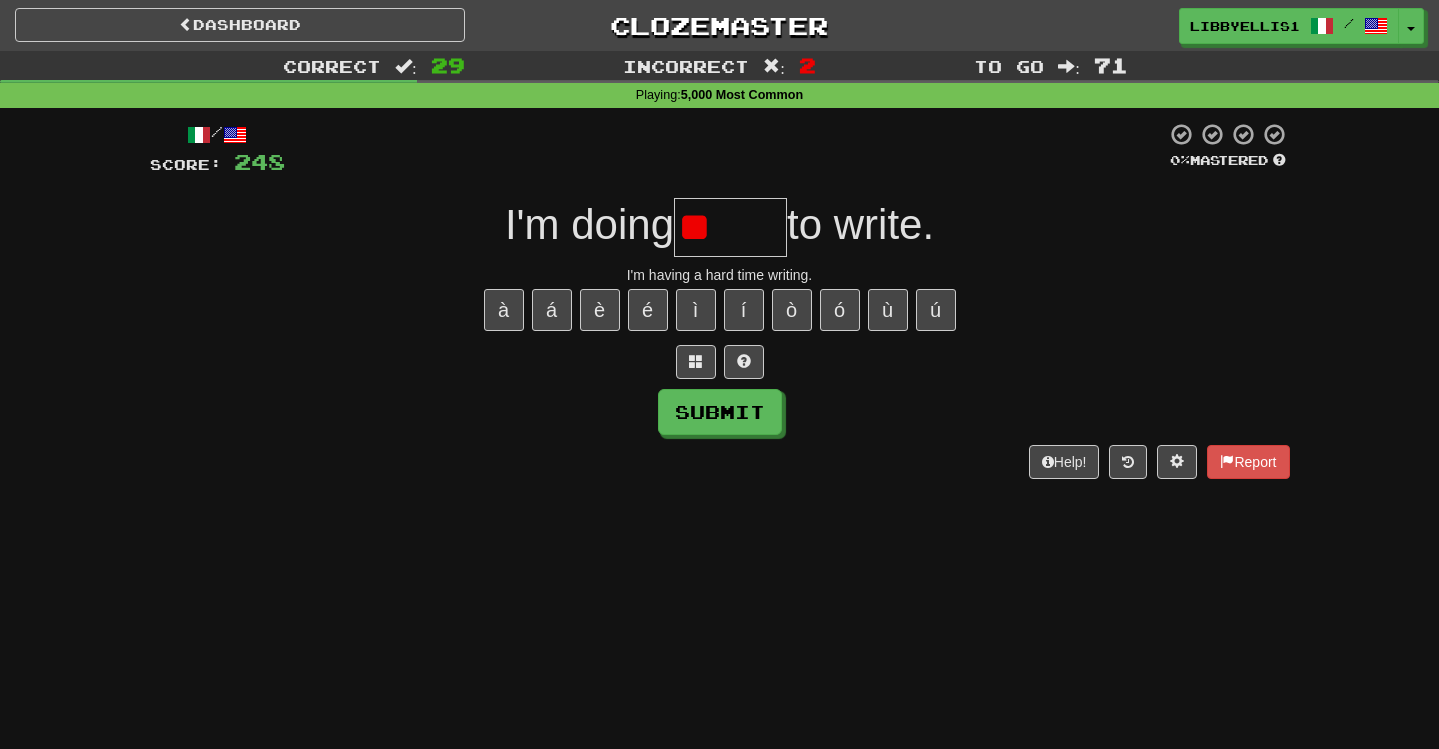 type on "*" 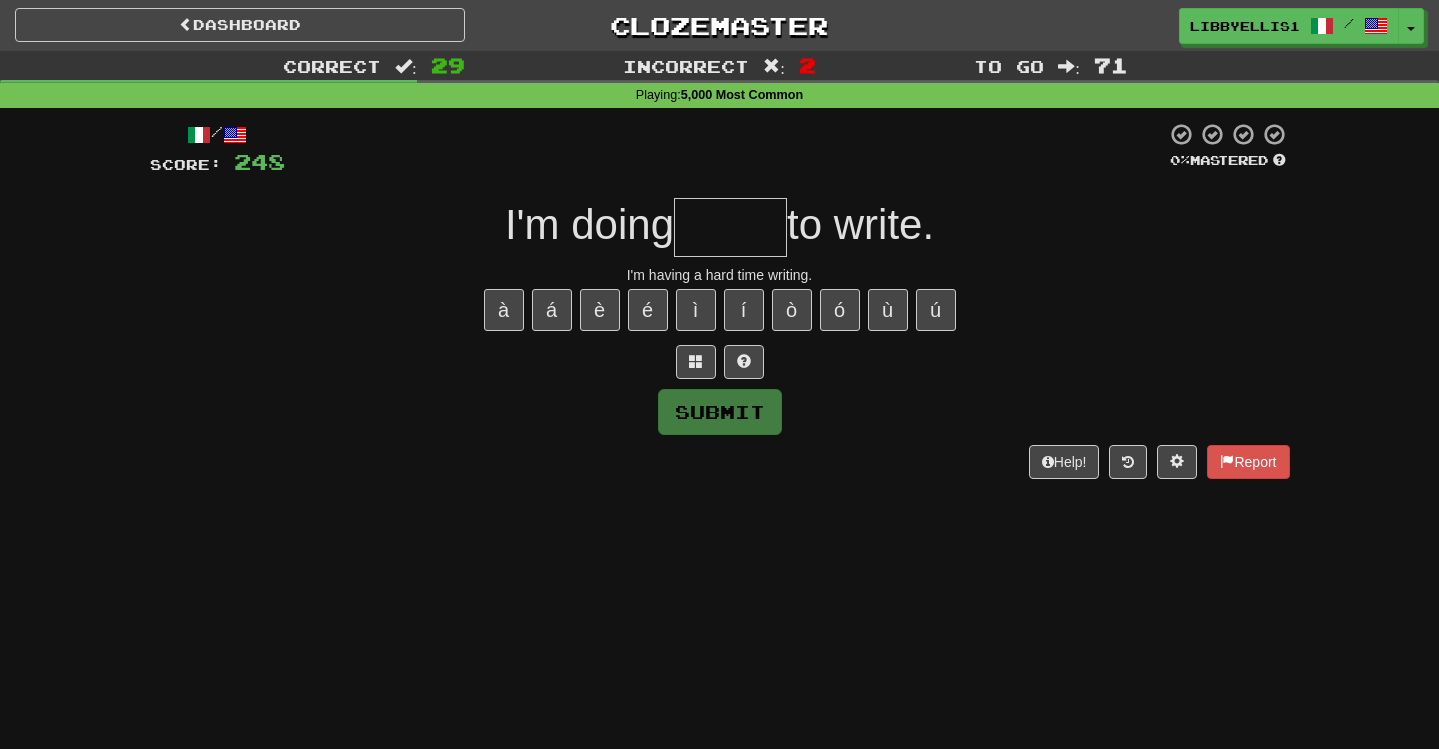 type on "*" 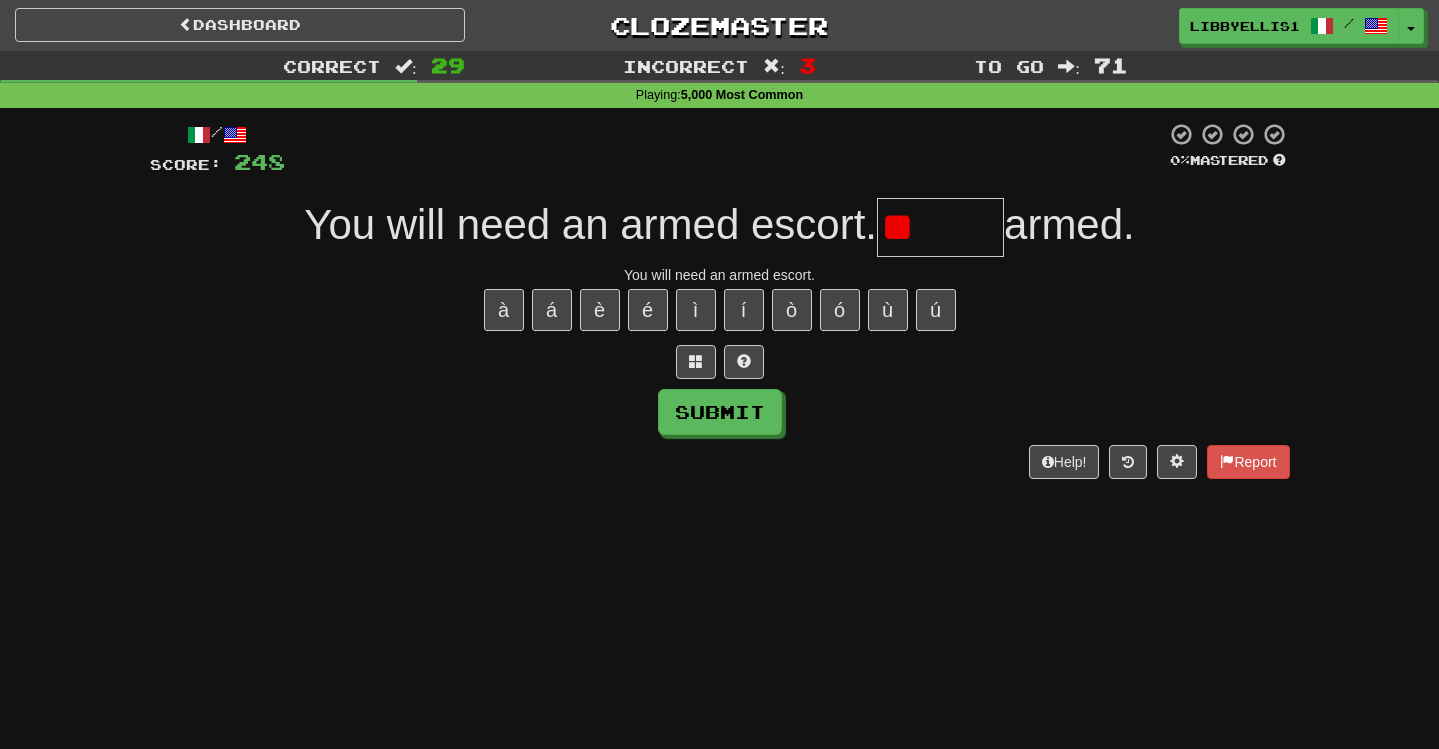 type on "*" 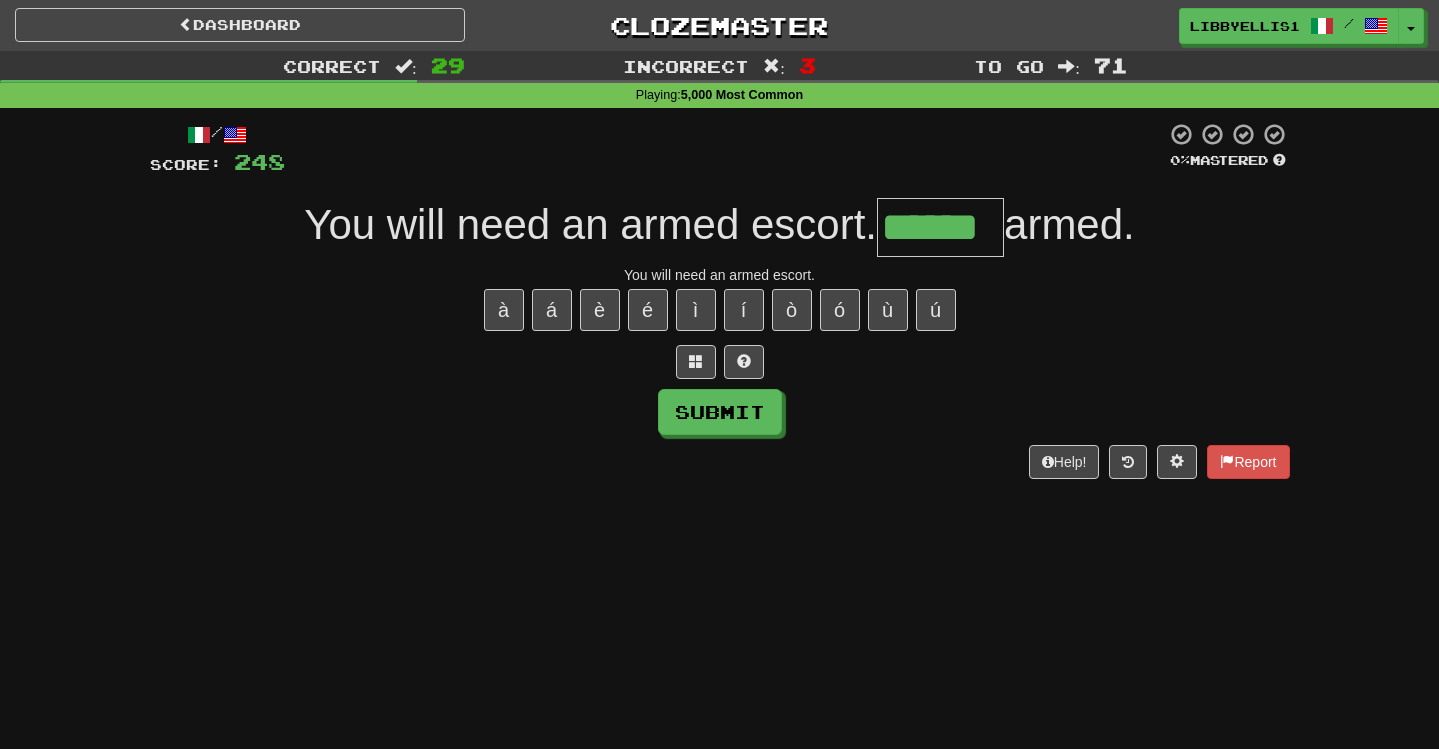 type on "******" 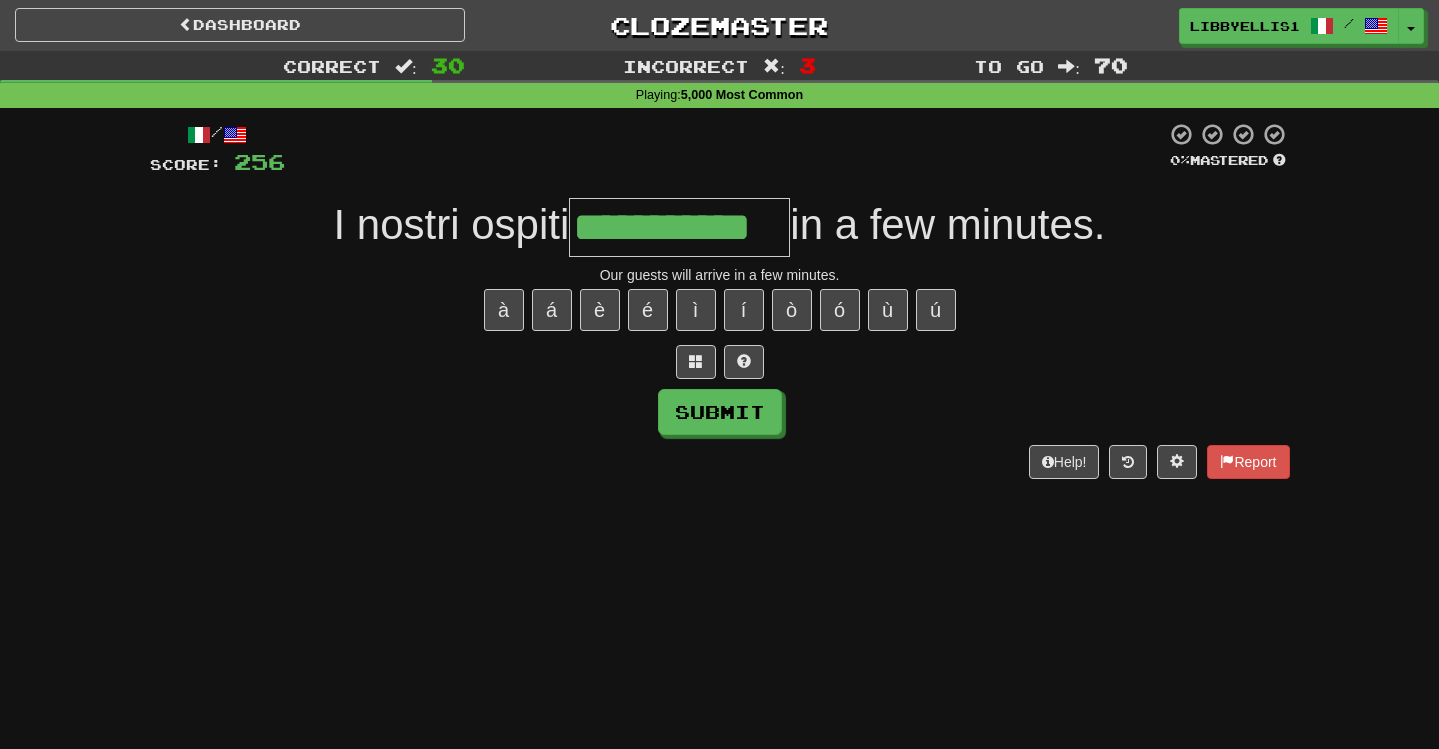 type on "**********" 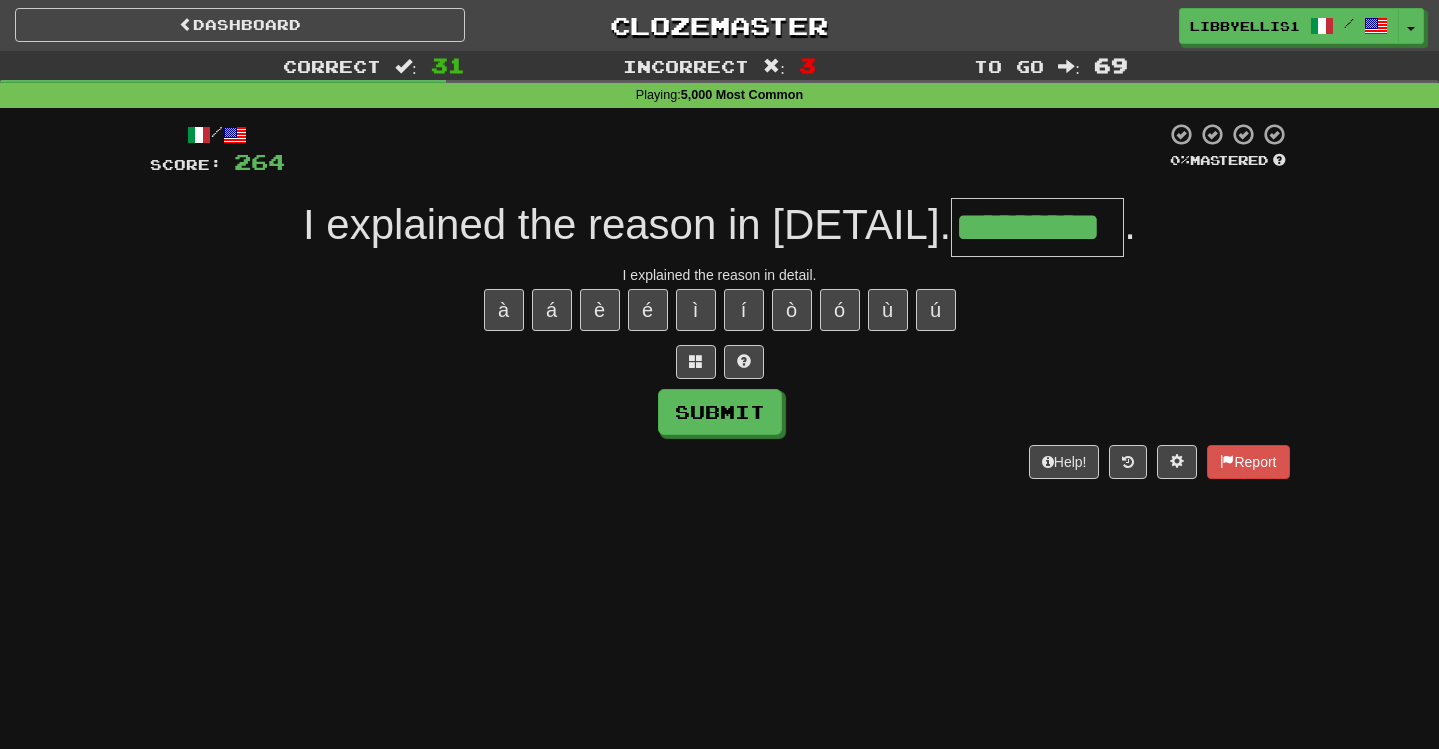 type on "*********" 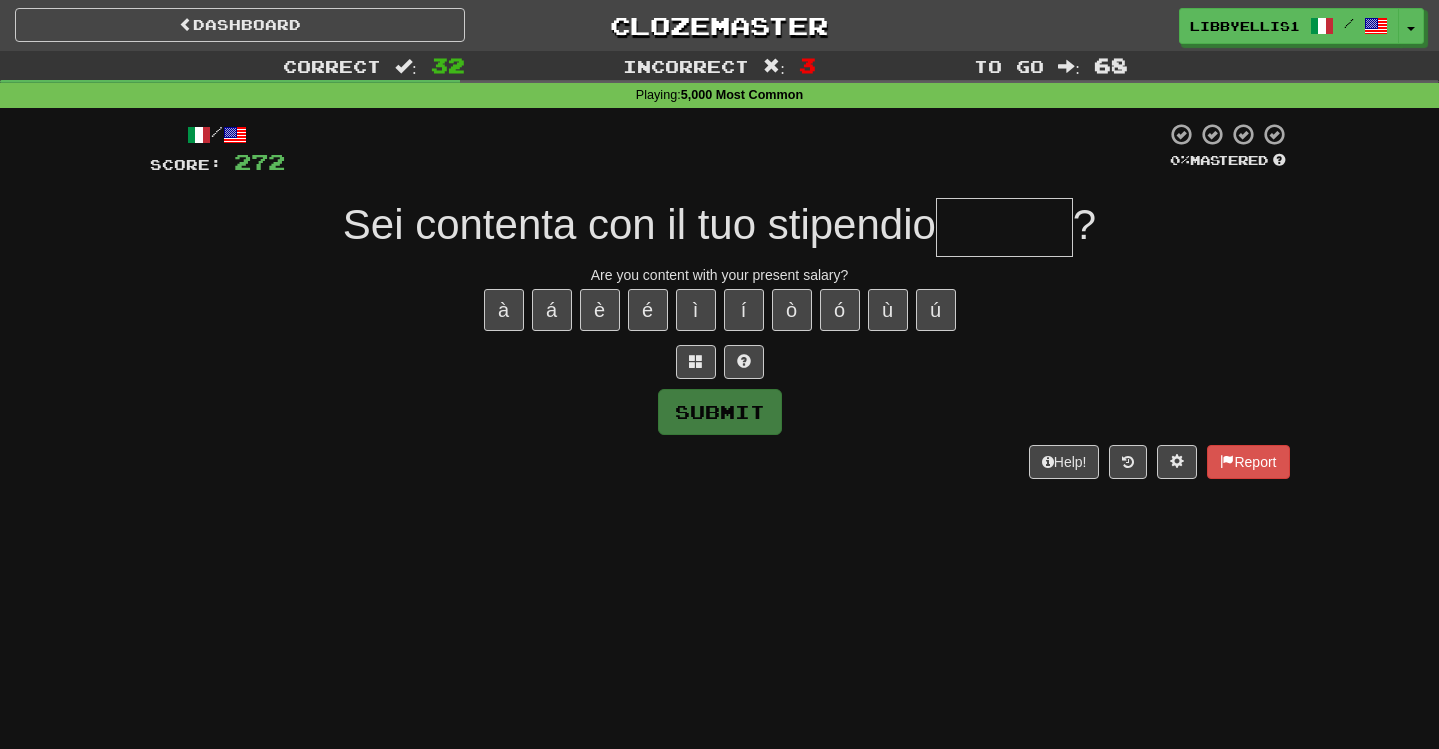 type on "*" 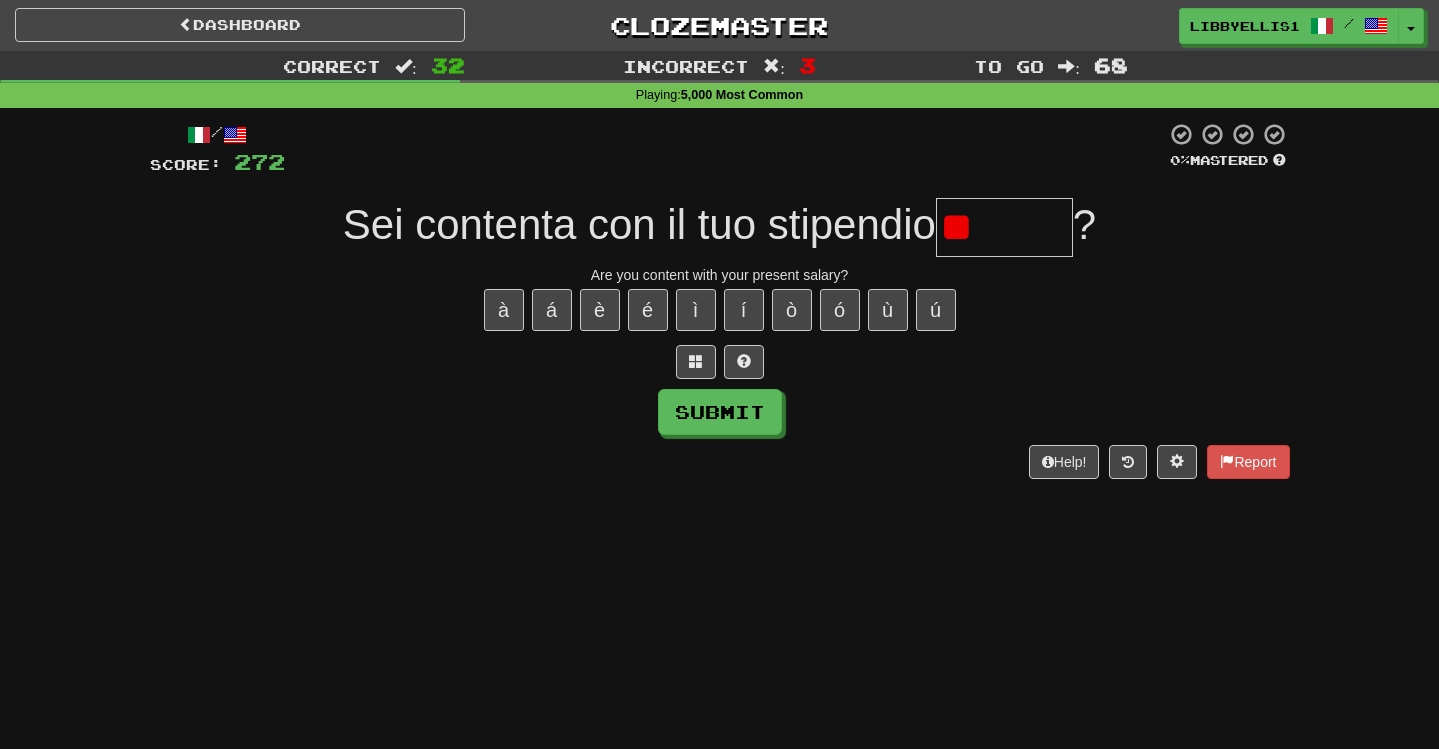 type on "*" 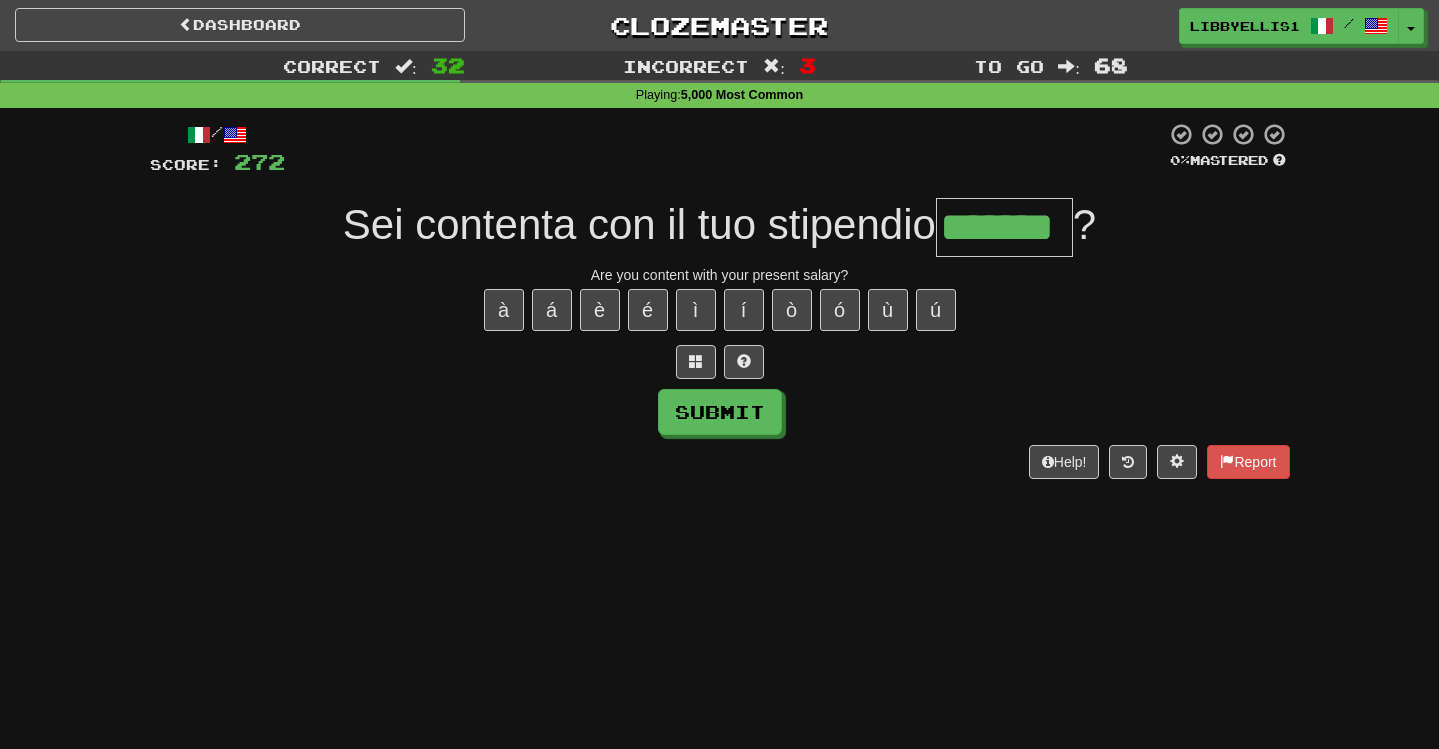 type on "*******" 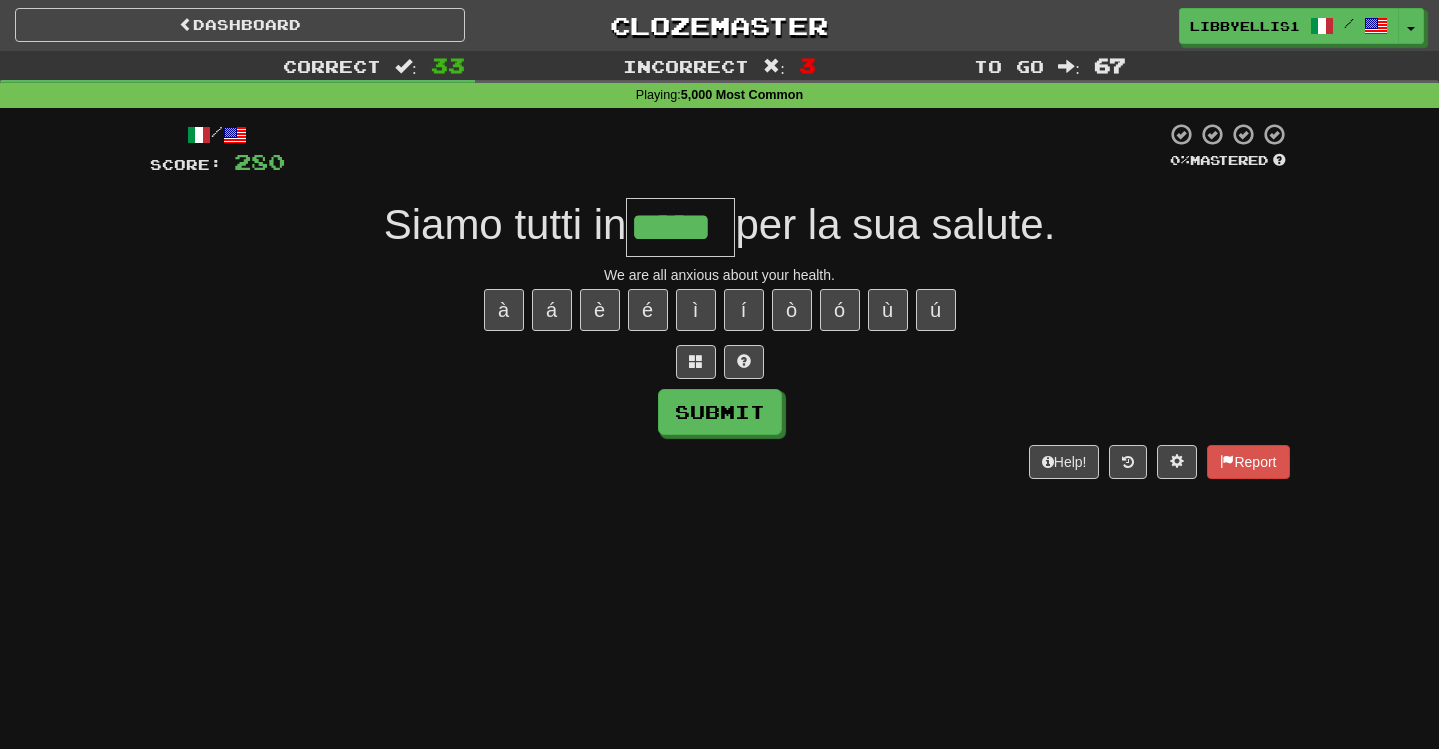 type on "*****" 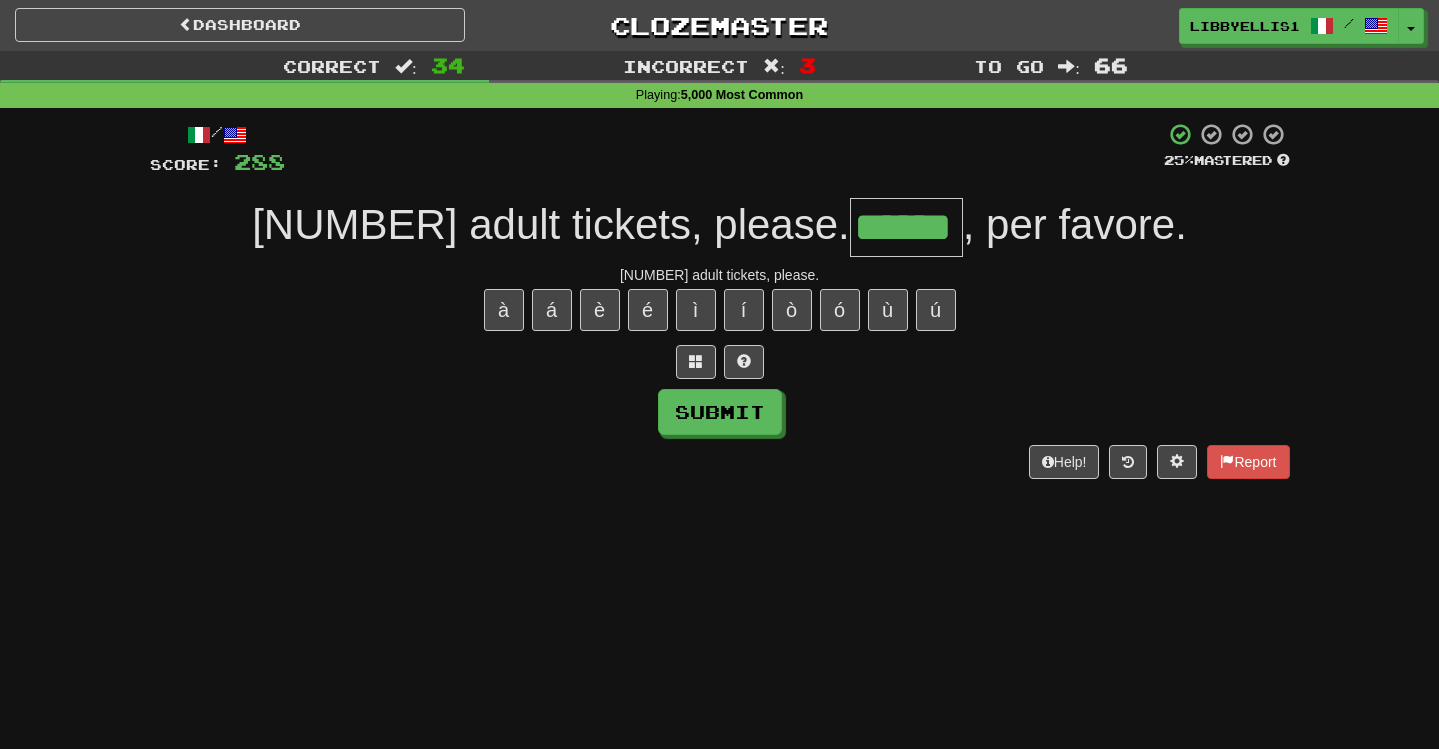 type on "******" 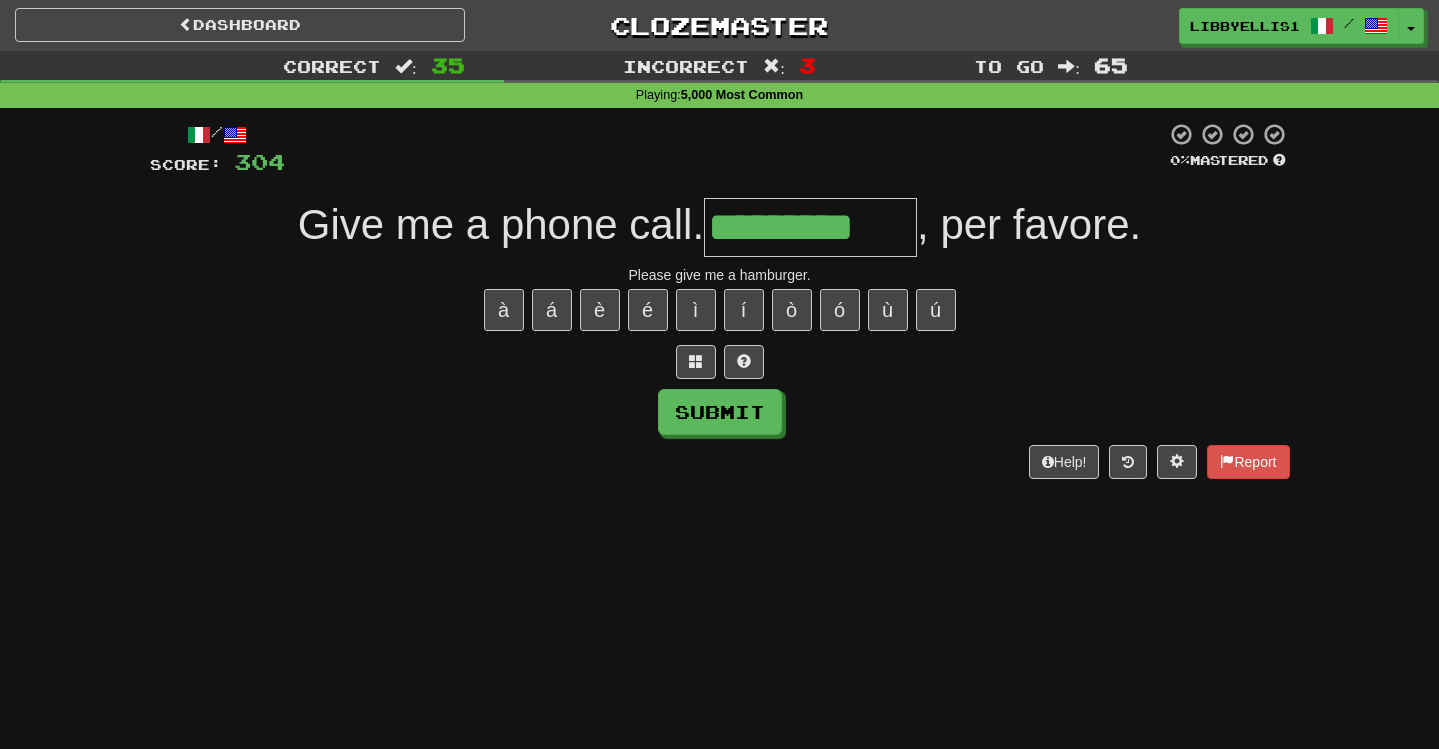 type on "*********" 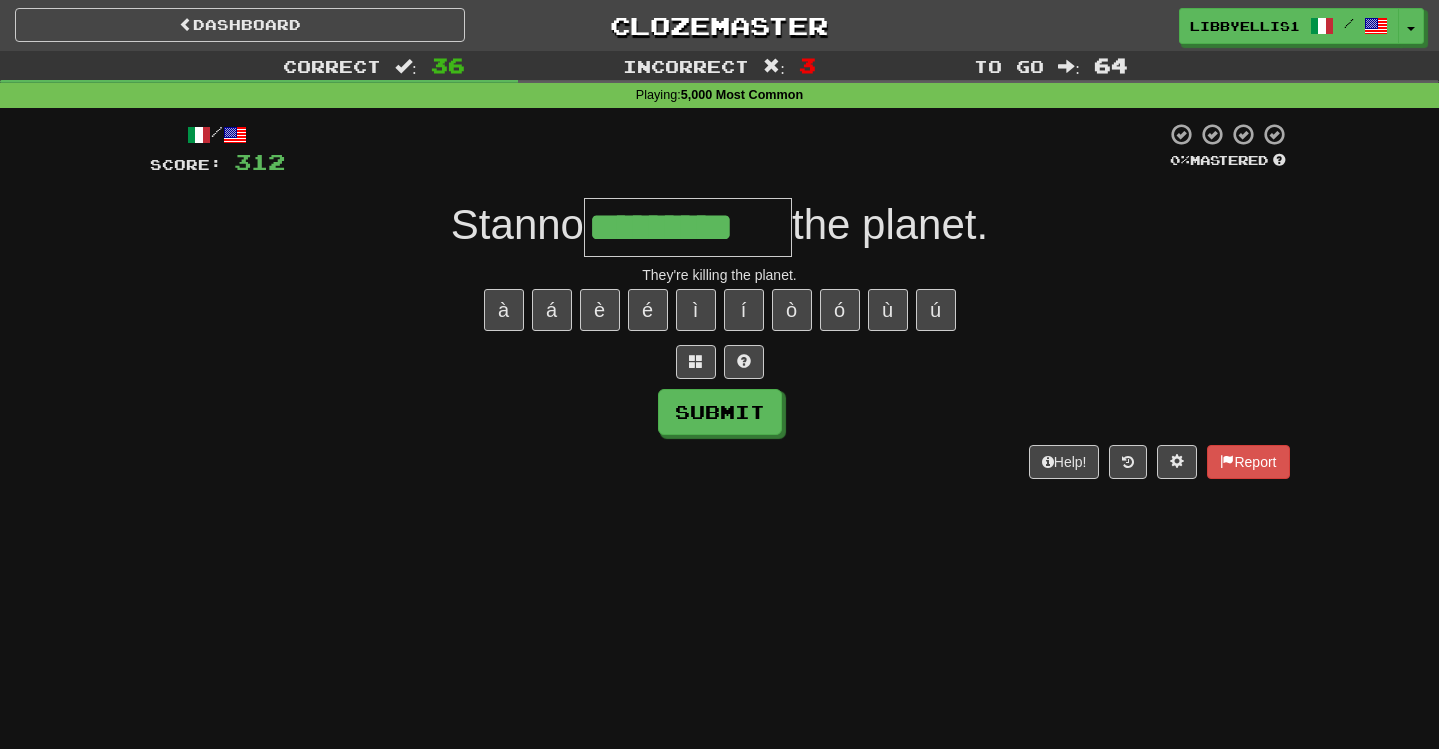 type on "*********" 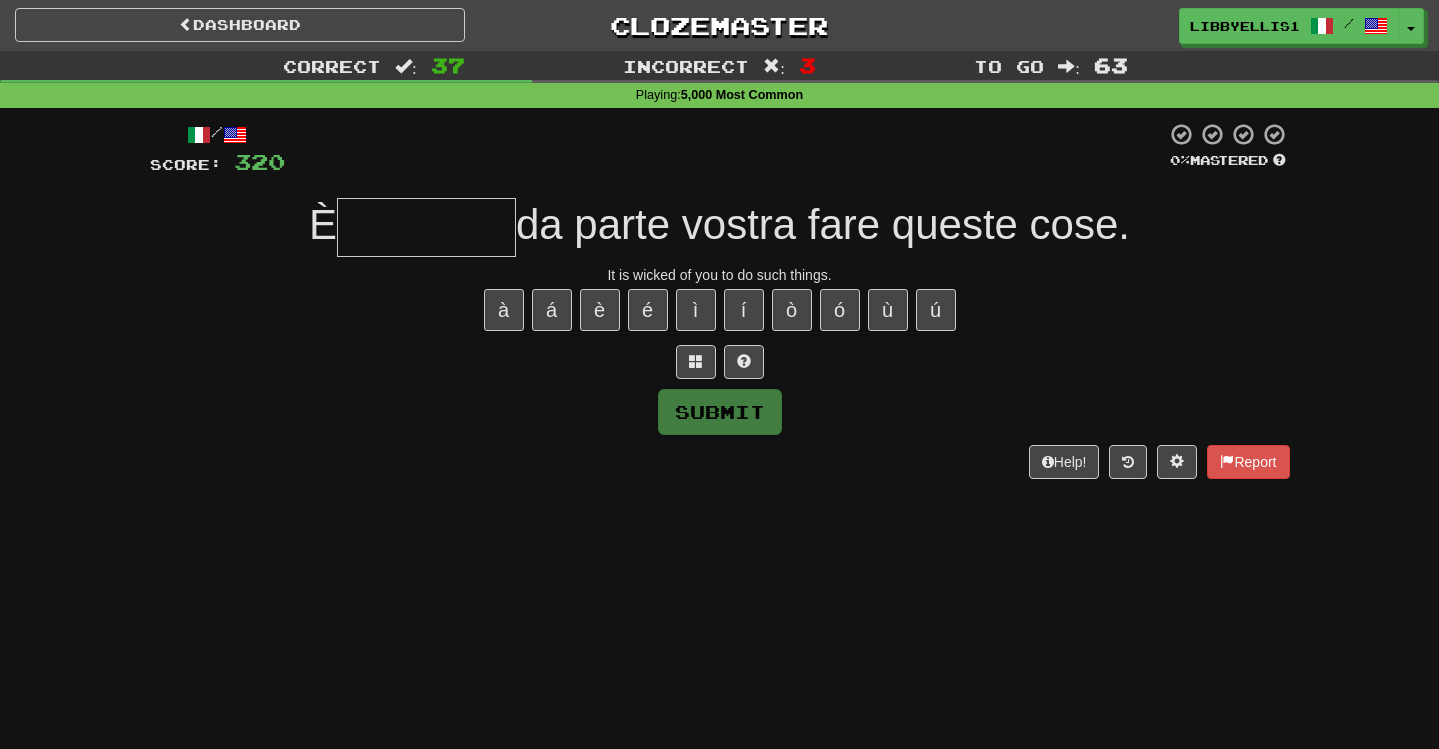 type on "*" 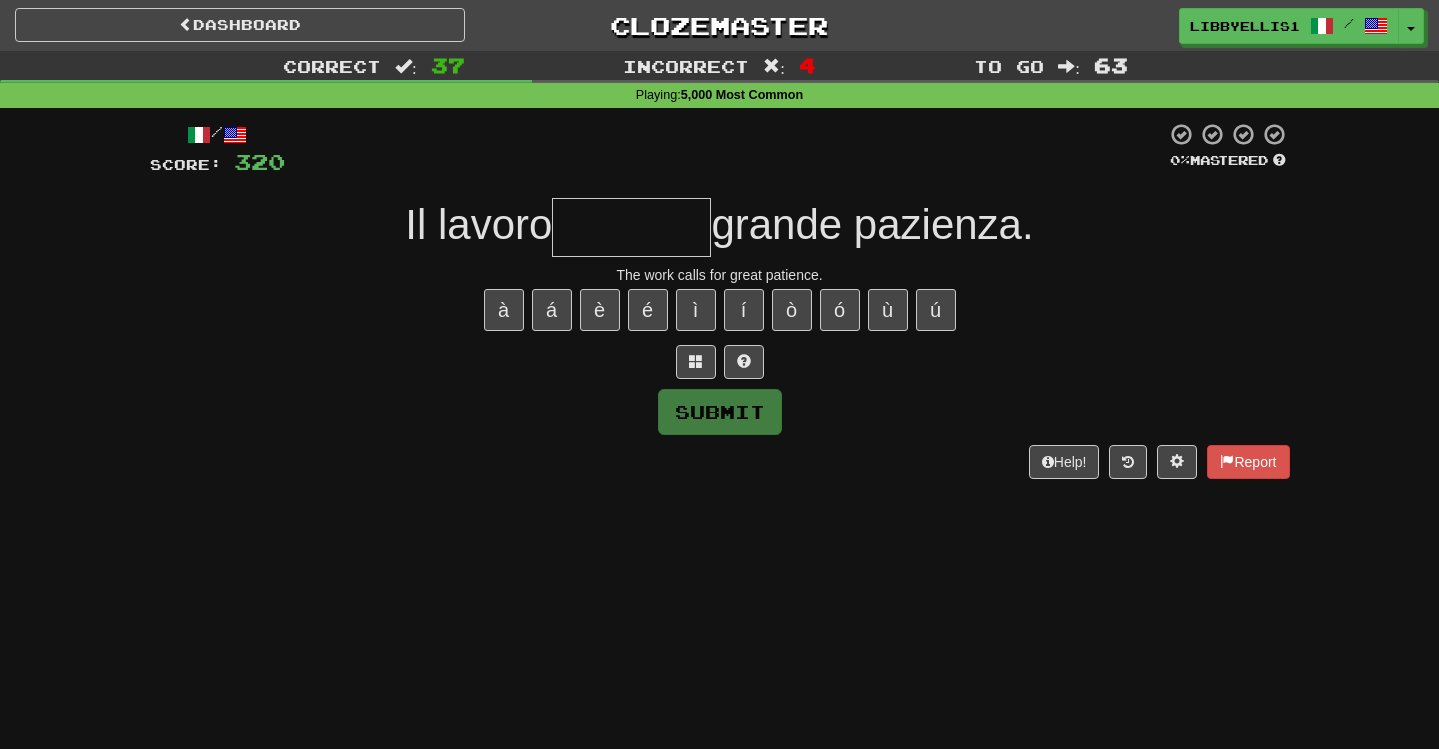 type on "*" 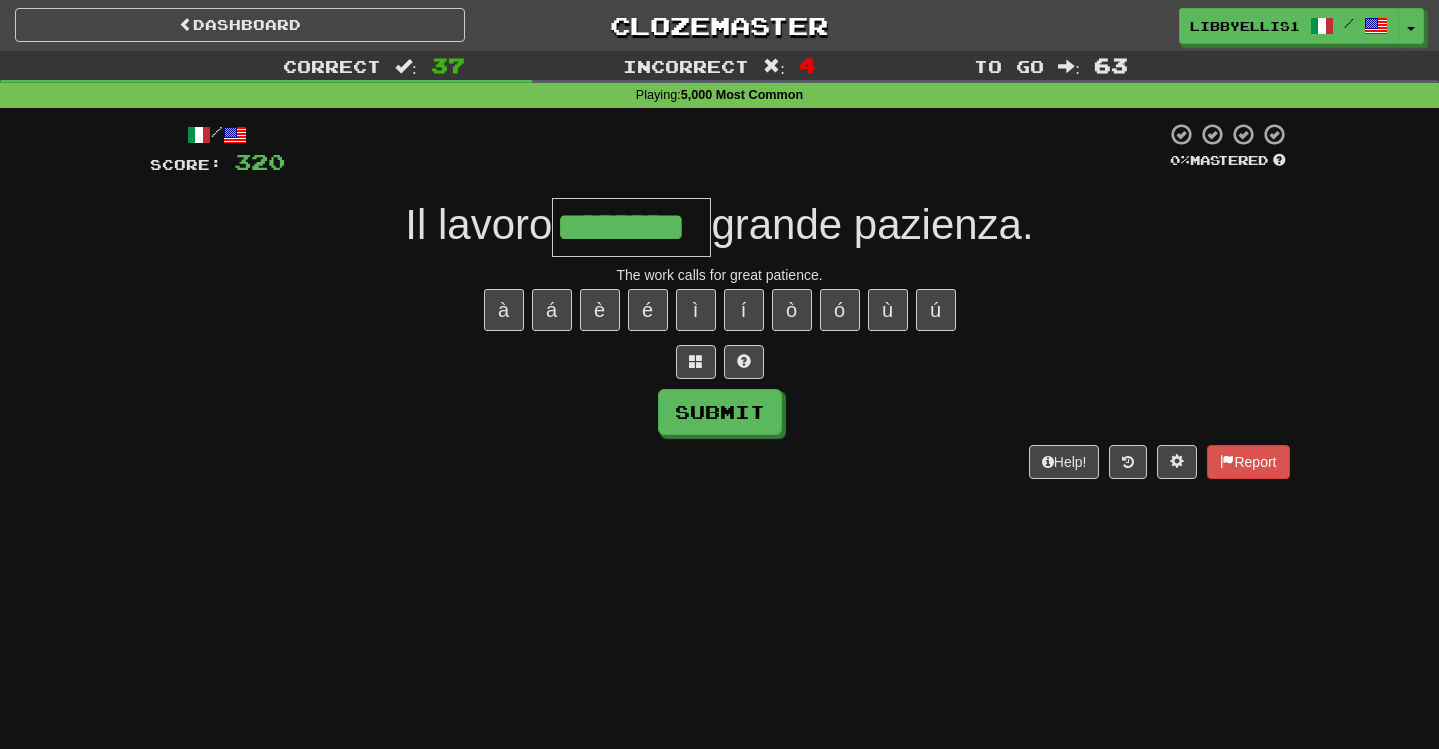 type on "********" 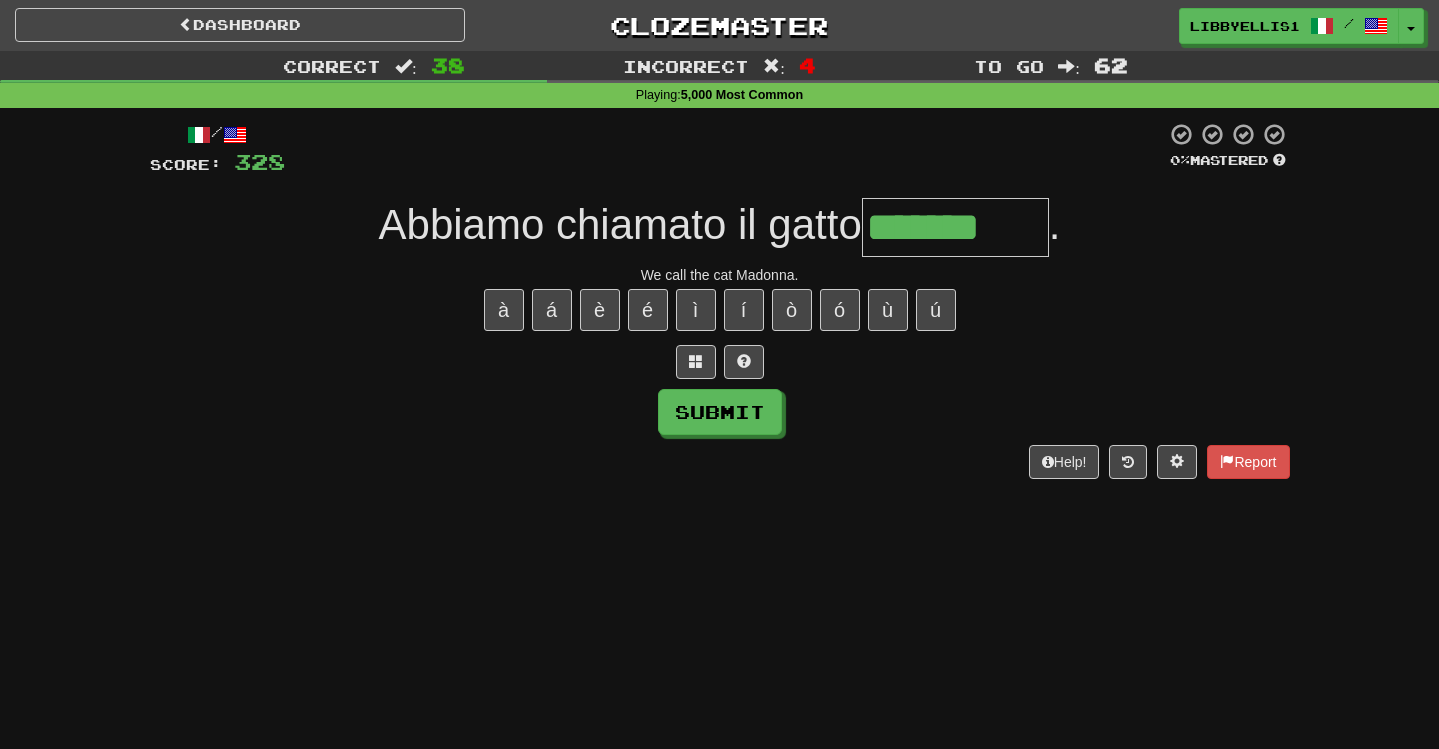 type on "*******" 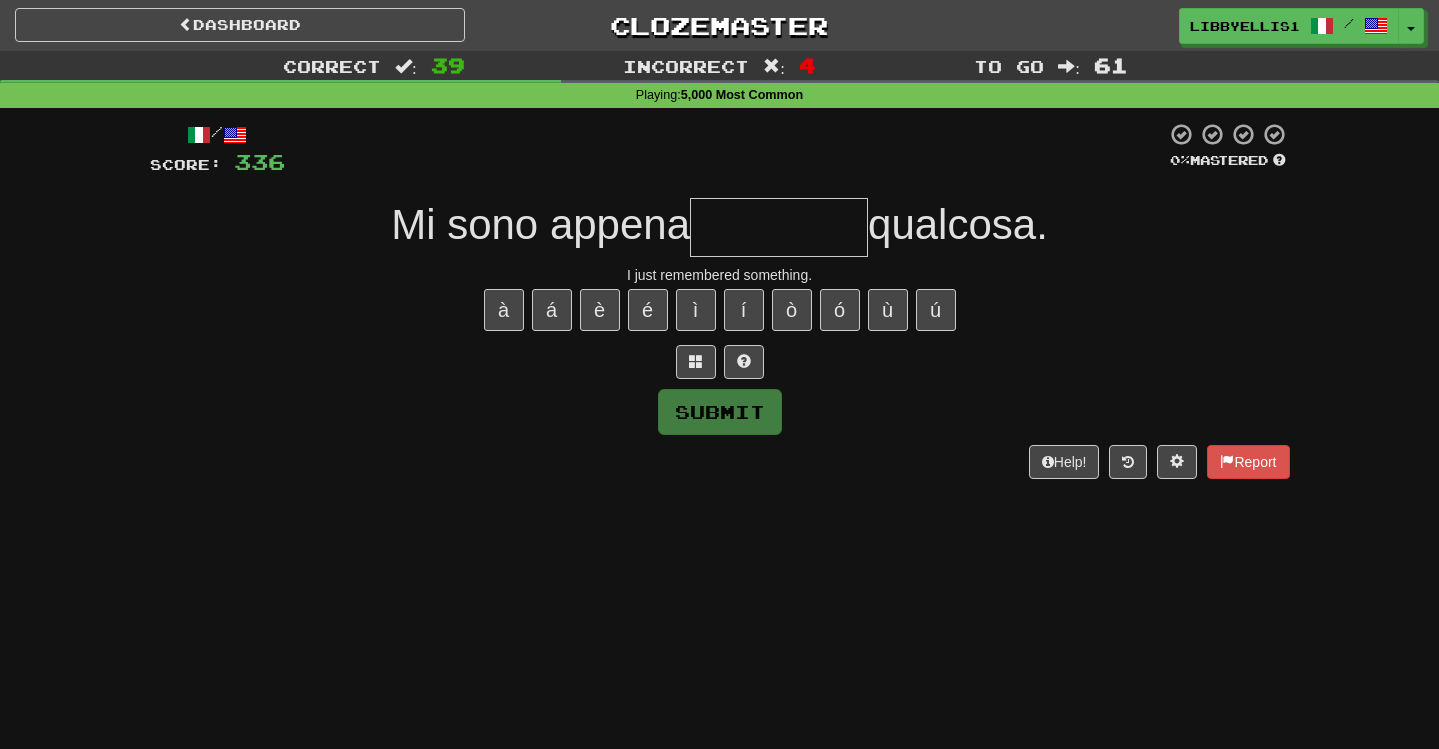 type on "*" 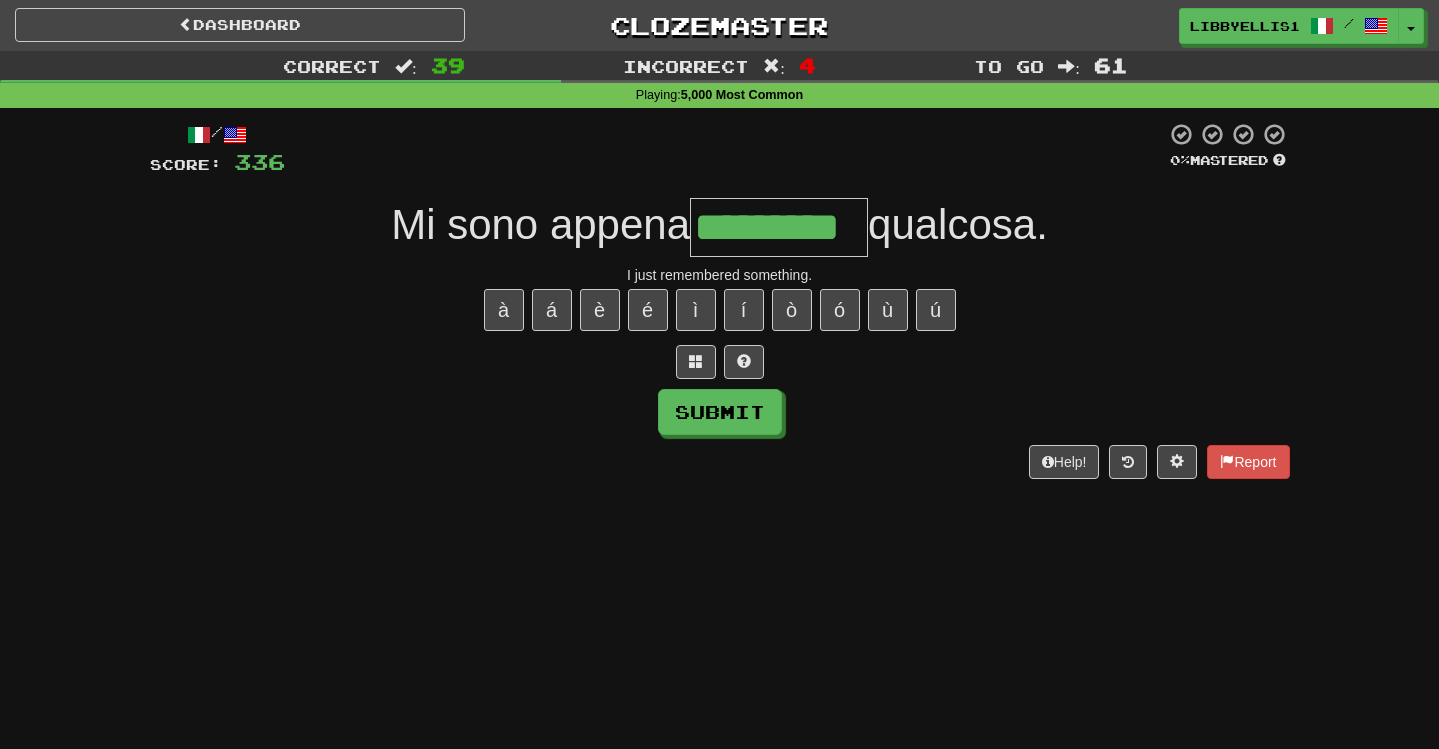 type on "*********" 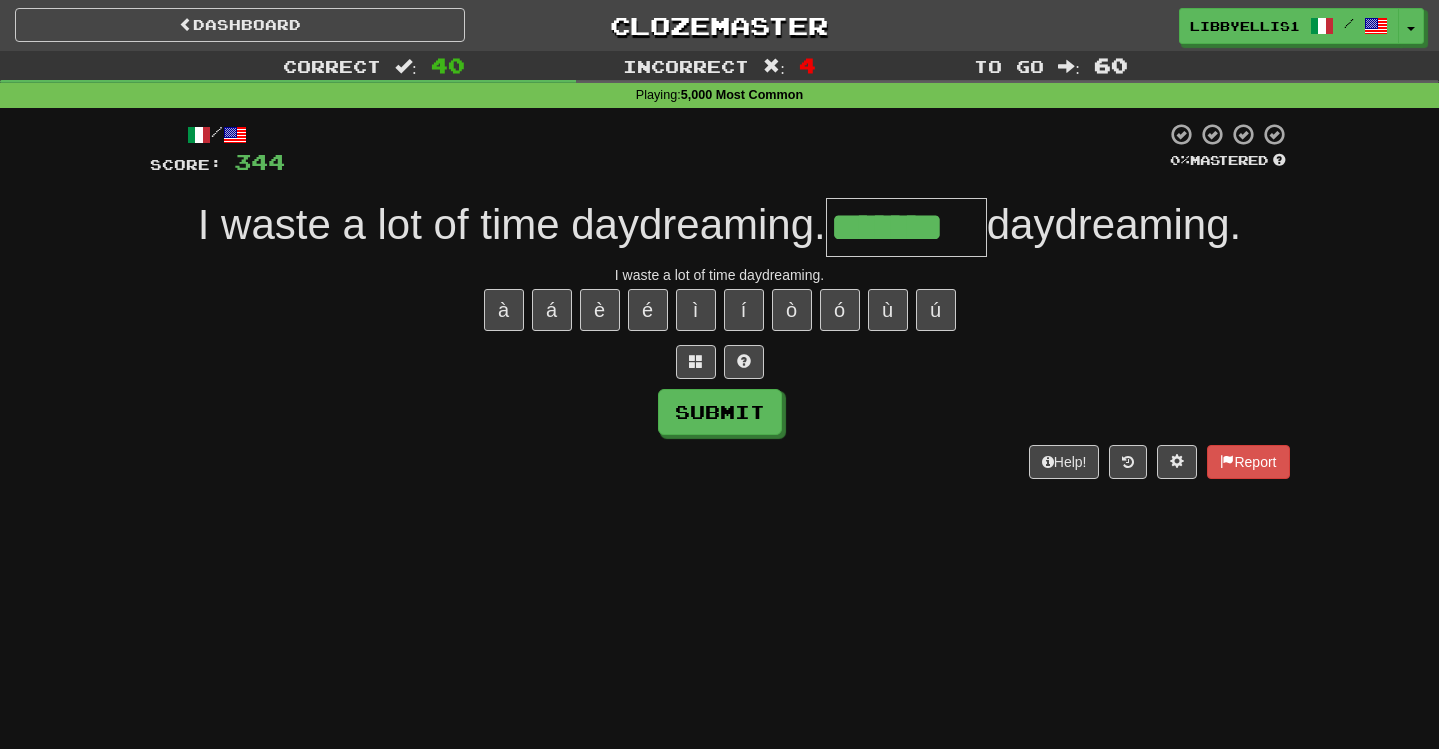 type on "*******" 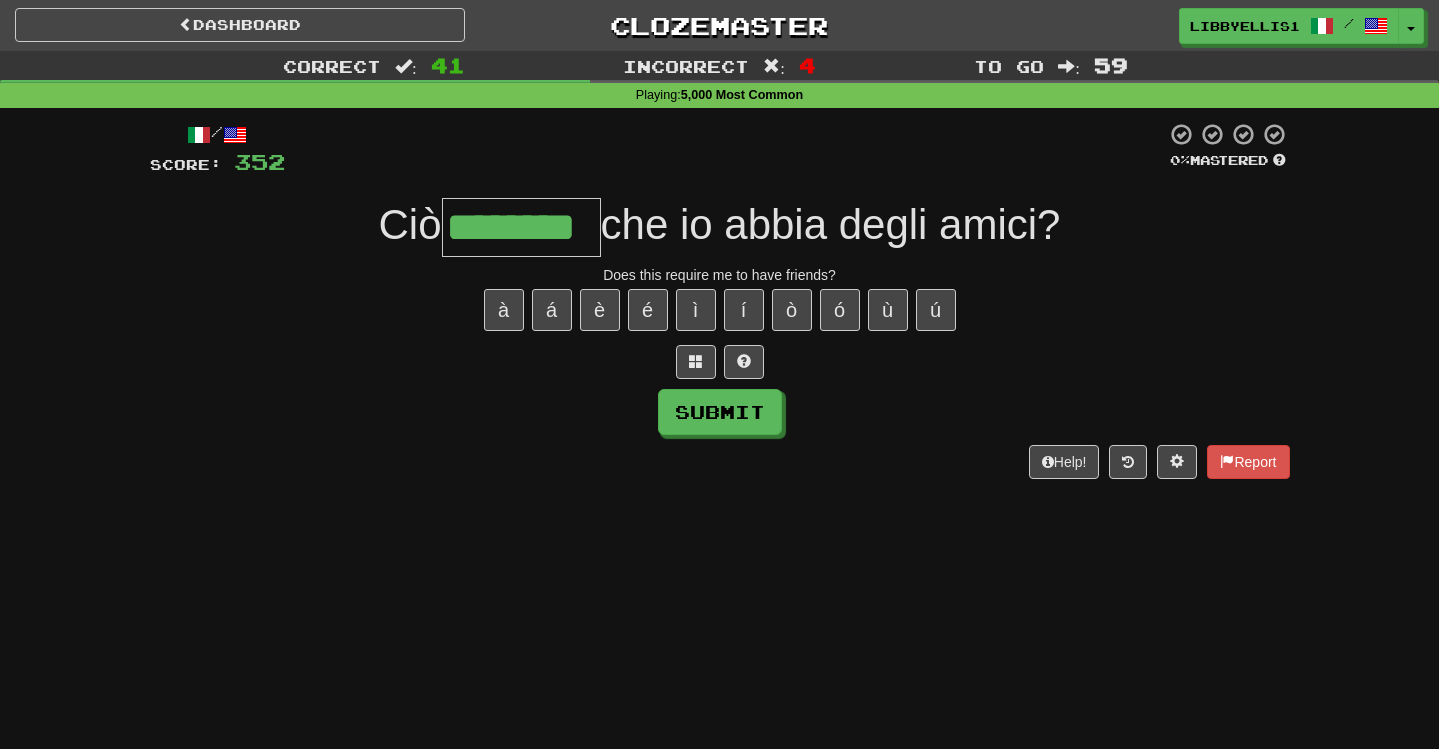 type on "********" 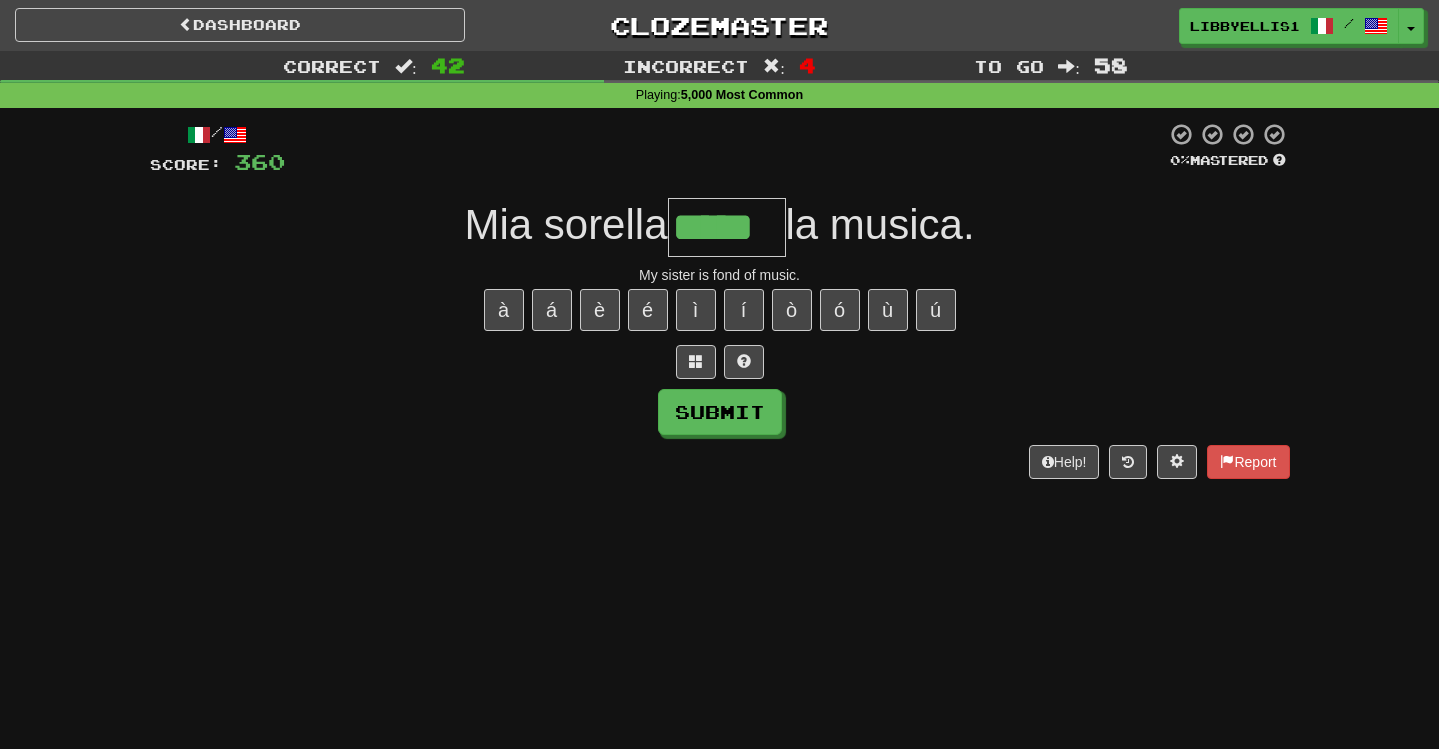 type on "*****" 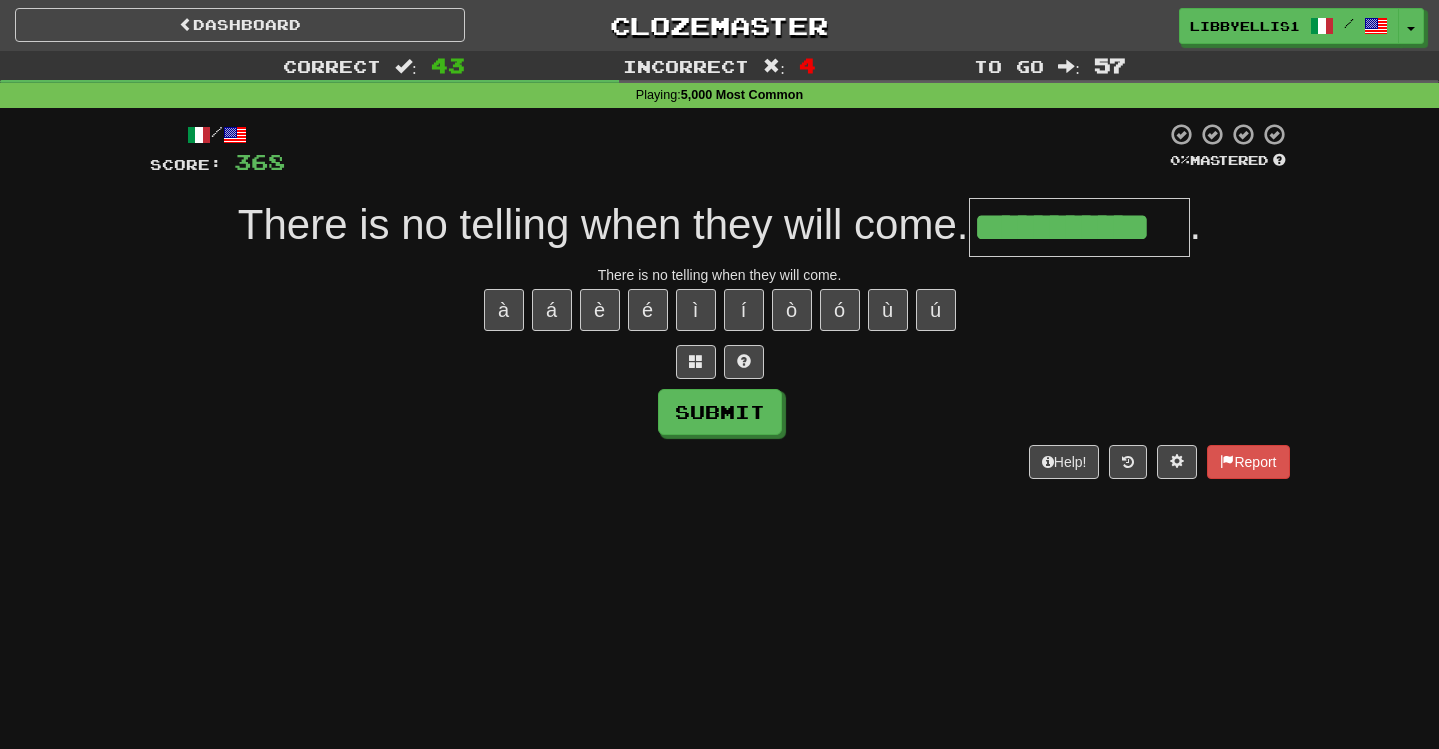 type on "**********" 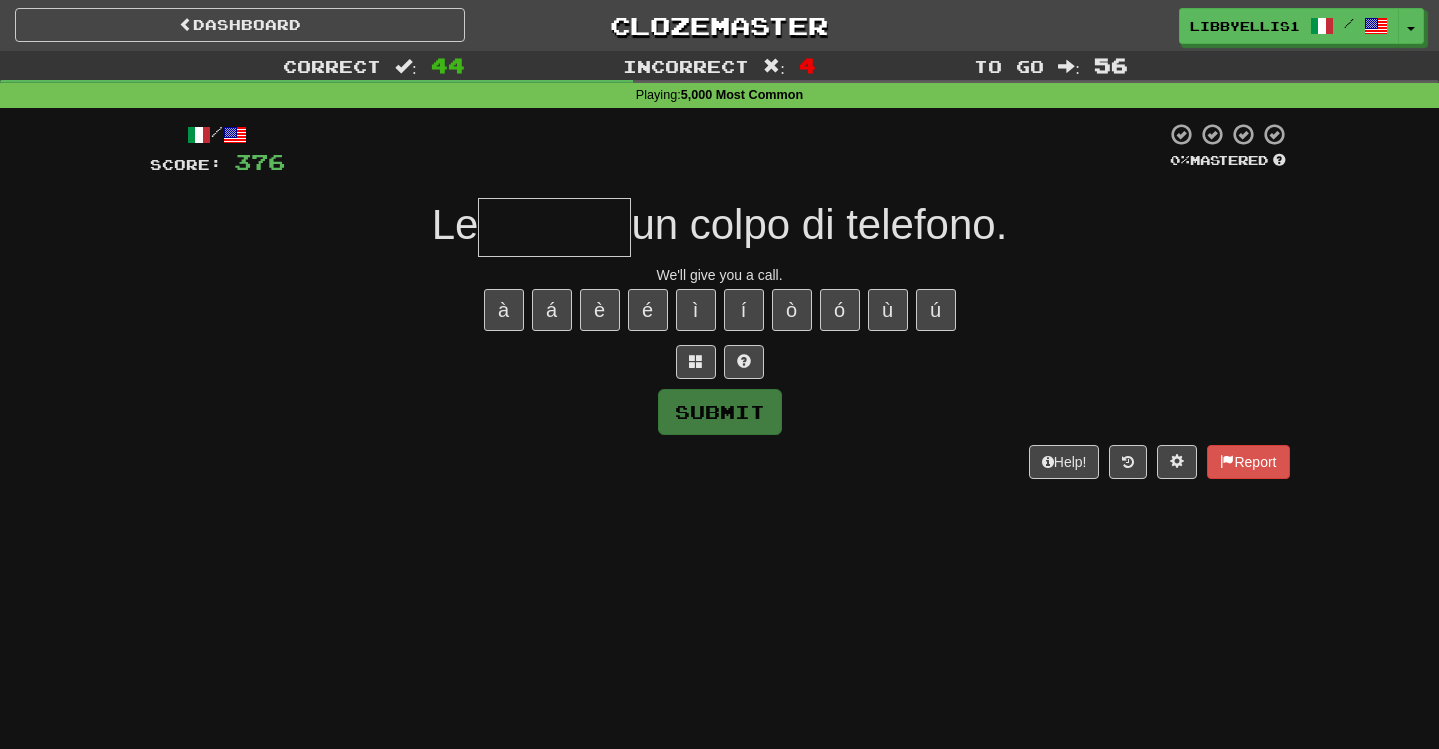 type on "*" 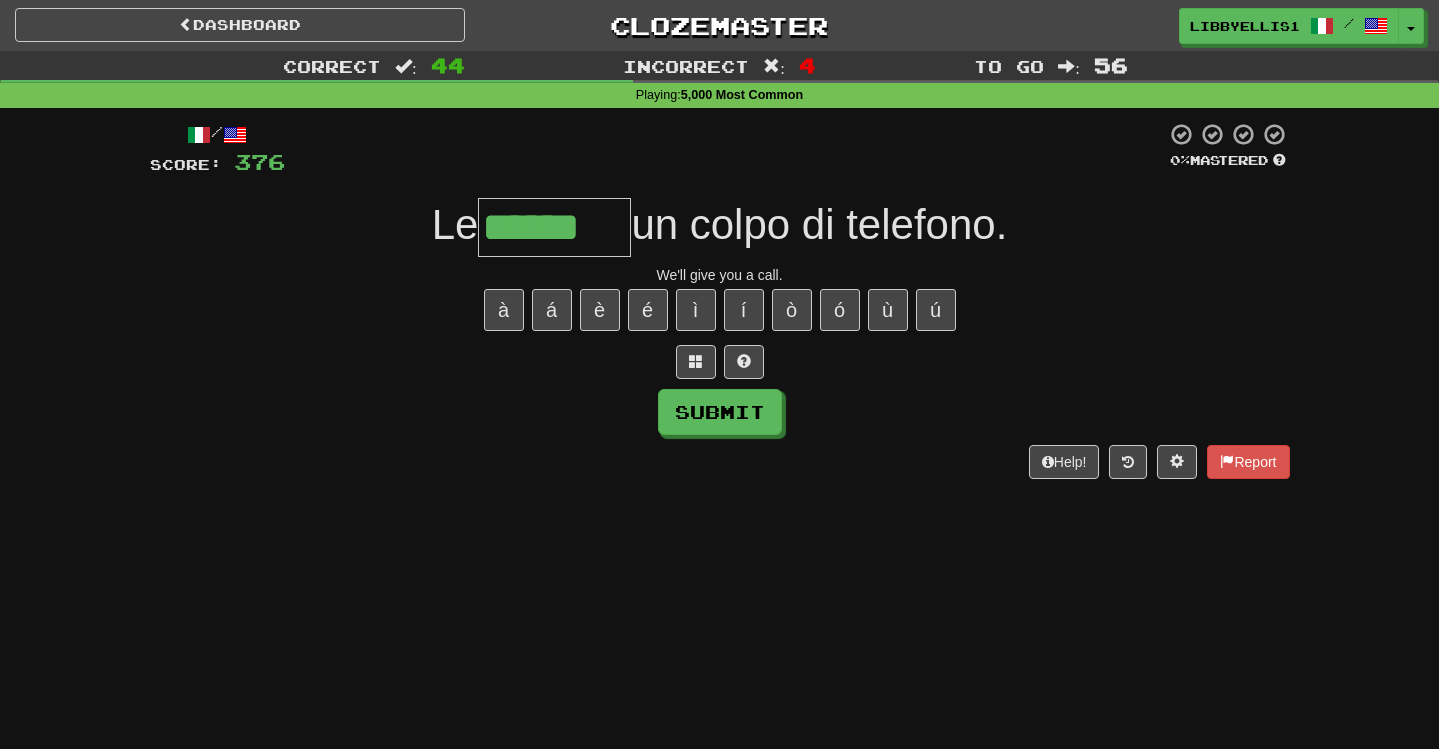 type on "******" 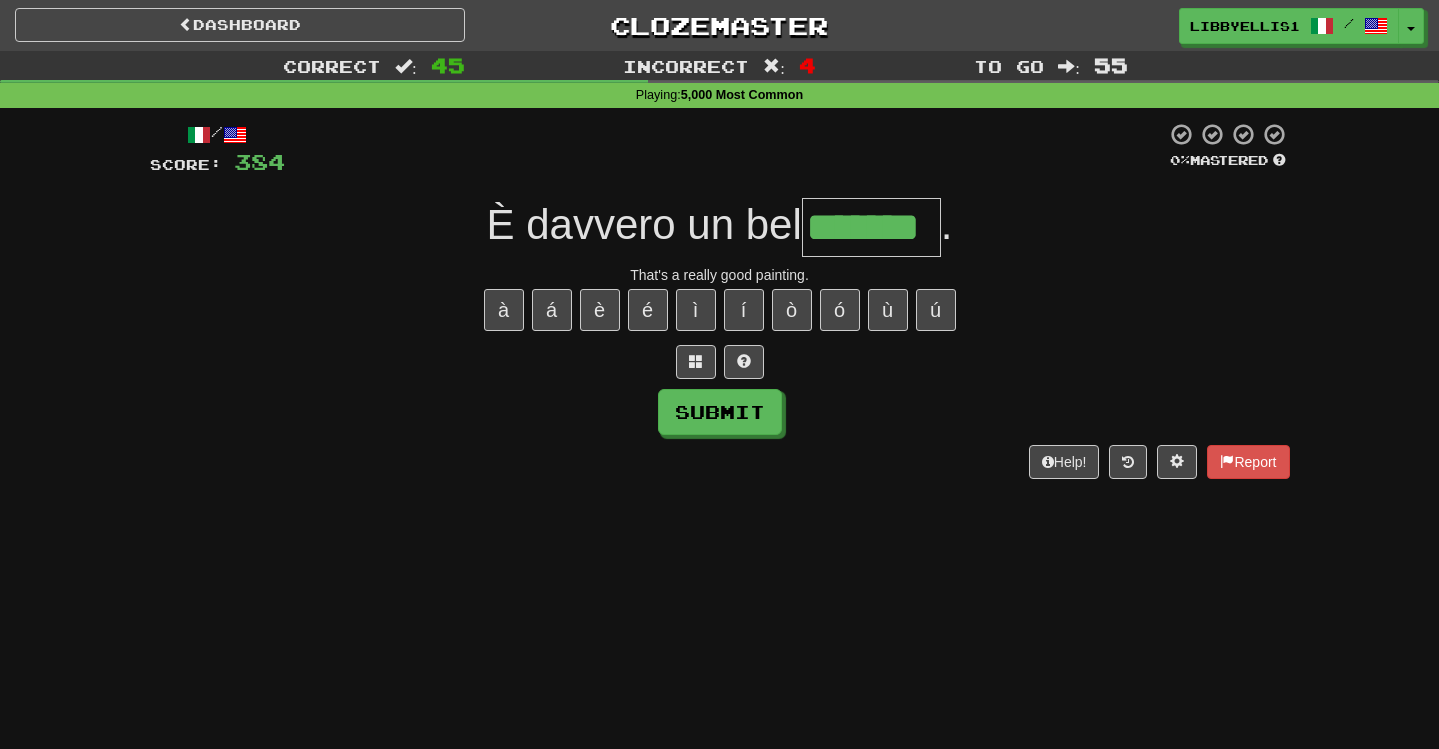 type on "*******" 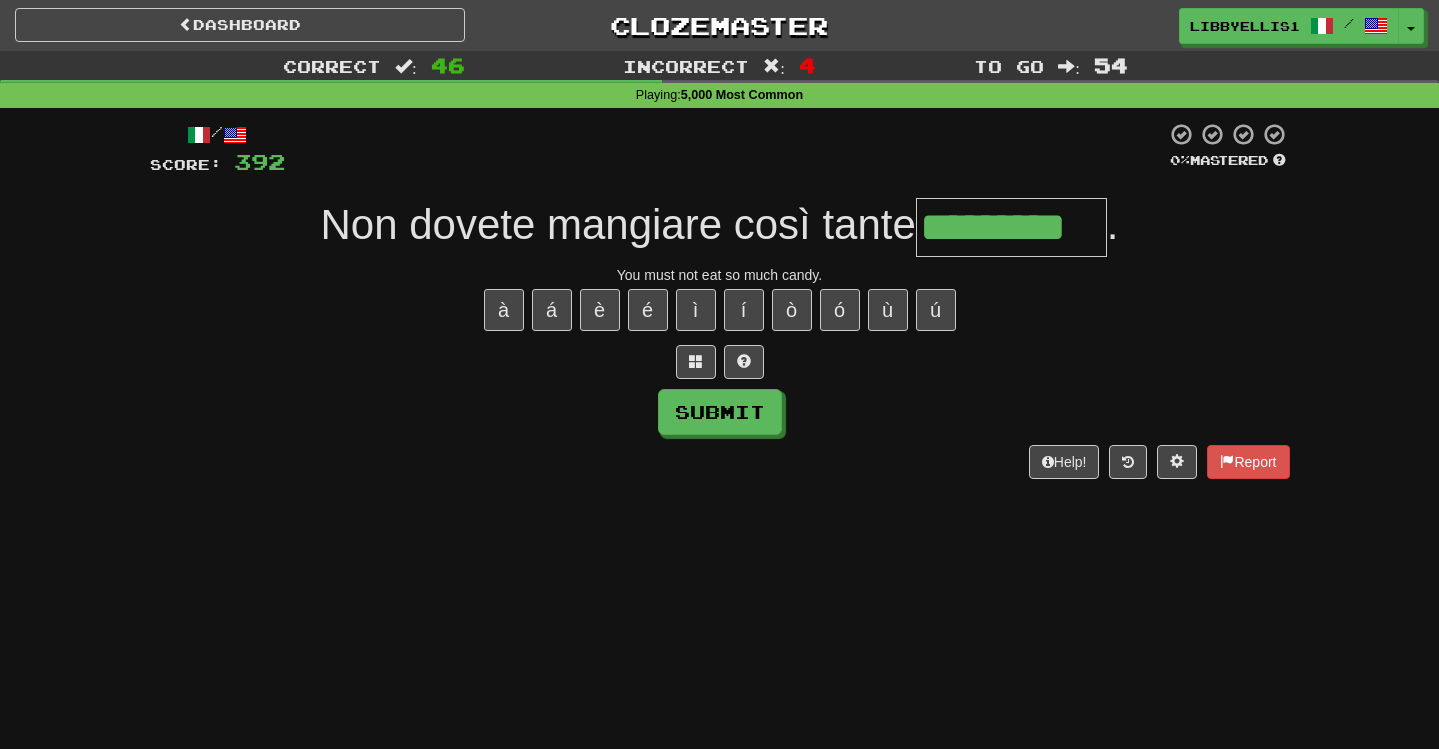 type on "*********" 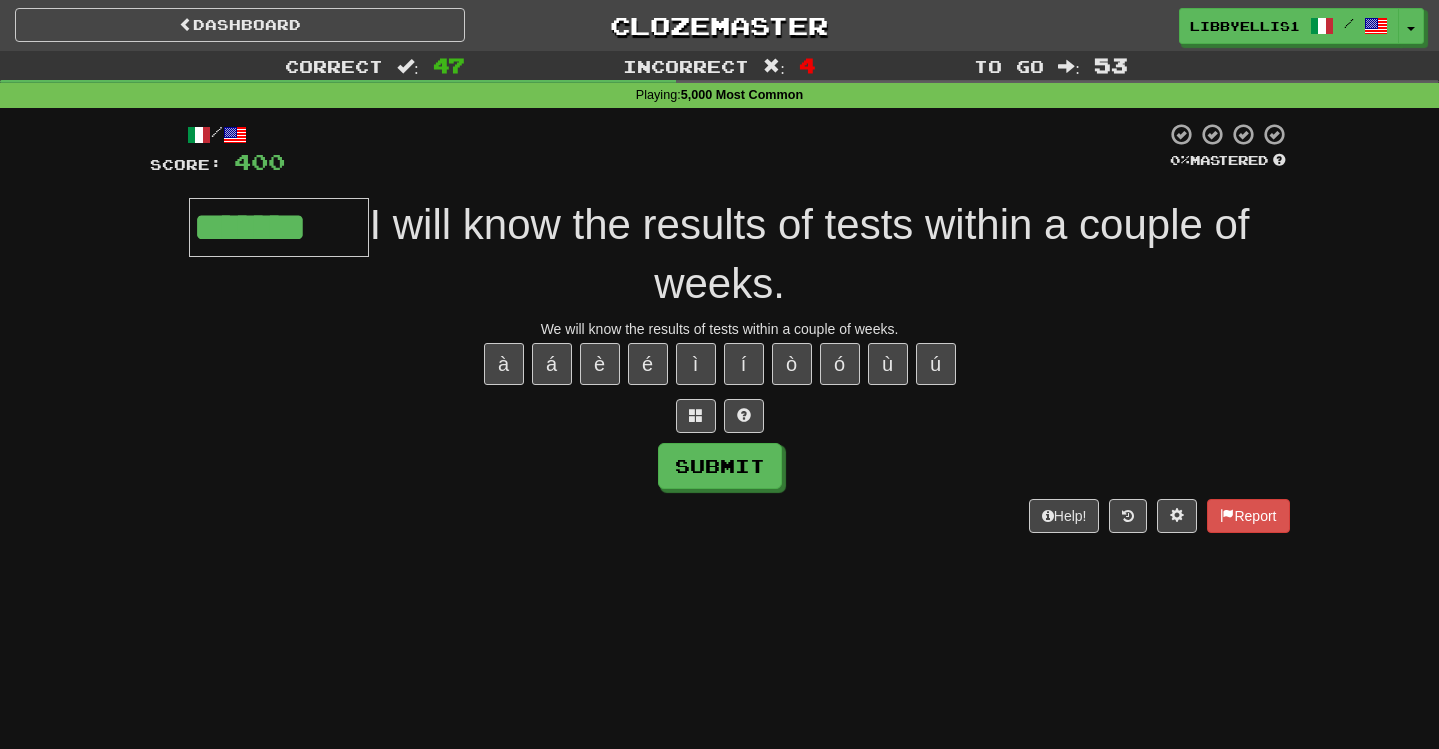 type on "*******" 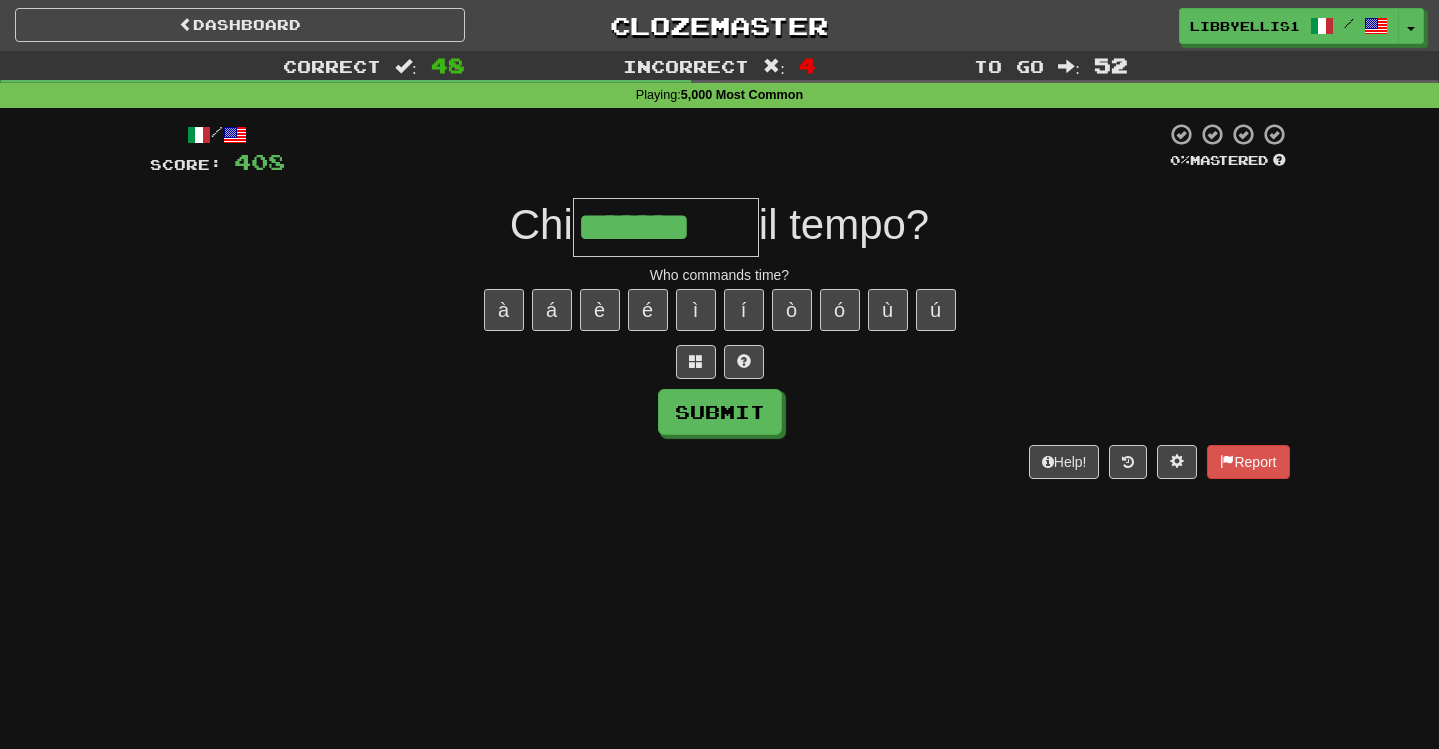 type on "*******" 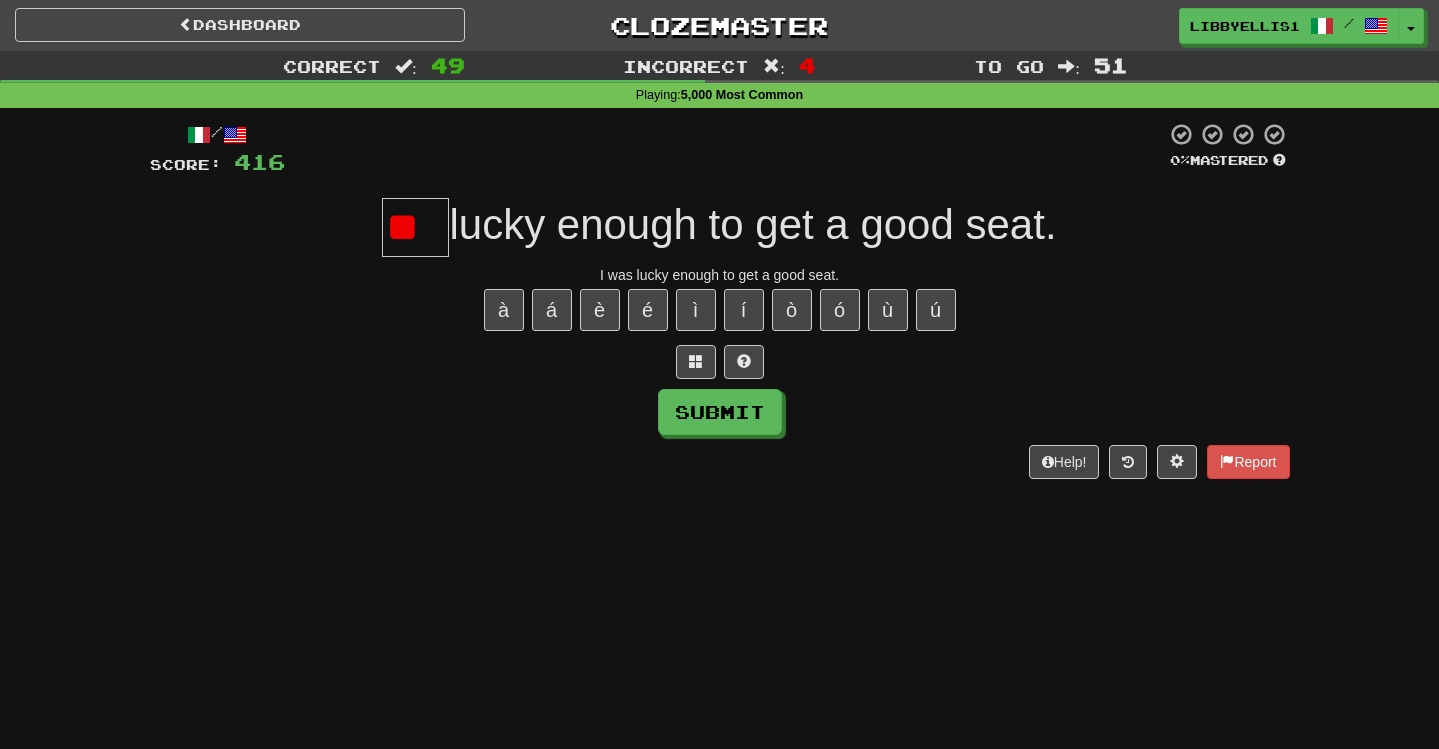 type on "*" 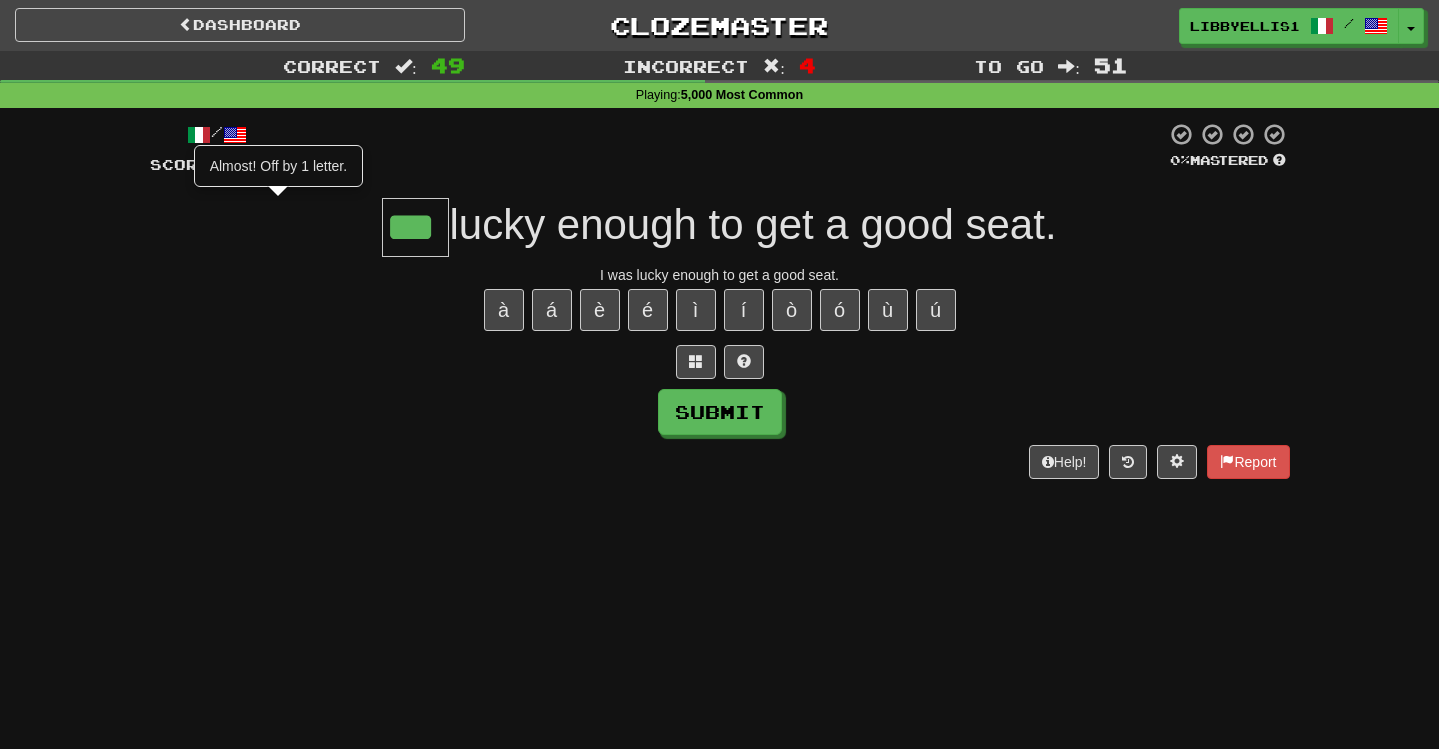 type on "***" 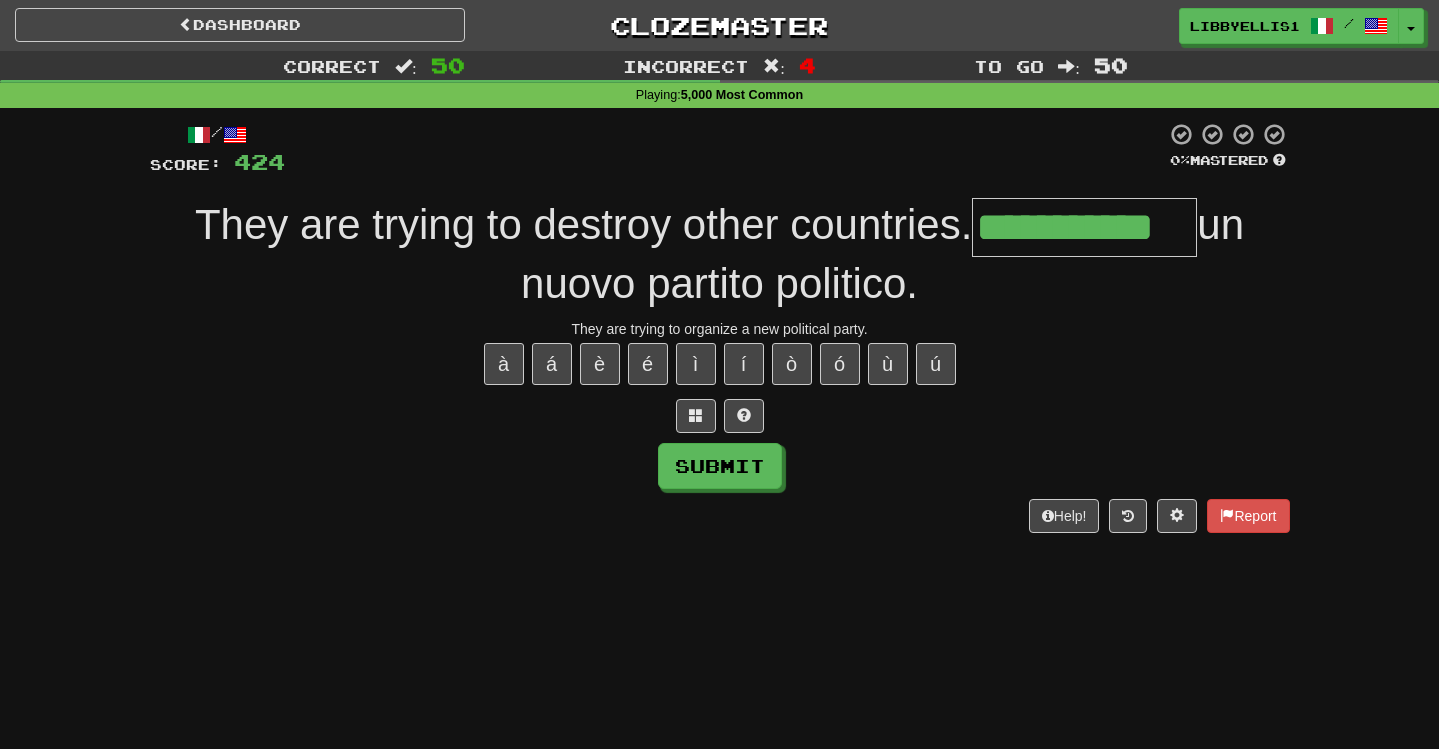 type on "**********" 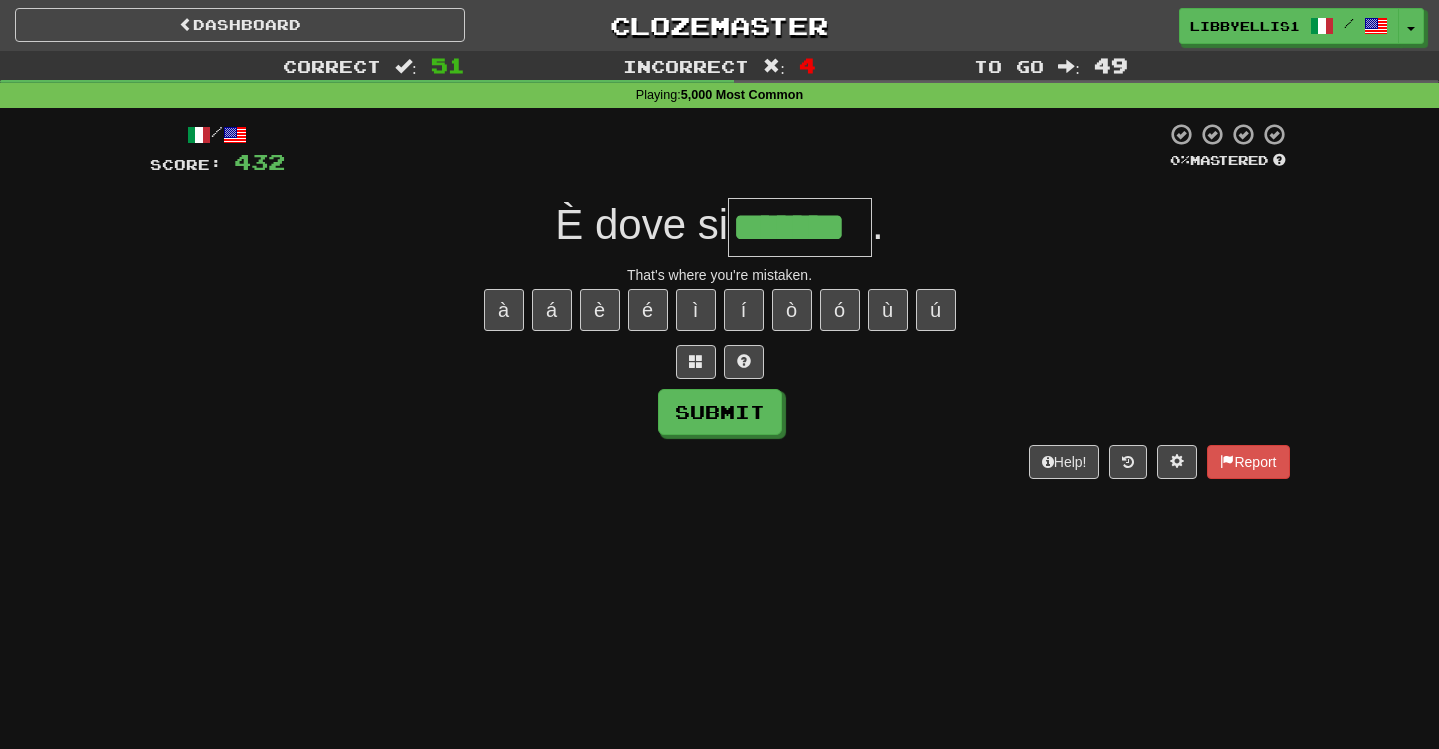 type on "*******" 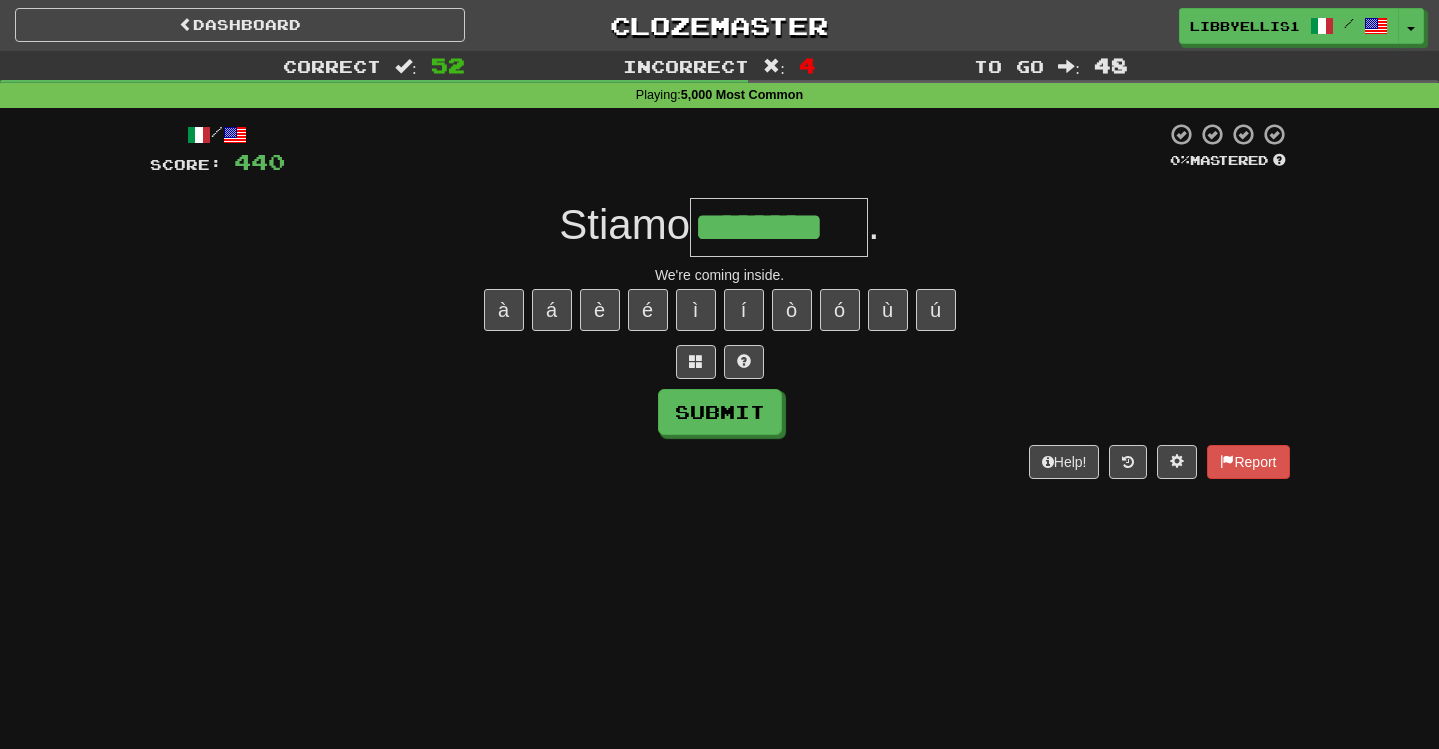 type on "********" 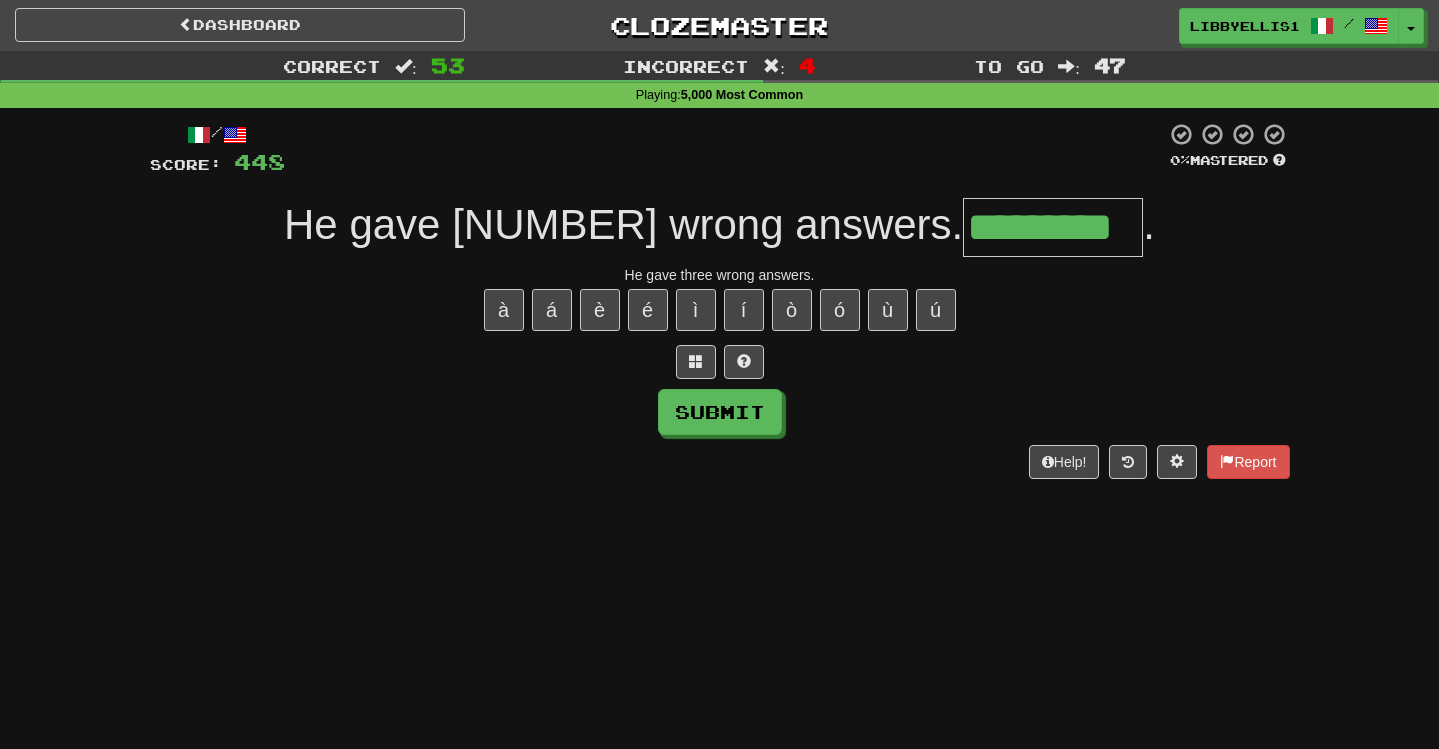 type on "*********" 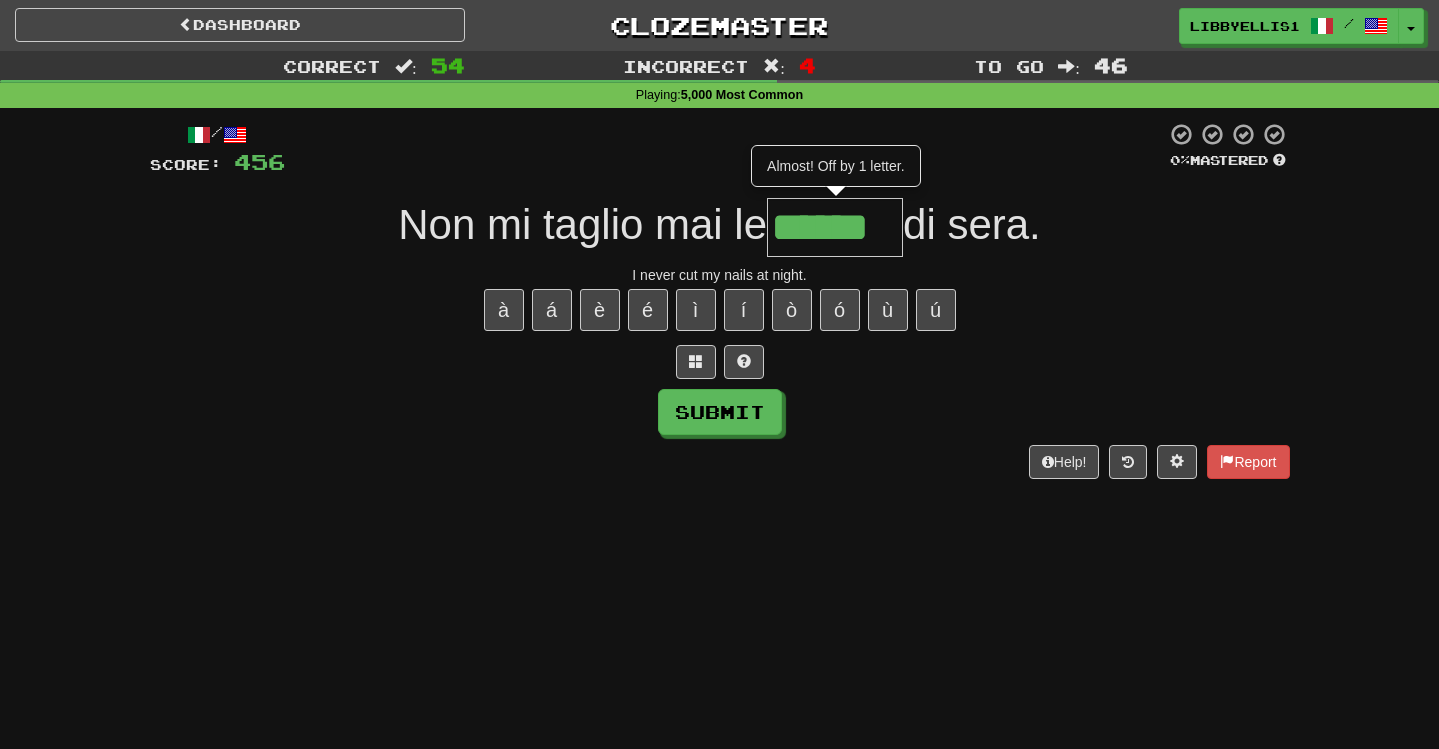 scroll, scrollTop: 0, scrollLeft: 0, axis: both 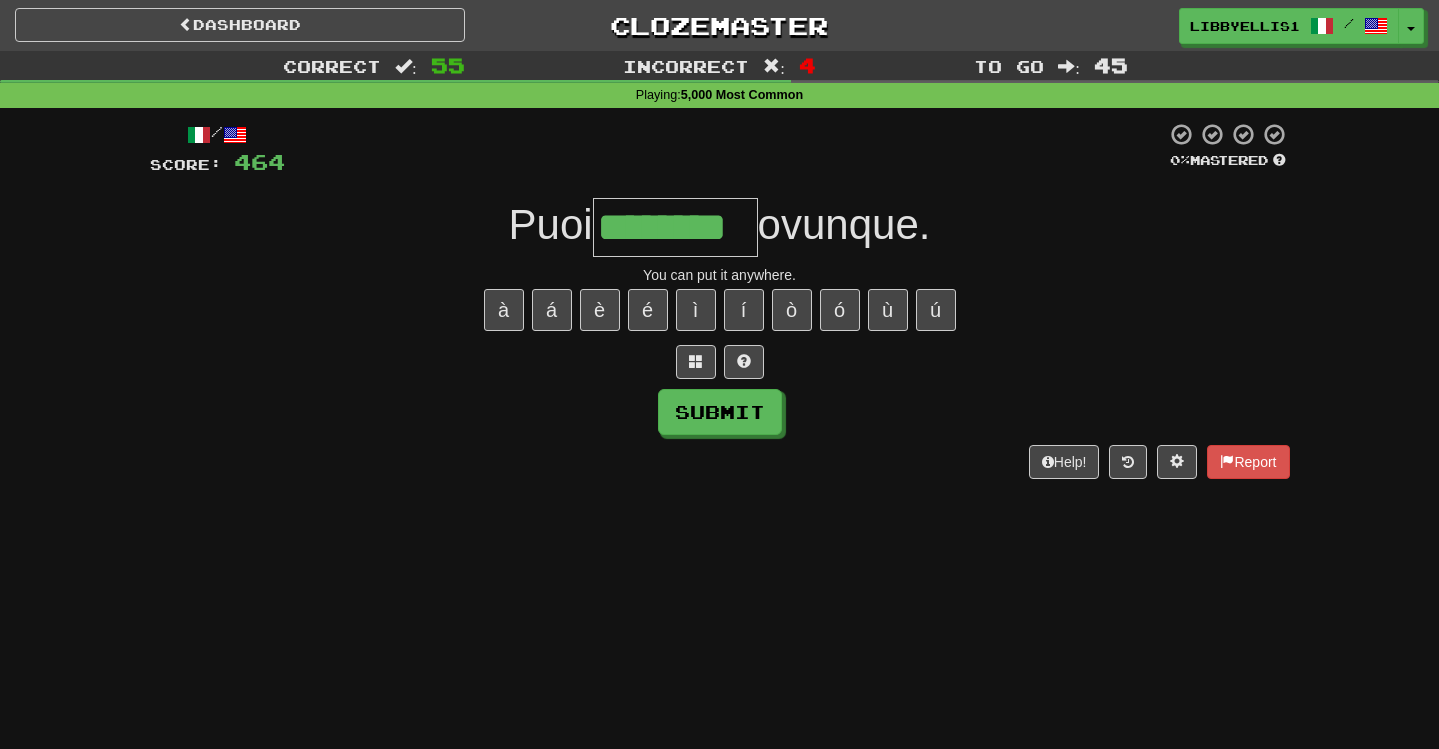 type on "********" 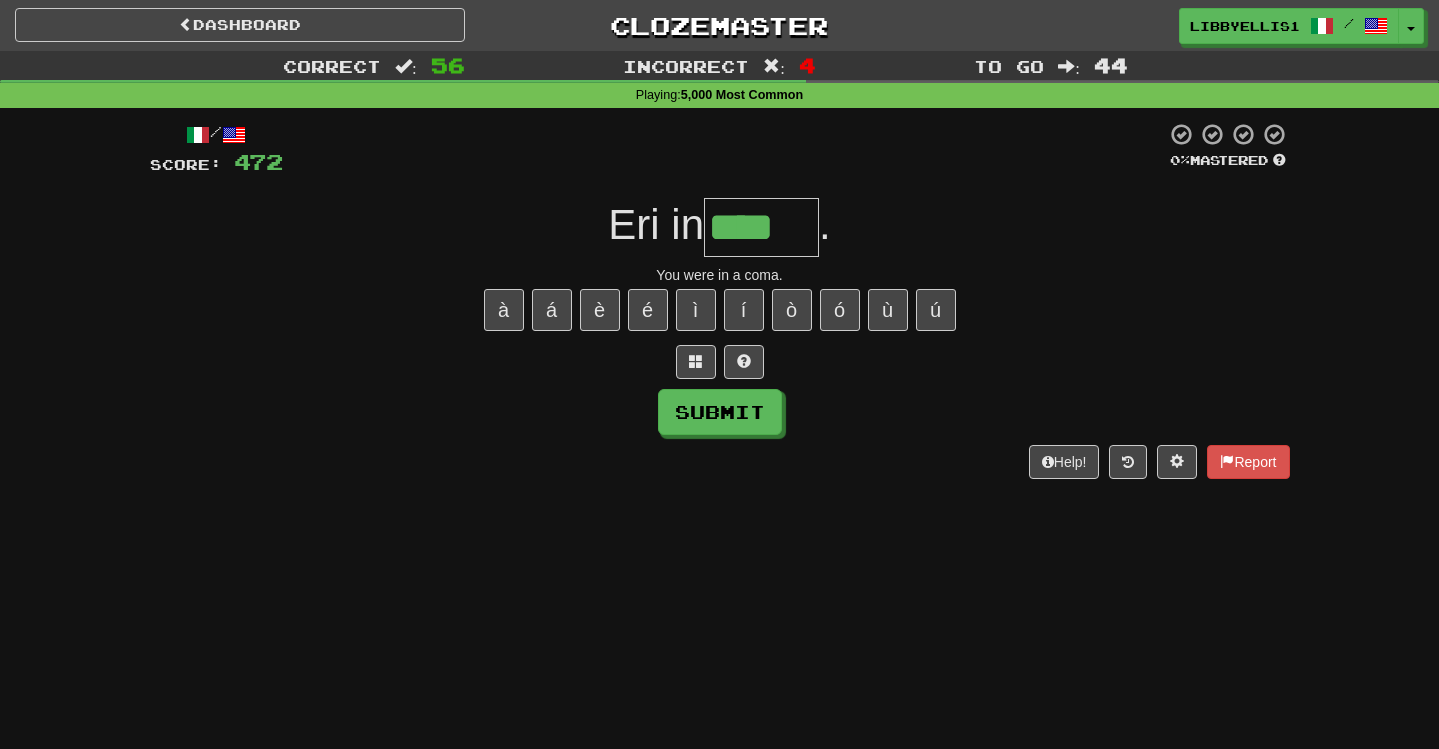 type on "****" 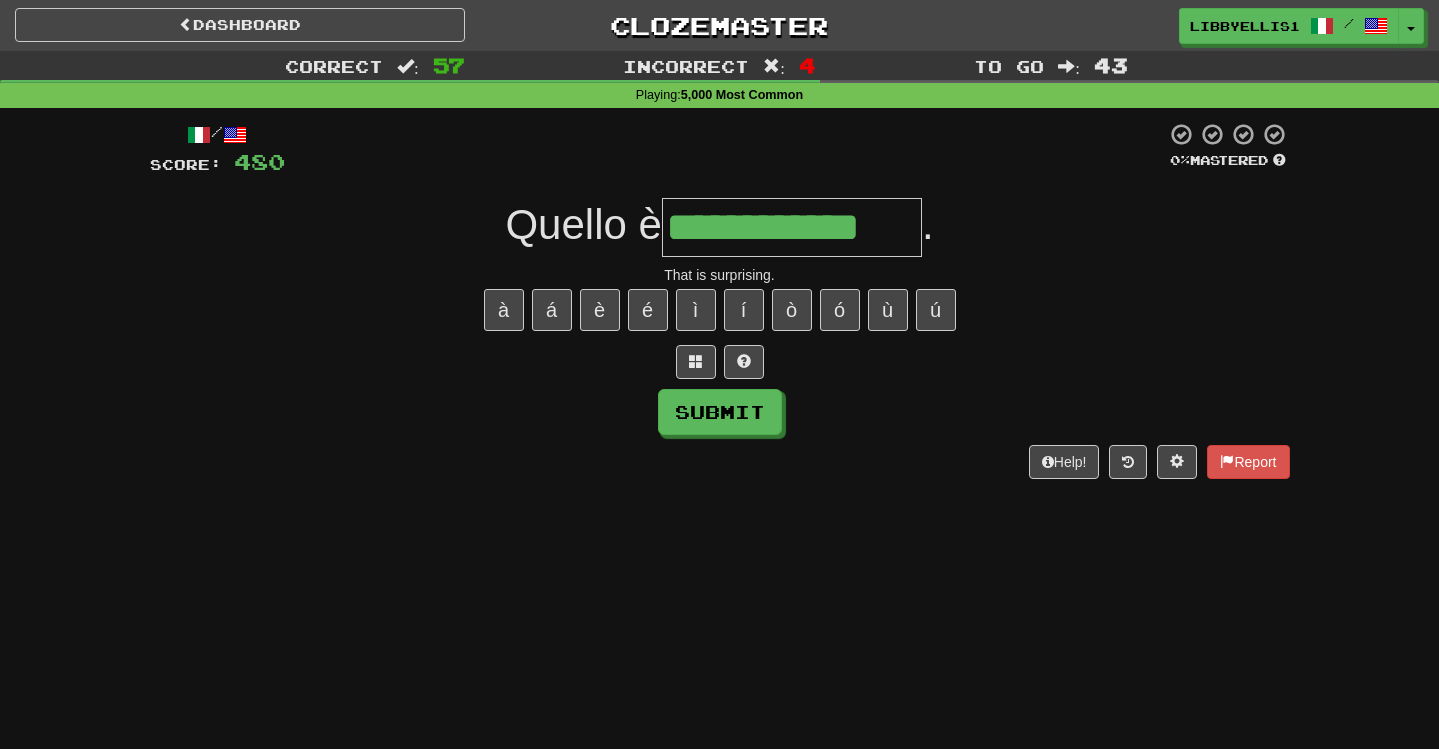 type on "**********" 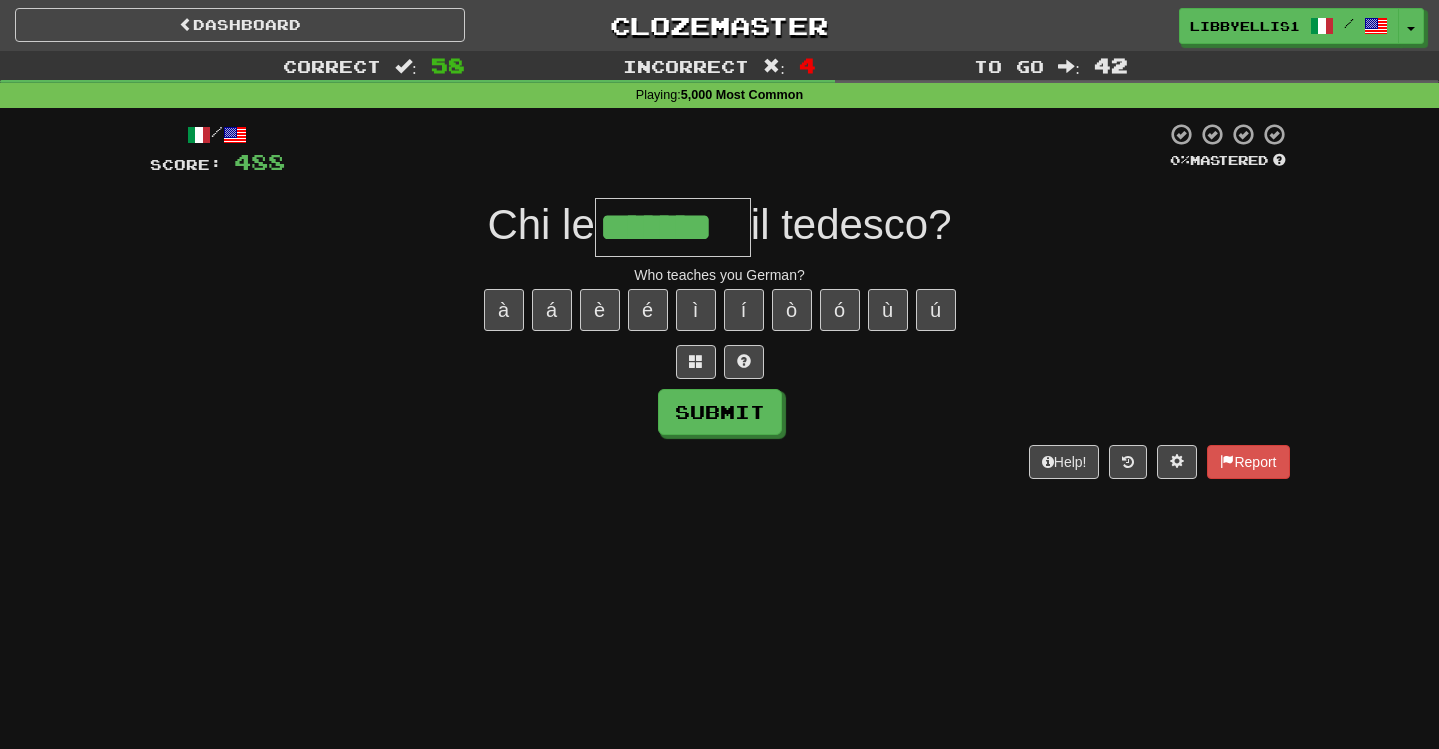 type on "*******" 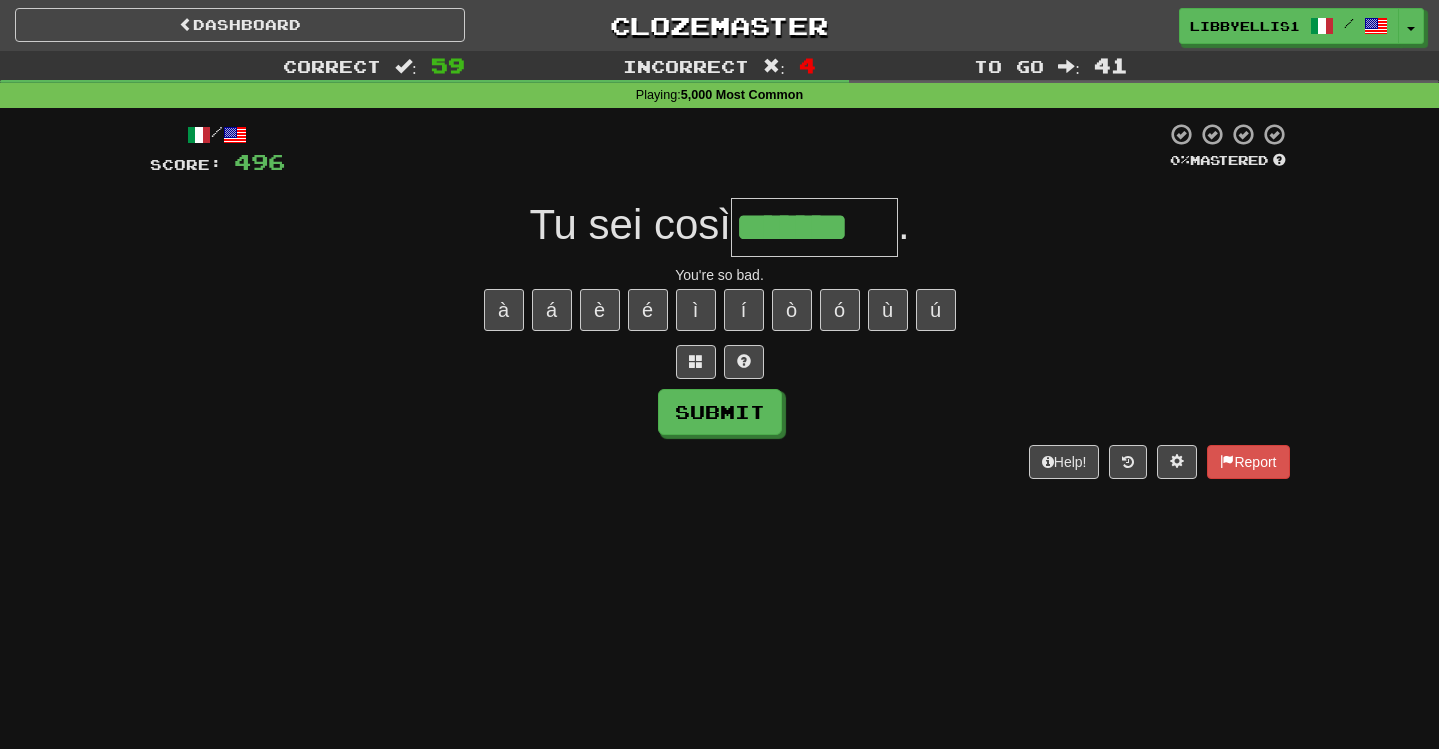 type on "*******" 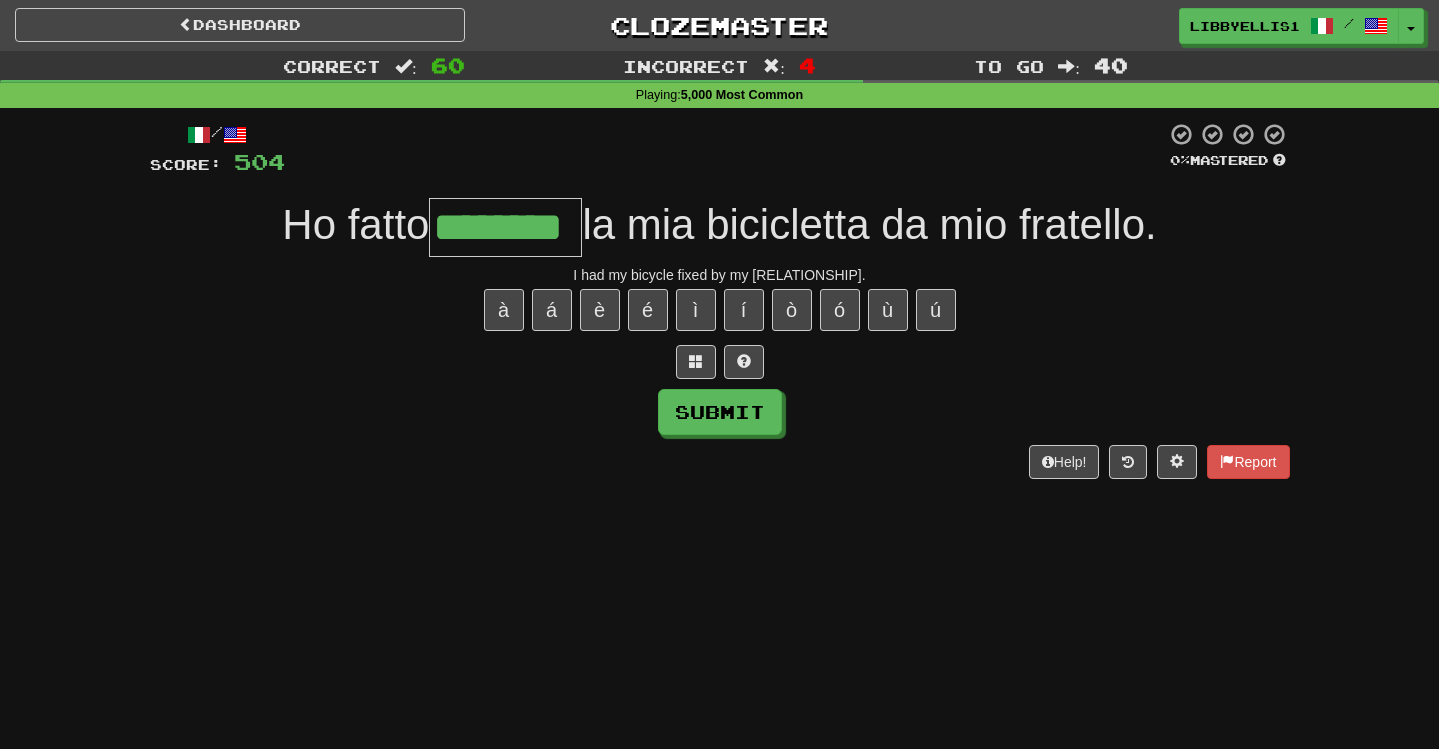 type on "********" 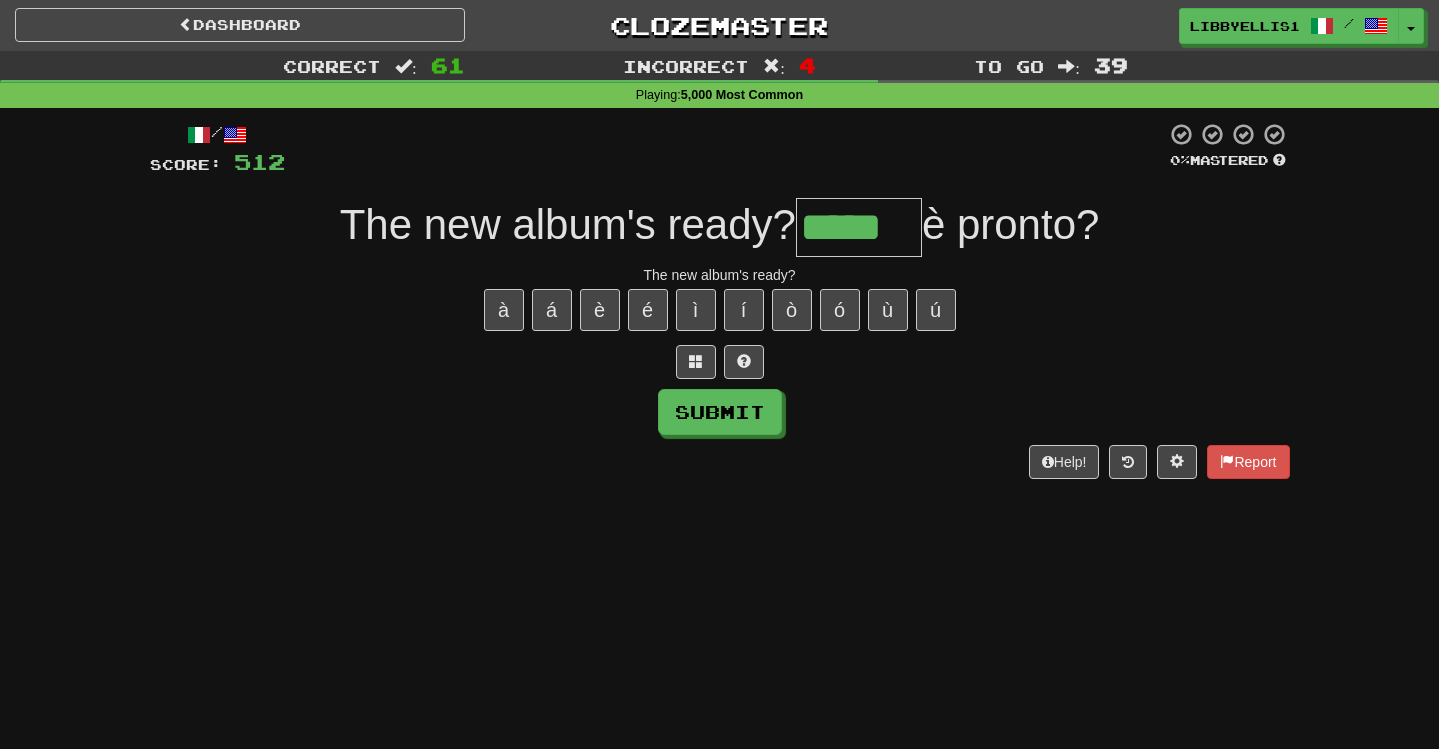 type on "*****" 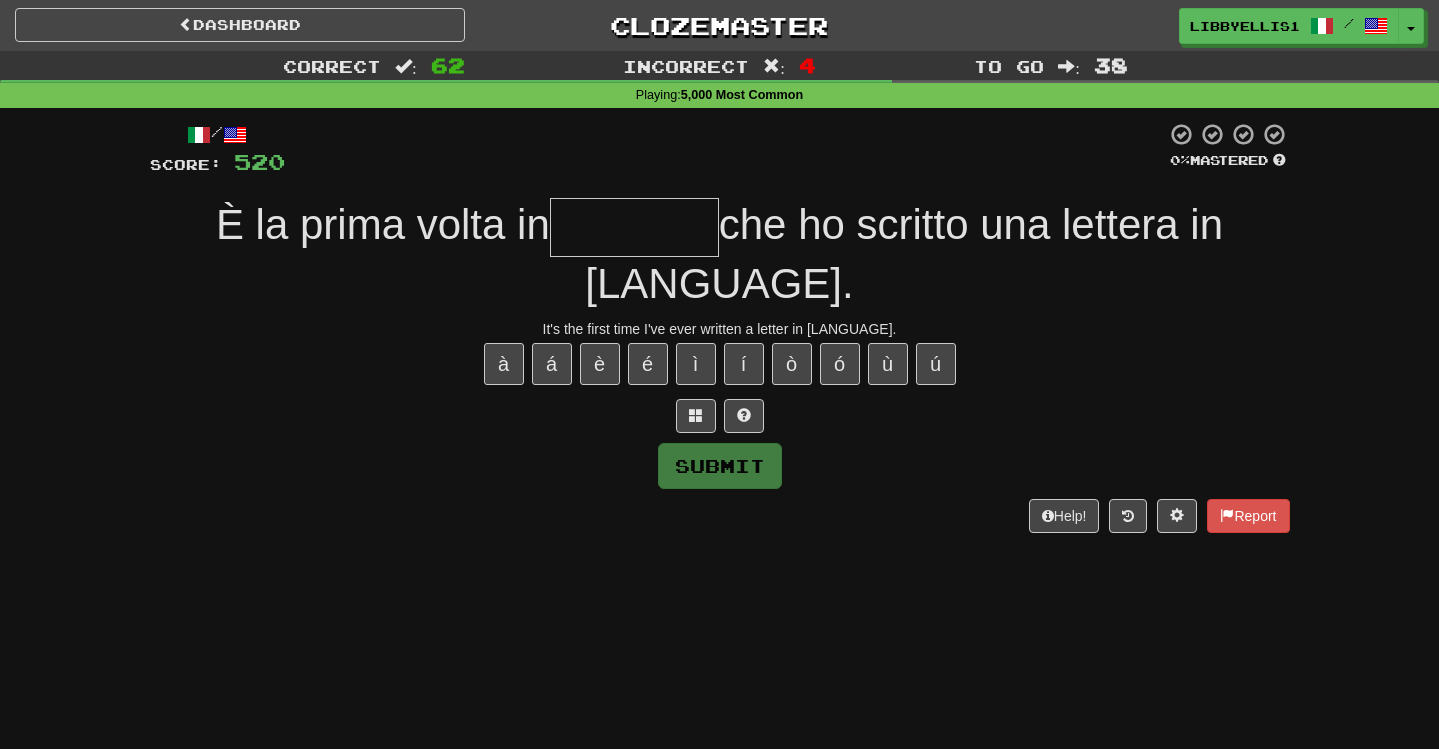 type on "*" 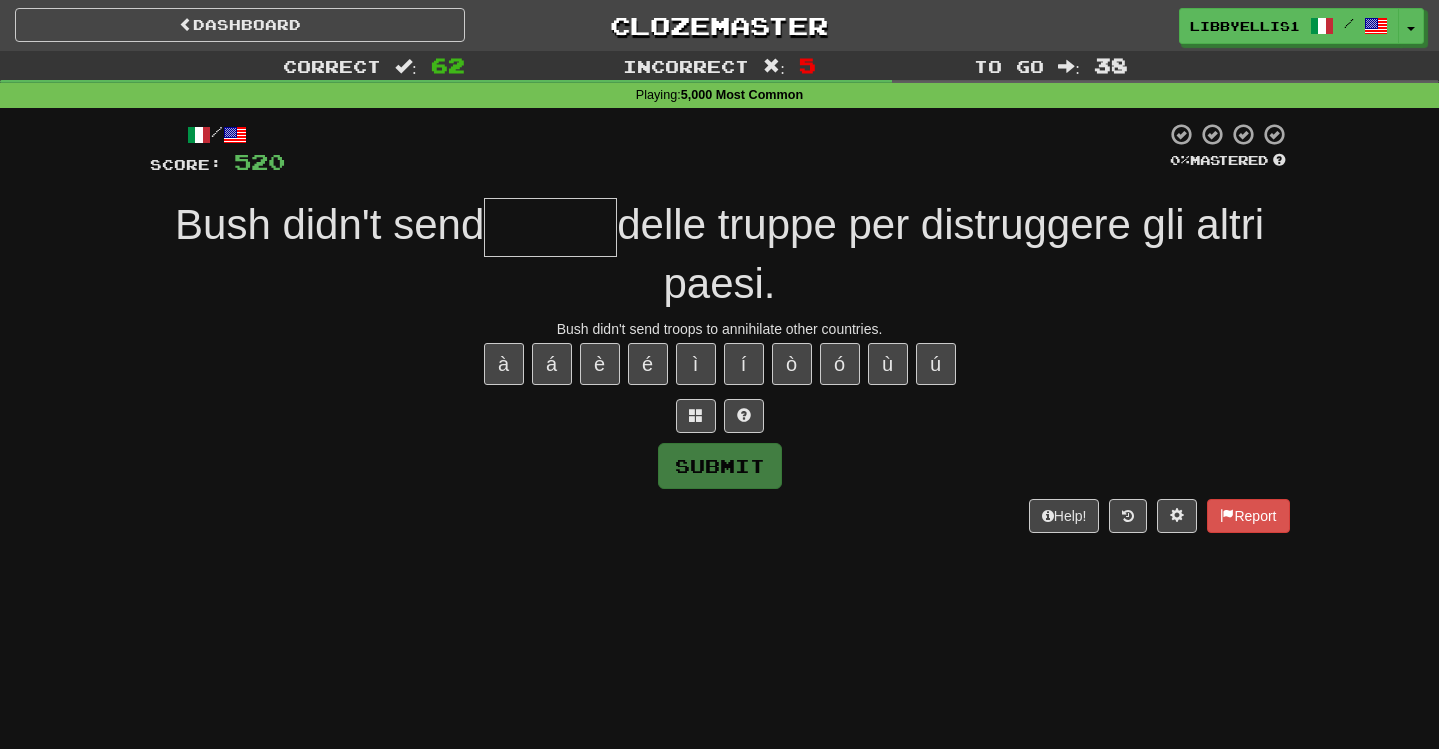 type on "*" 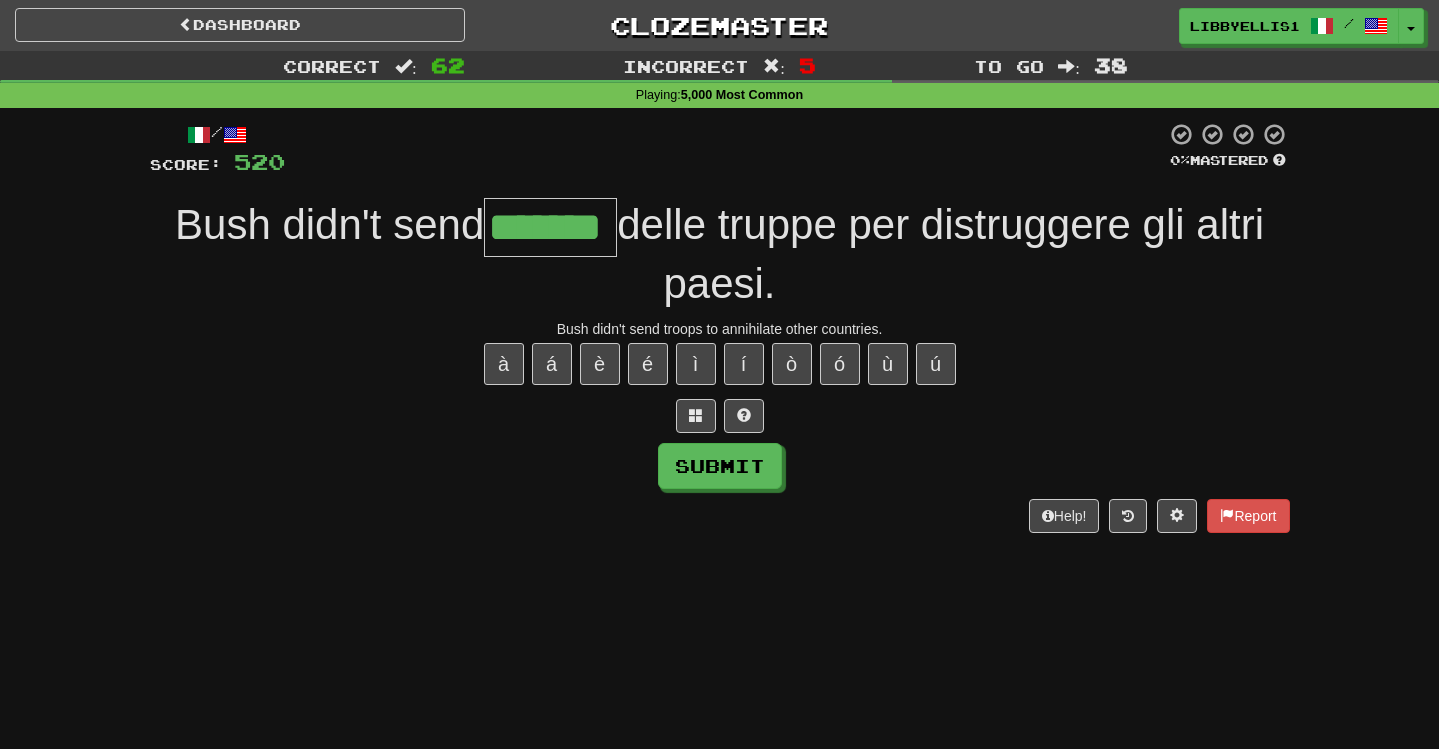type on "*******" 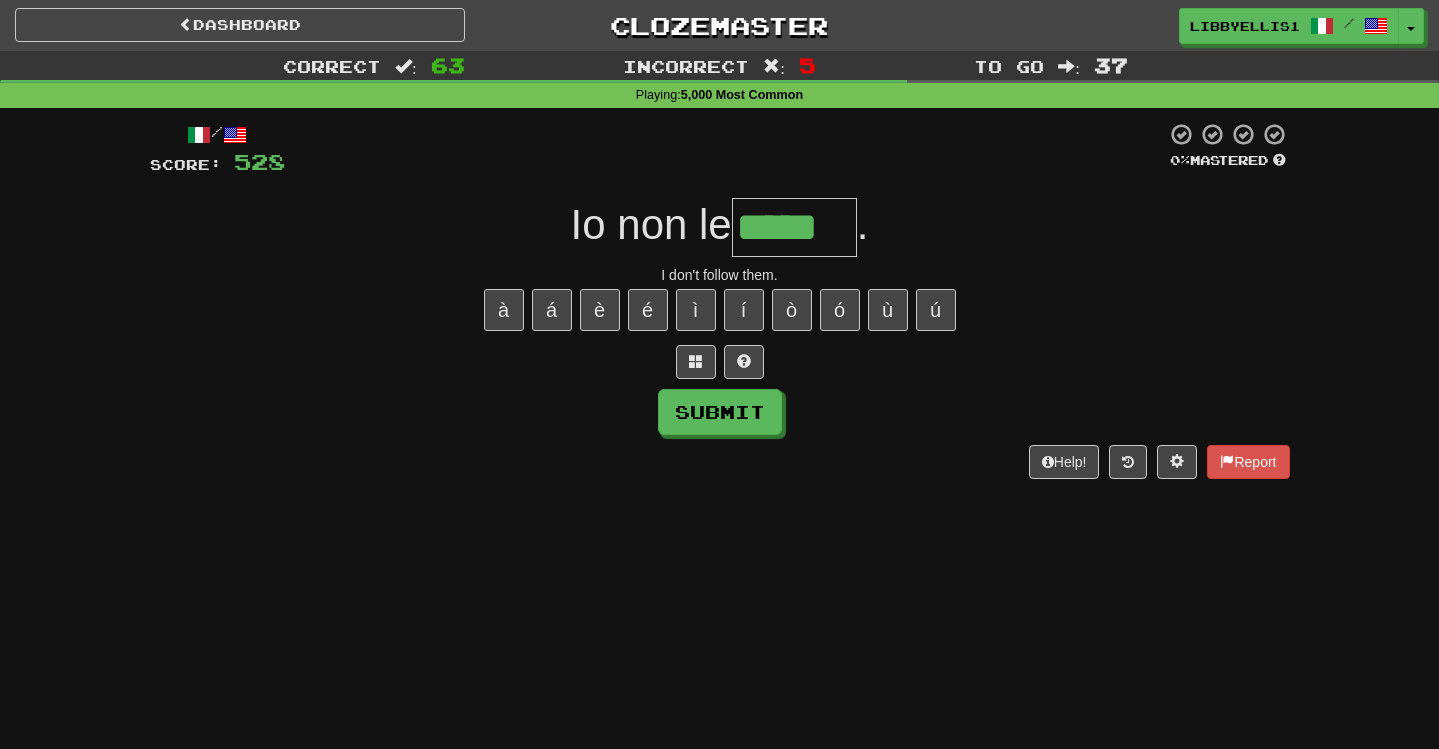 type on "*****" 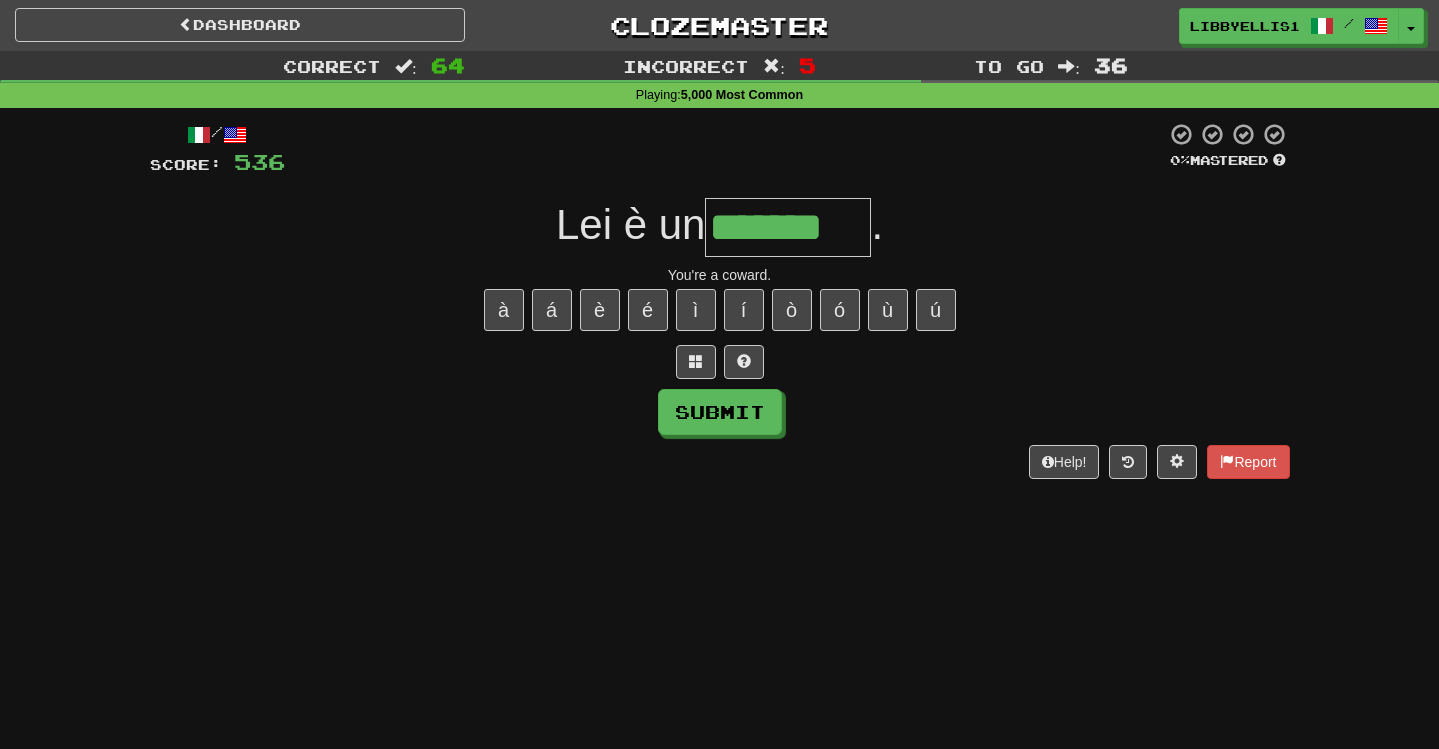 type on "*******" 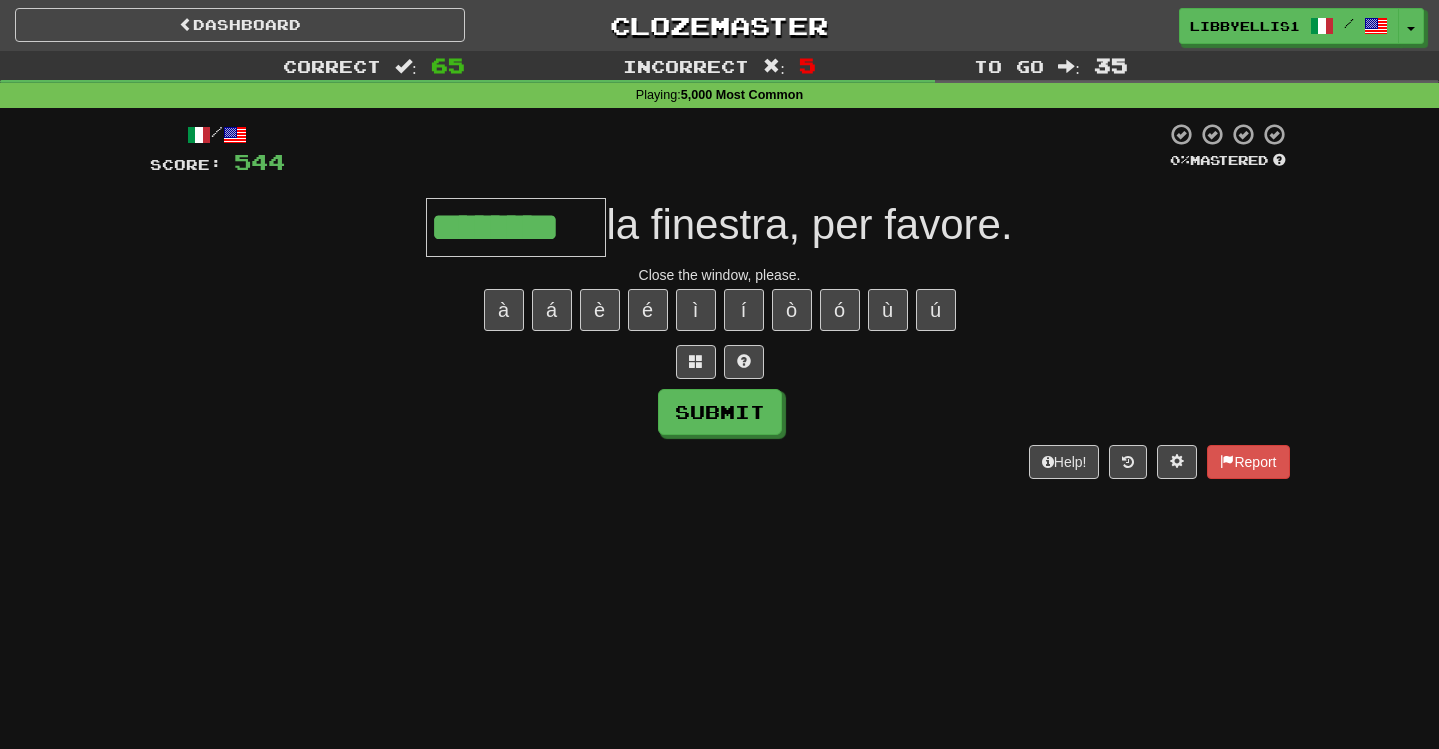 type on "********" 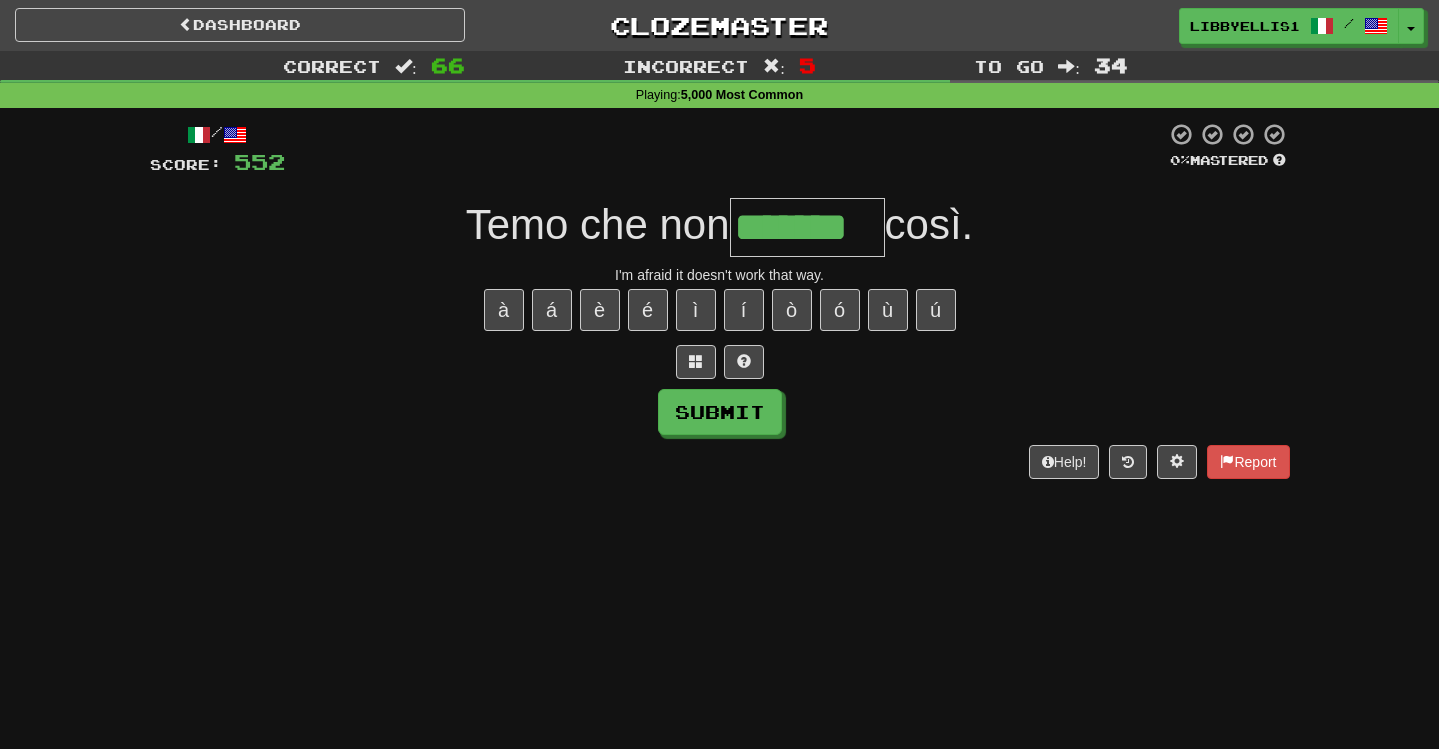 scroll, scrollTop: 0, scrollLeft: 0, axis: both 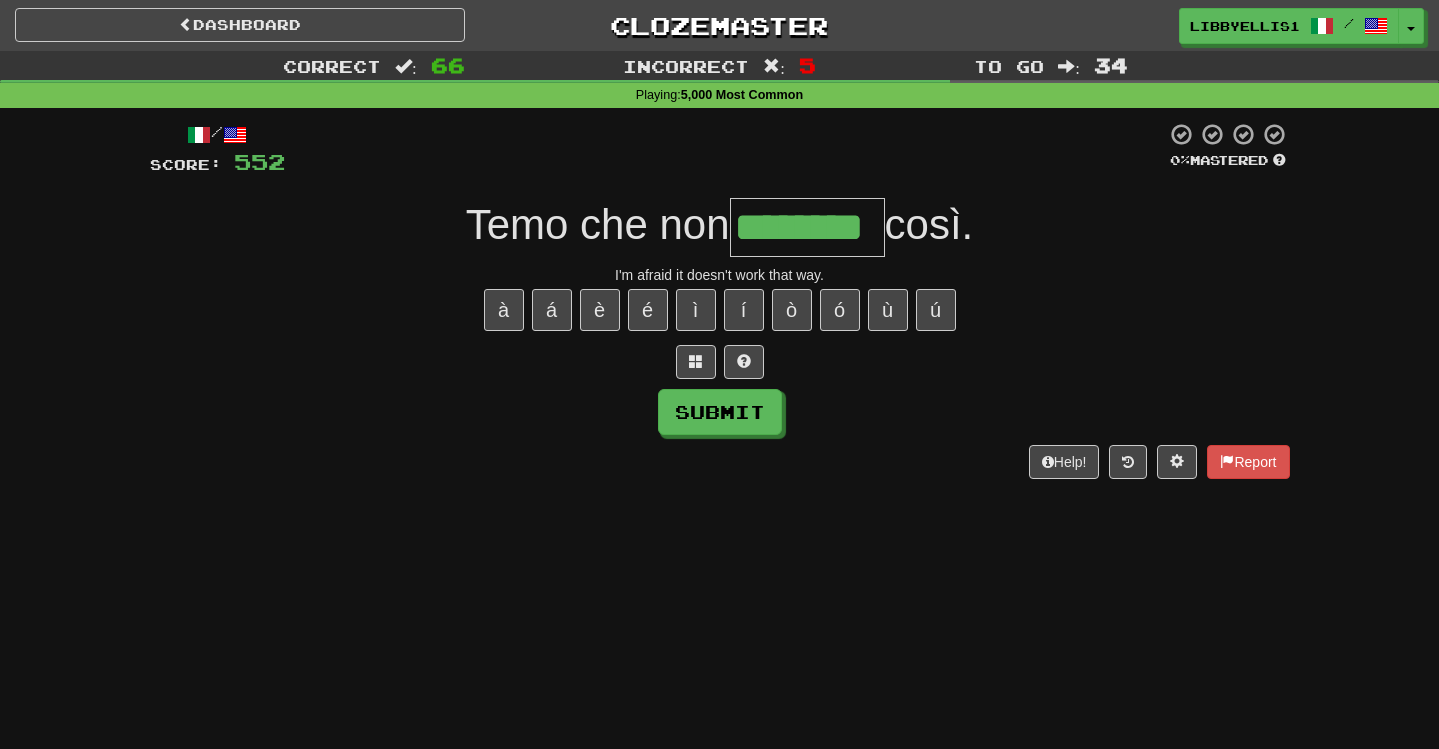 type on "********" 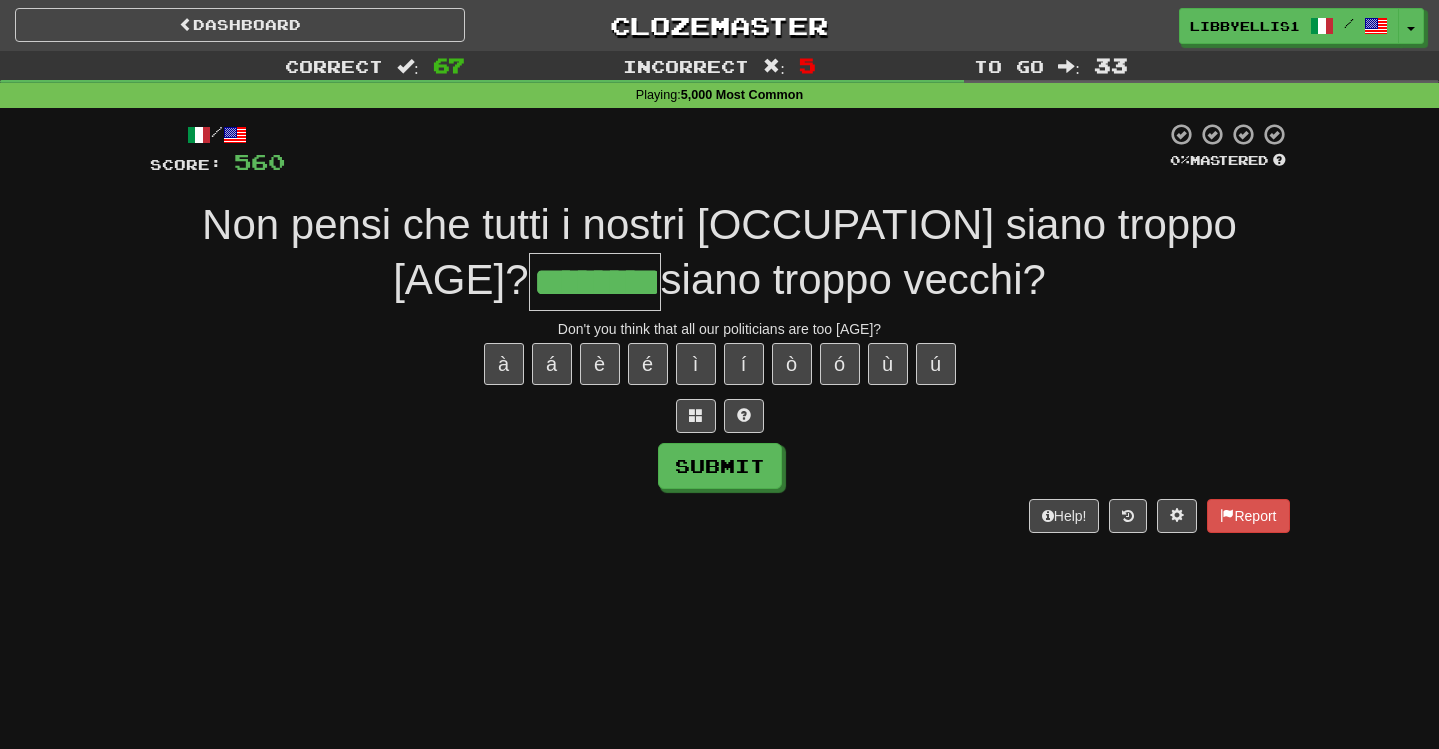 type on "********" 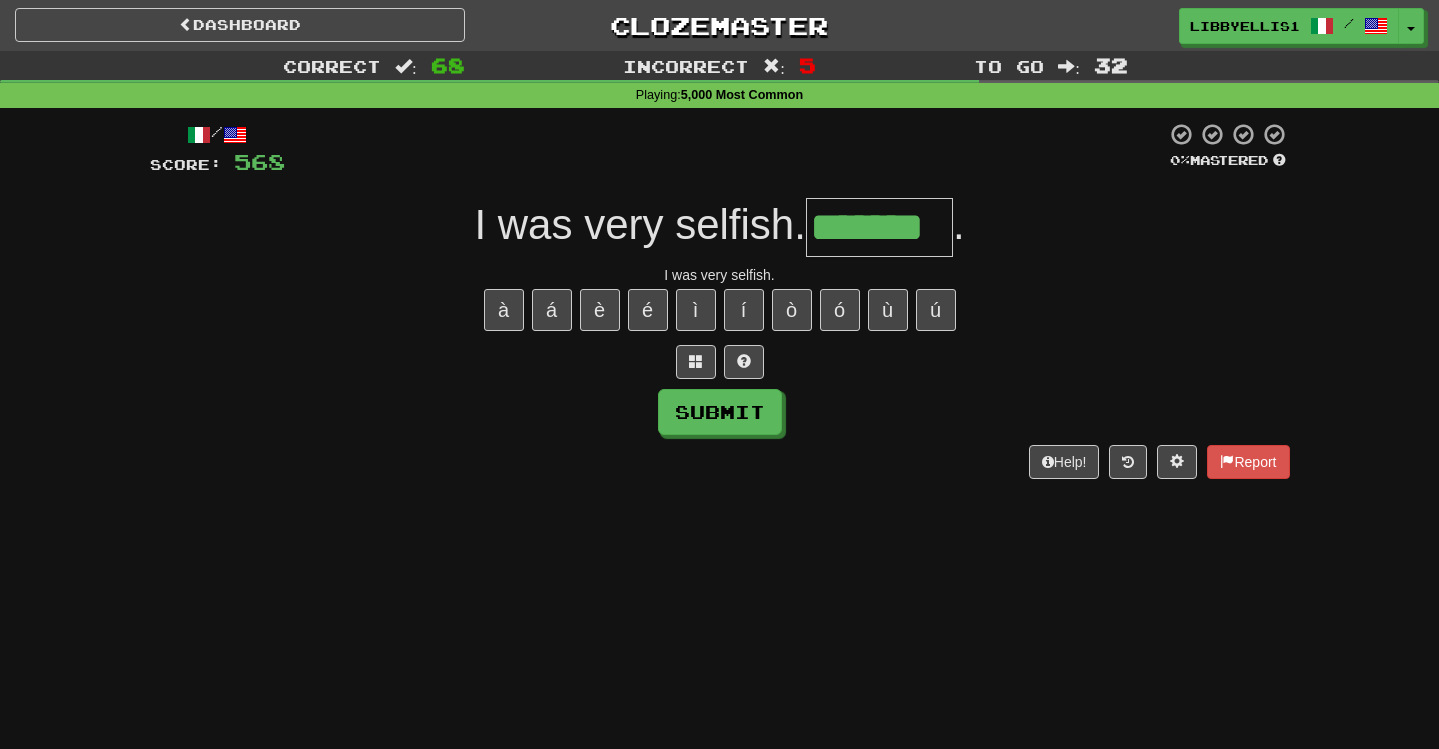 type on "*******" 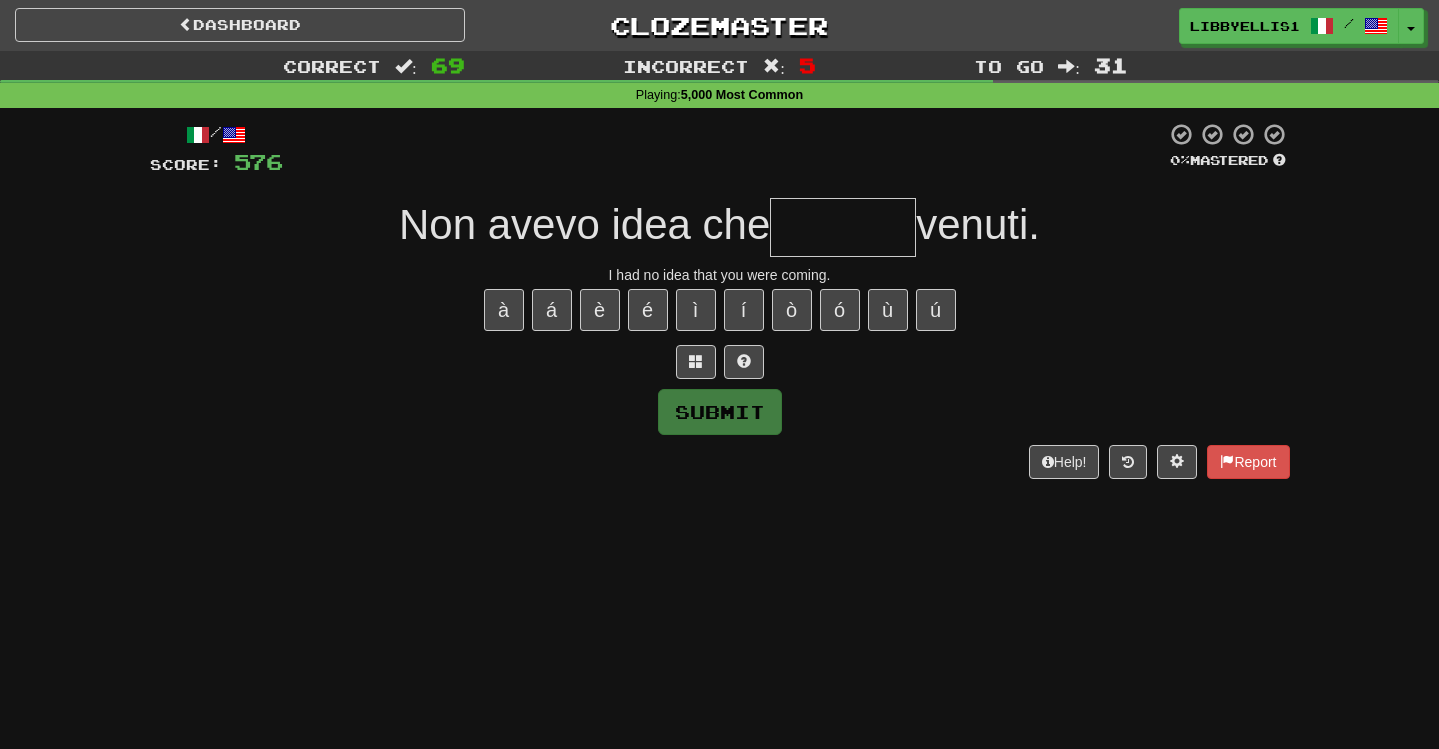 type on "*" 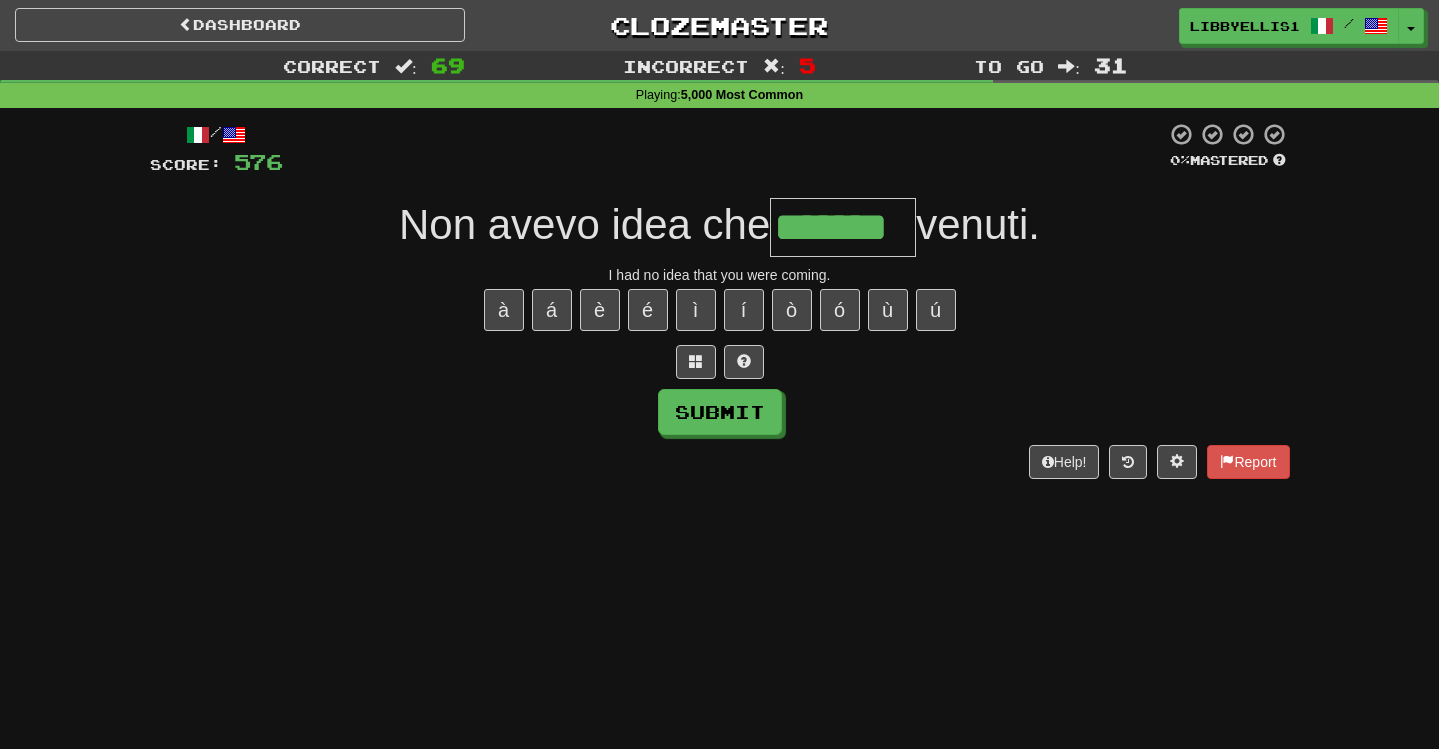 type on "*******" 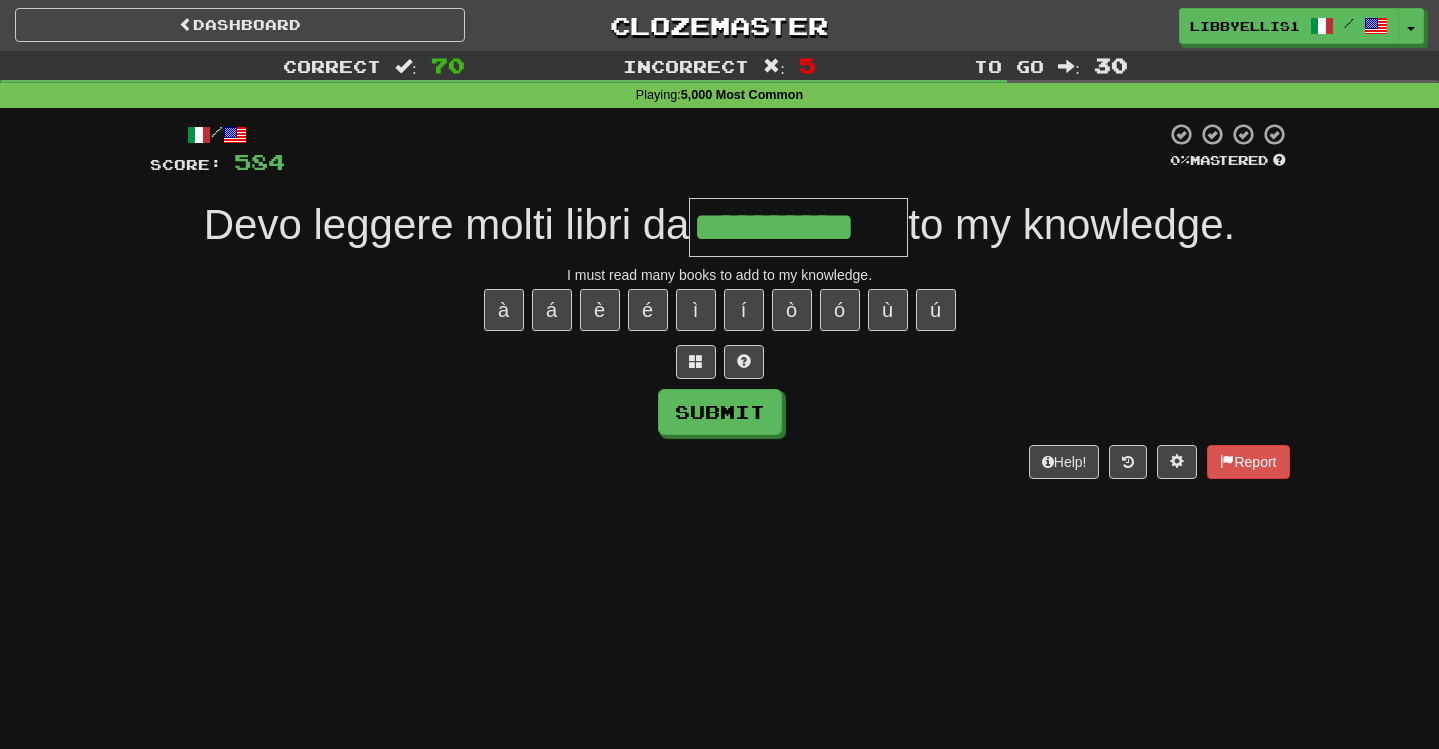 type on "**********" 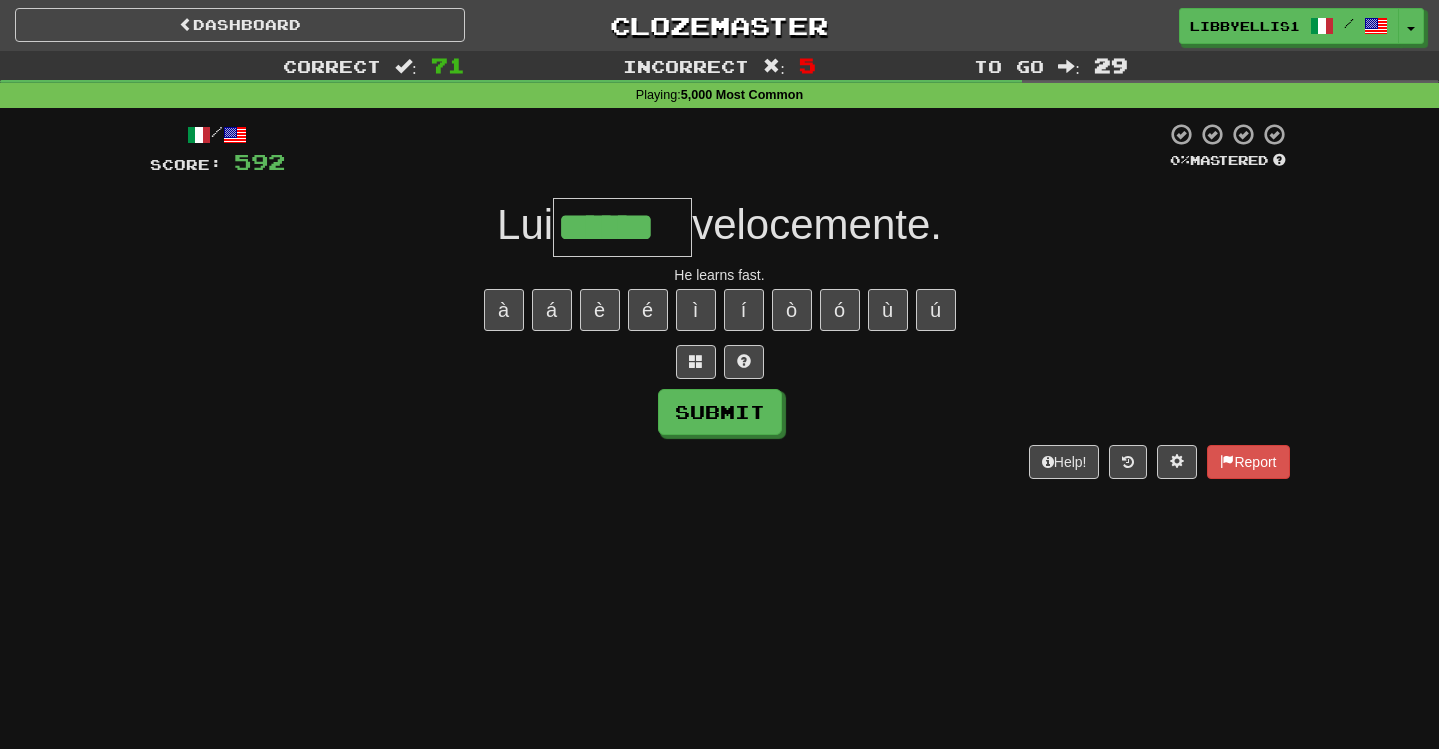type on "******" 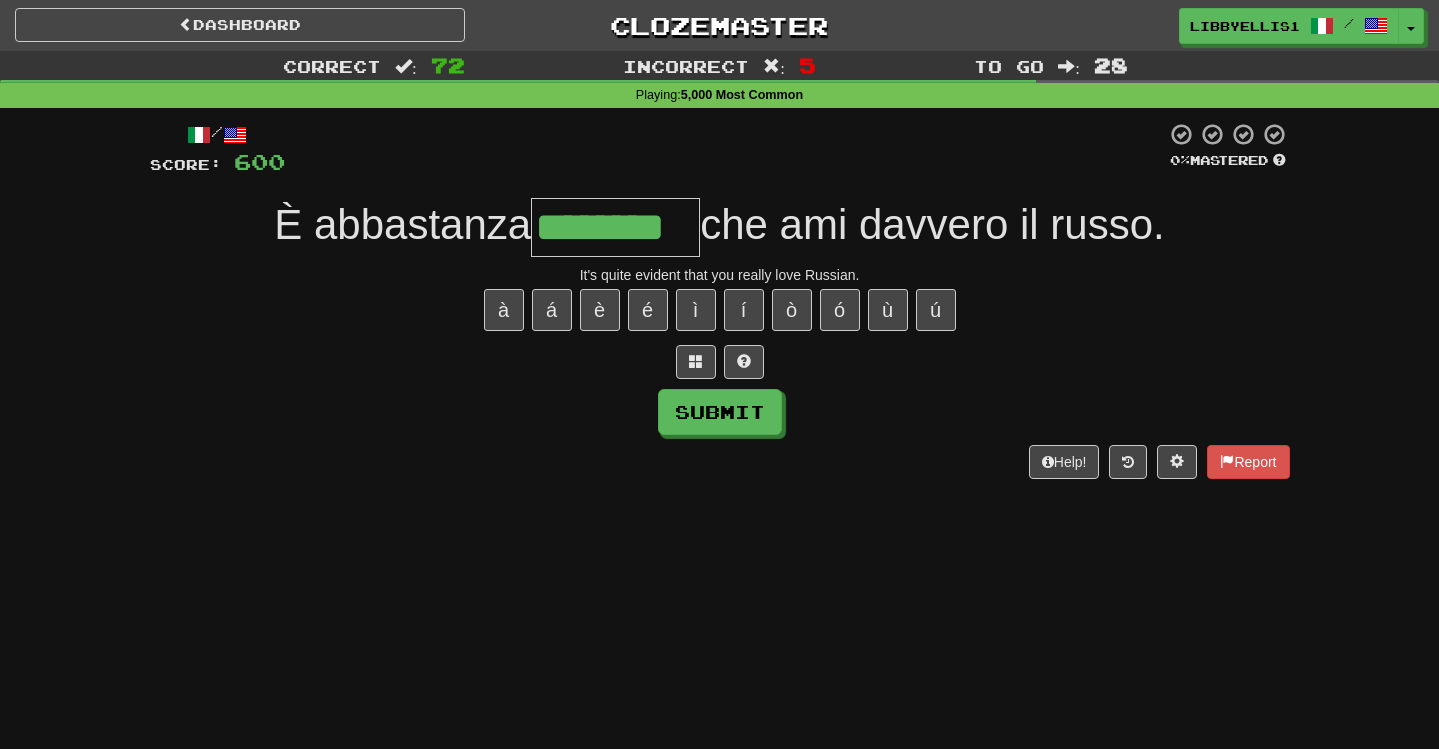 type on "********" 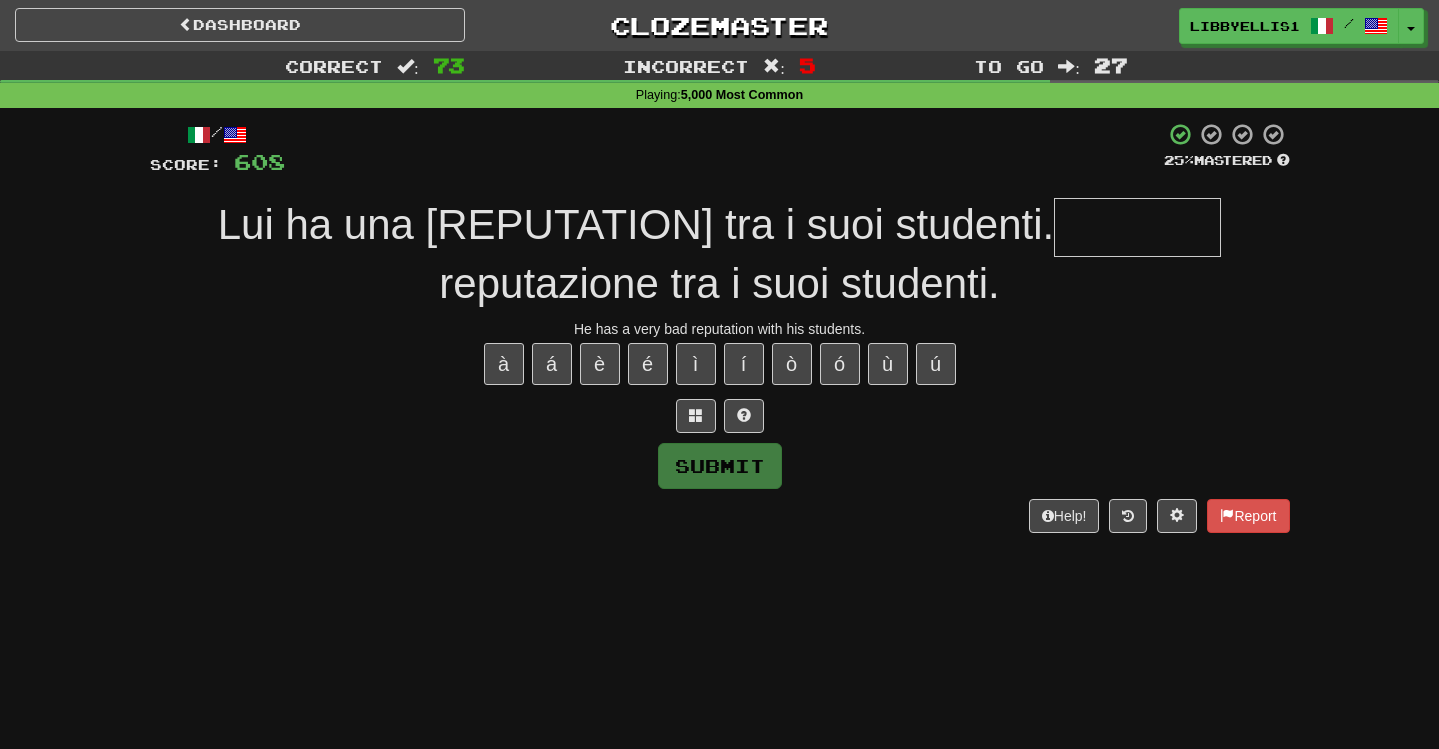 type on "*" 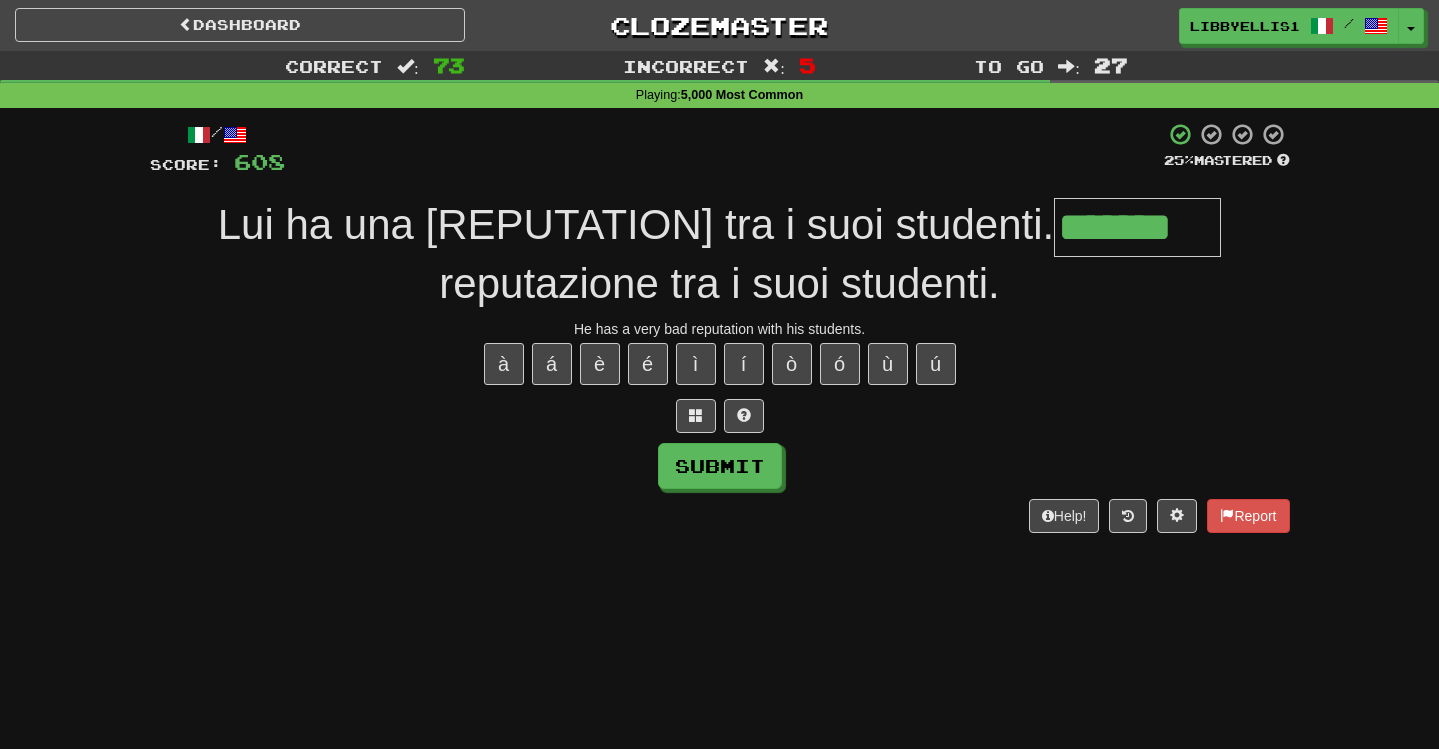 type on "*******" 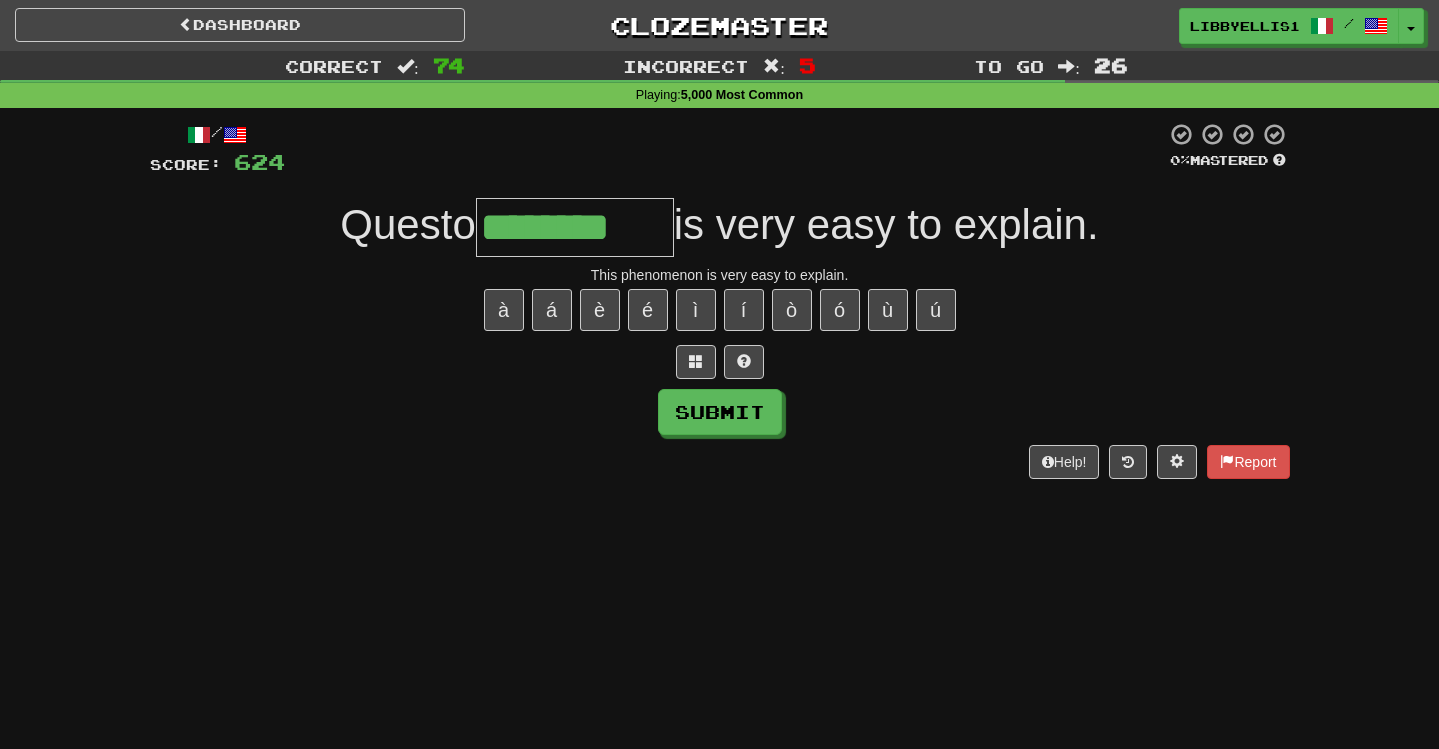 type on "********" 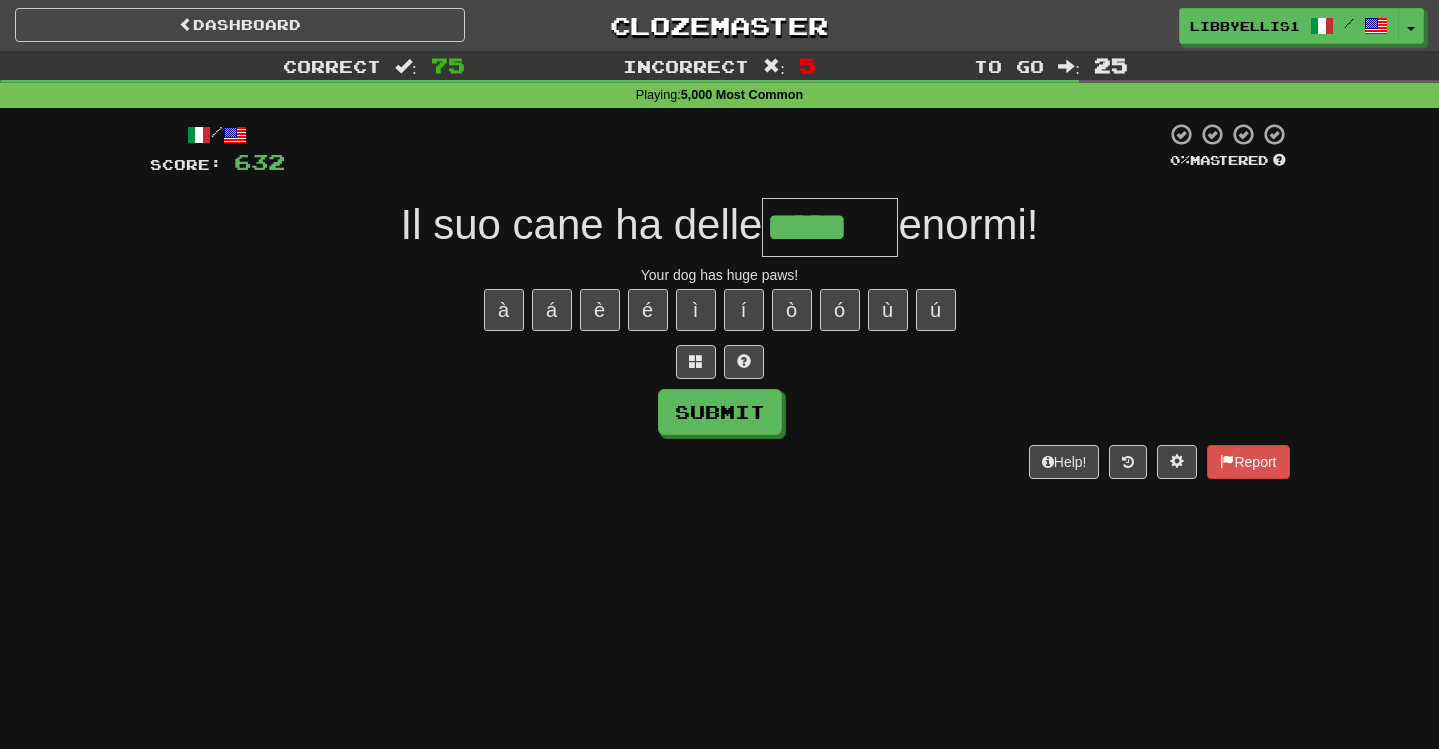 type on "*****" 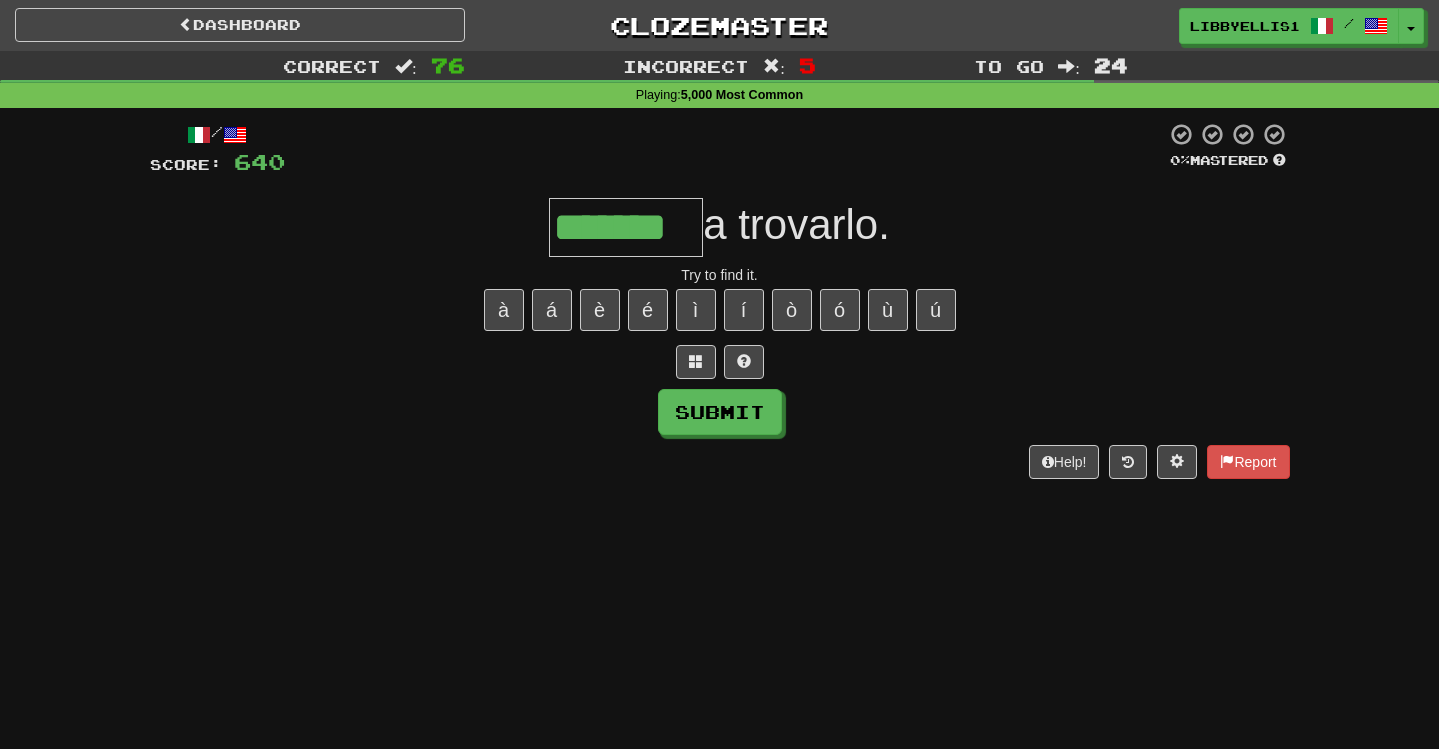 type on "*******" 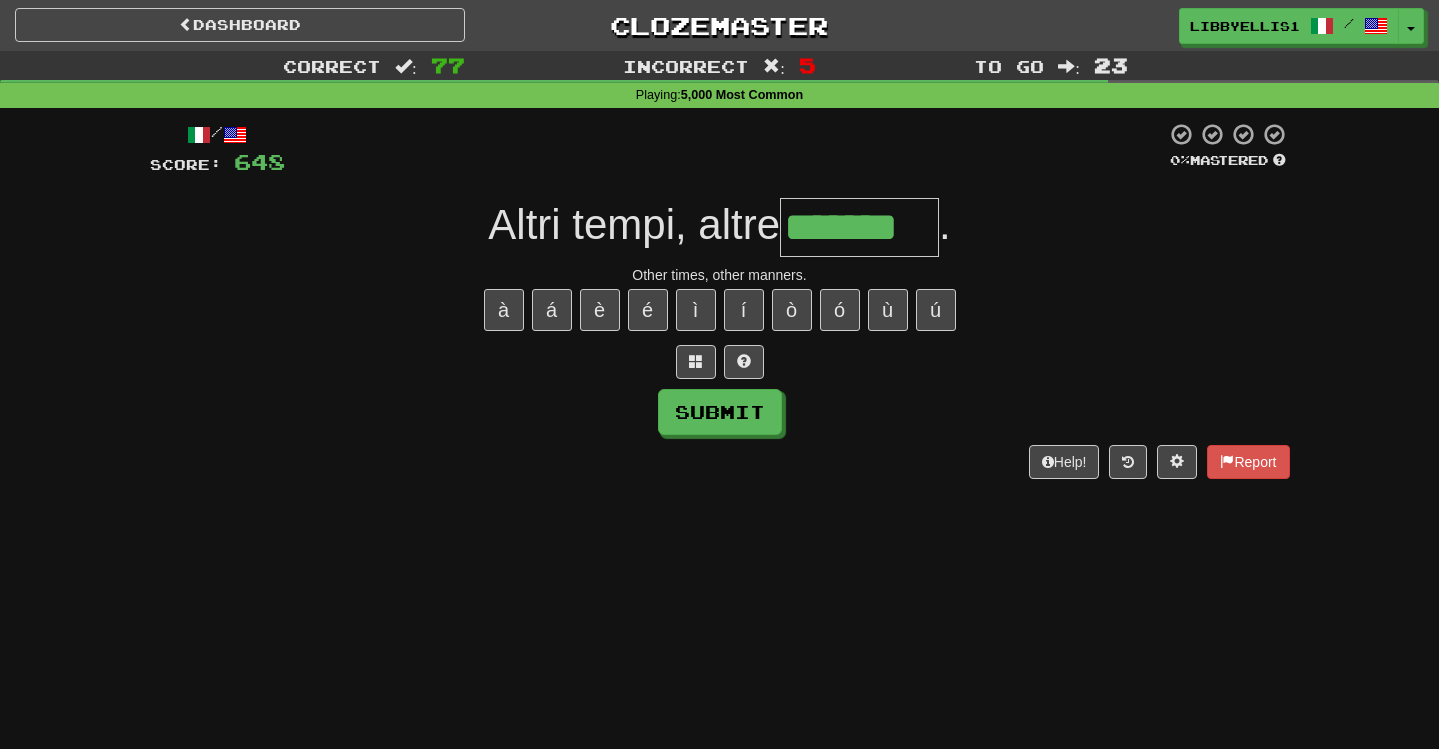 type on "*******" 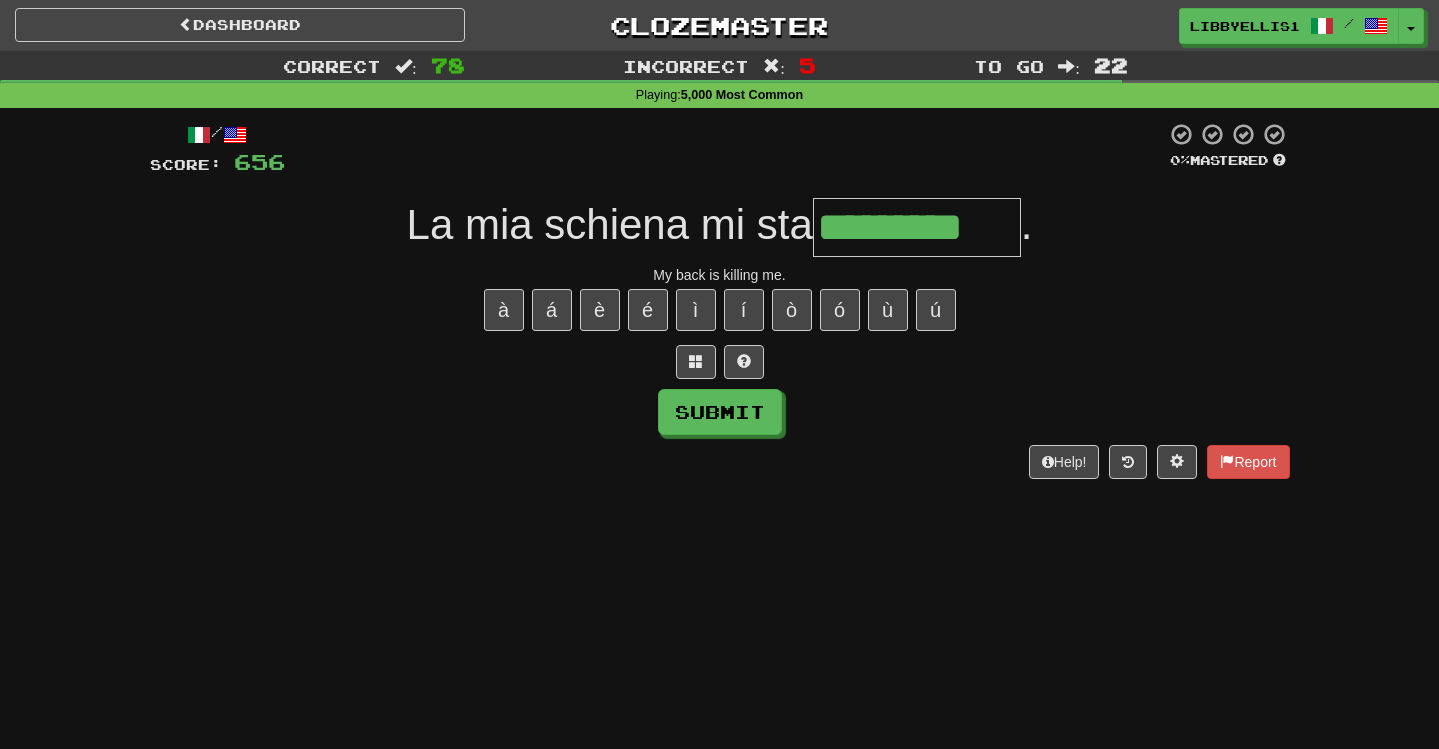 type on "*********" 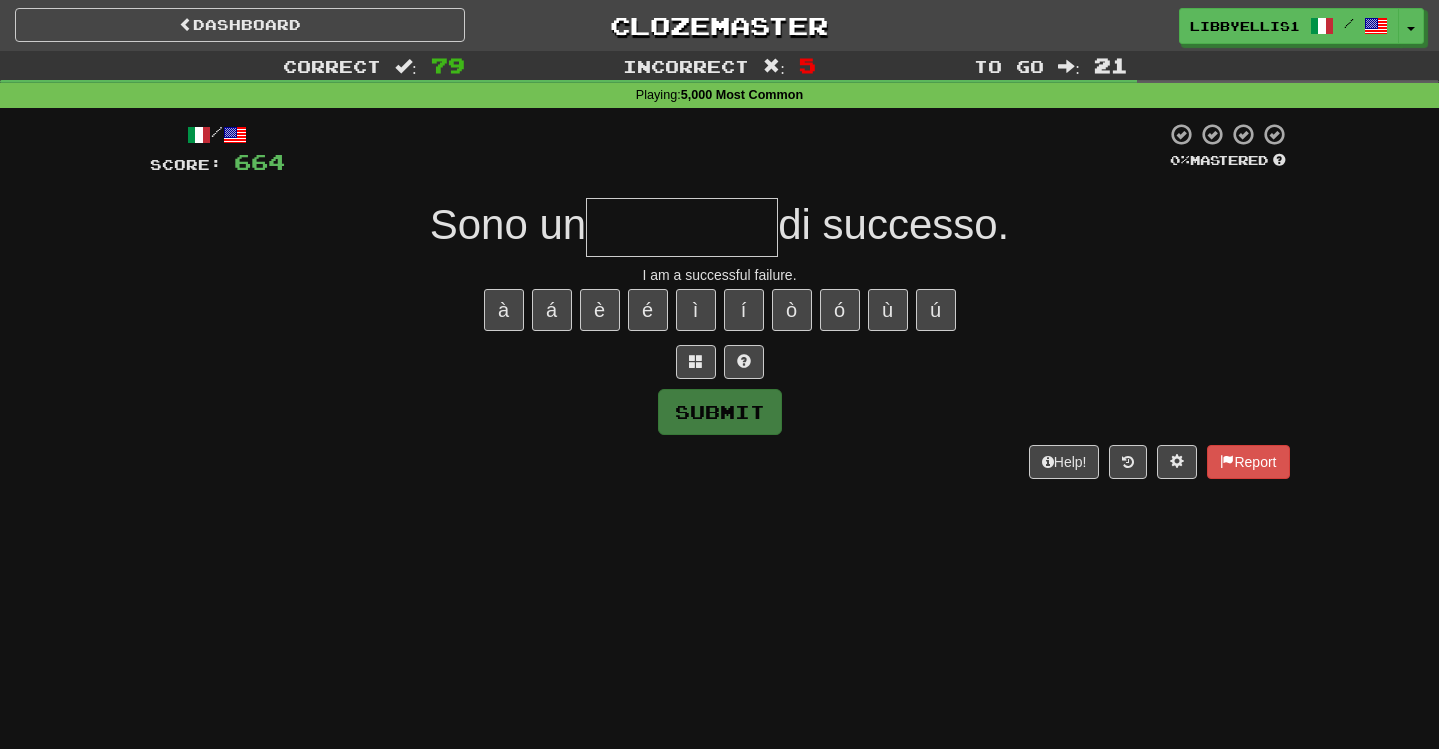 type on "*" 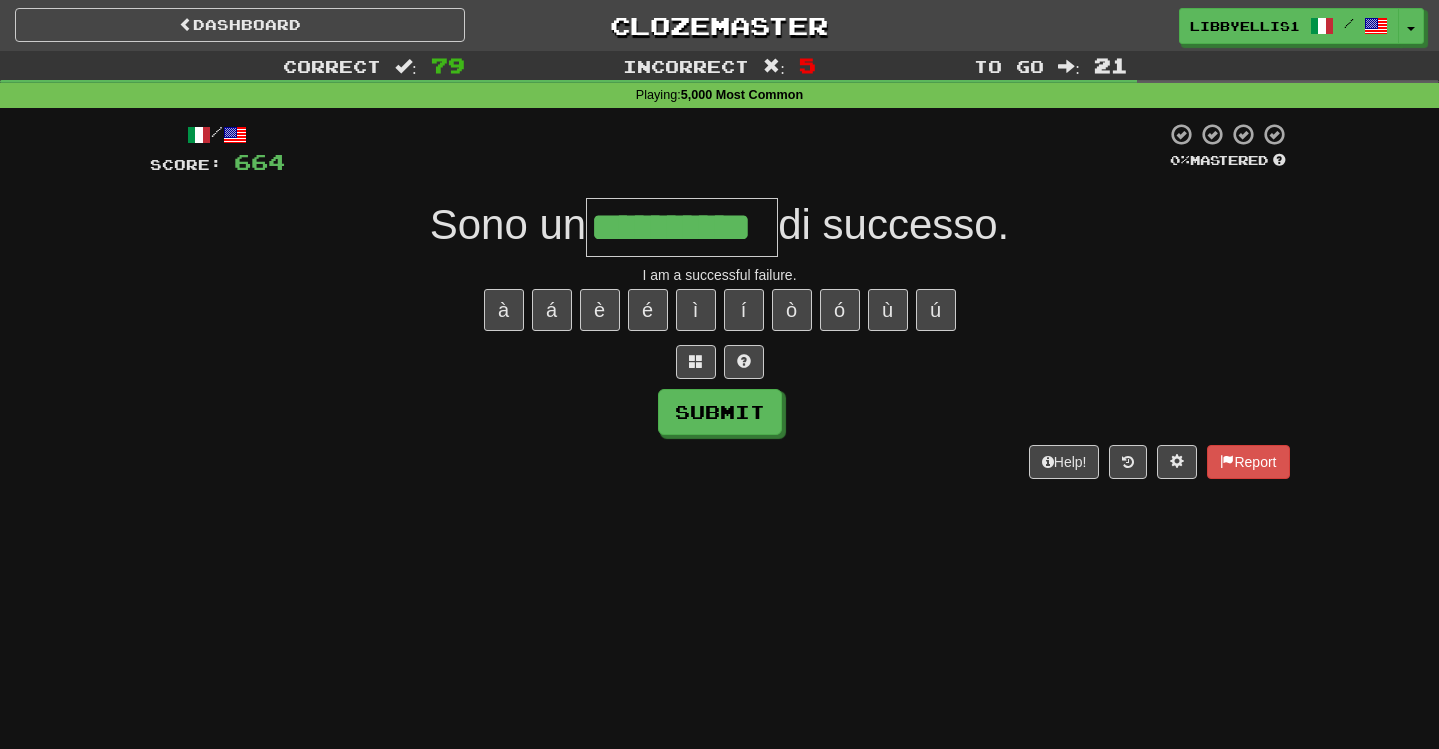 type on "**********" 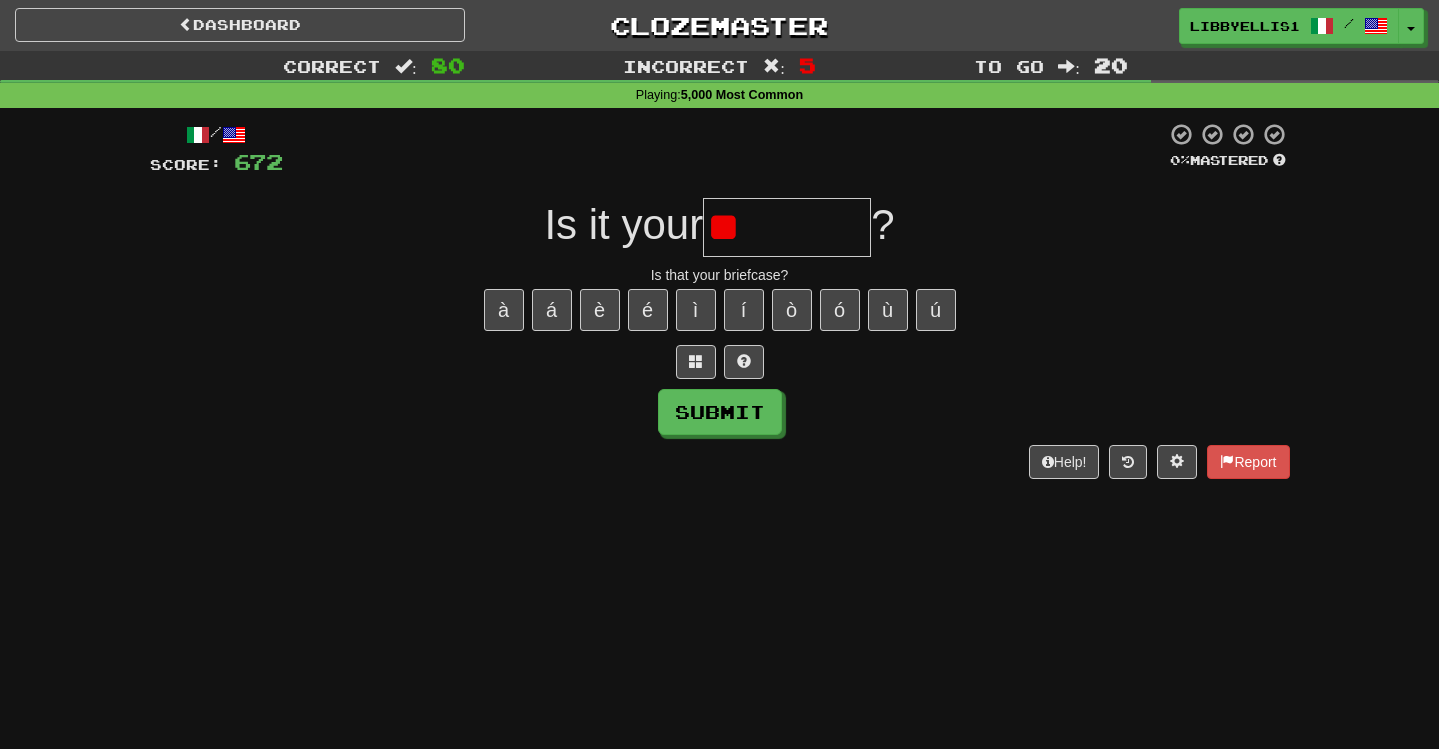 type on "*" 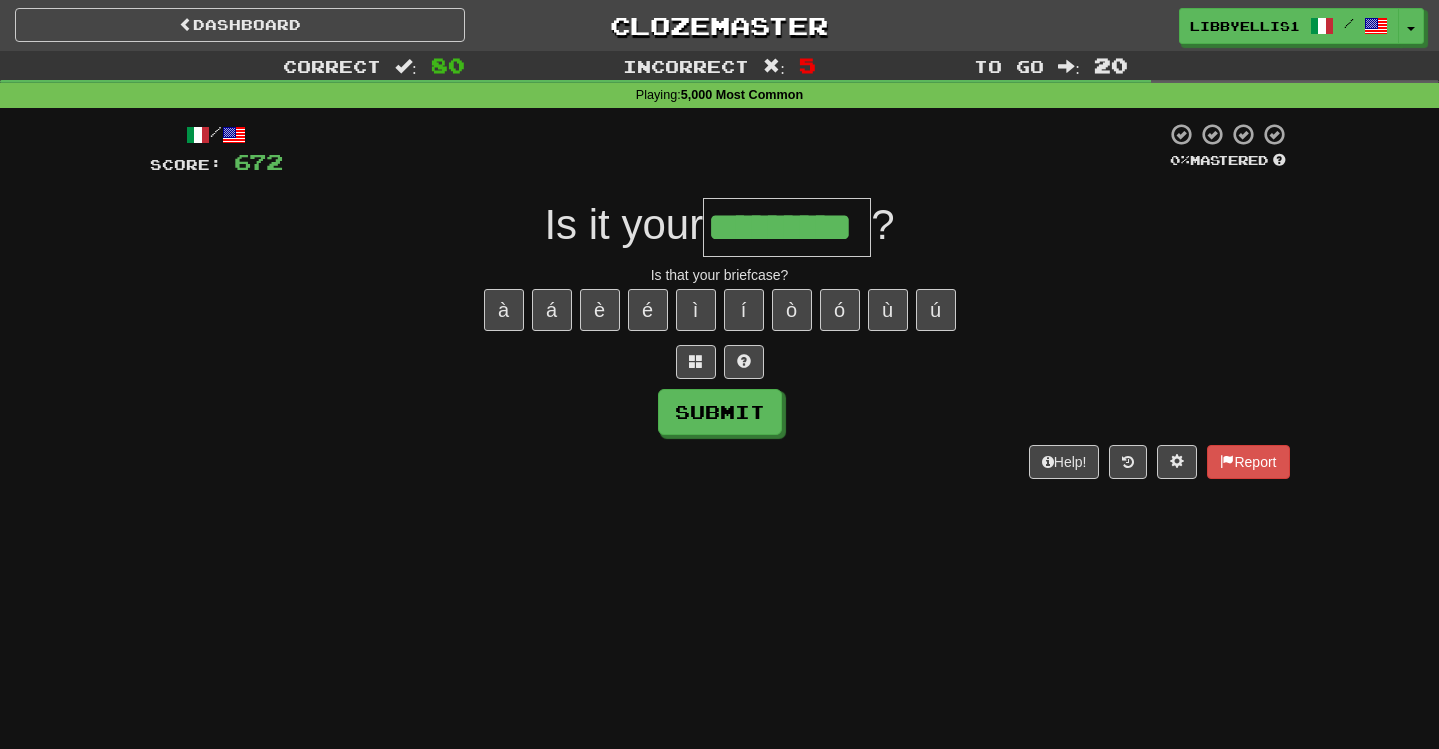 type on "*********" 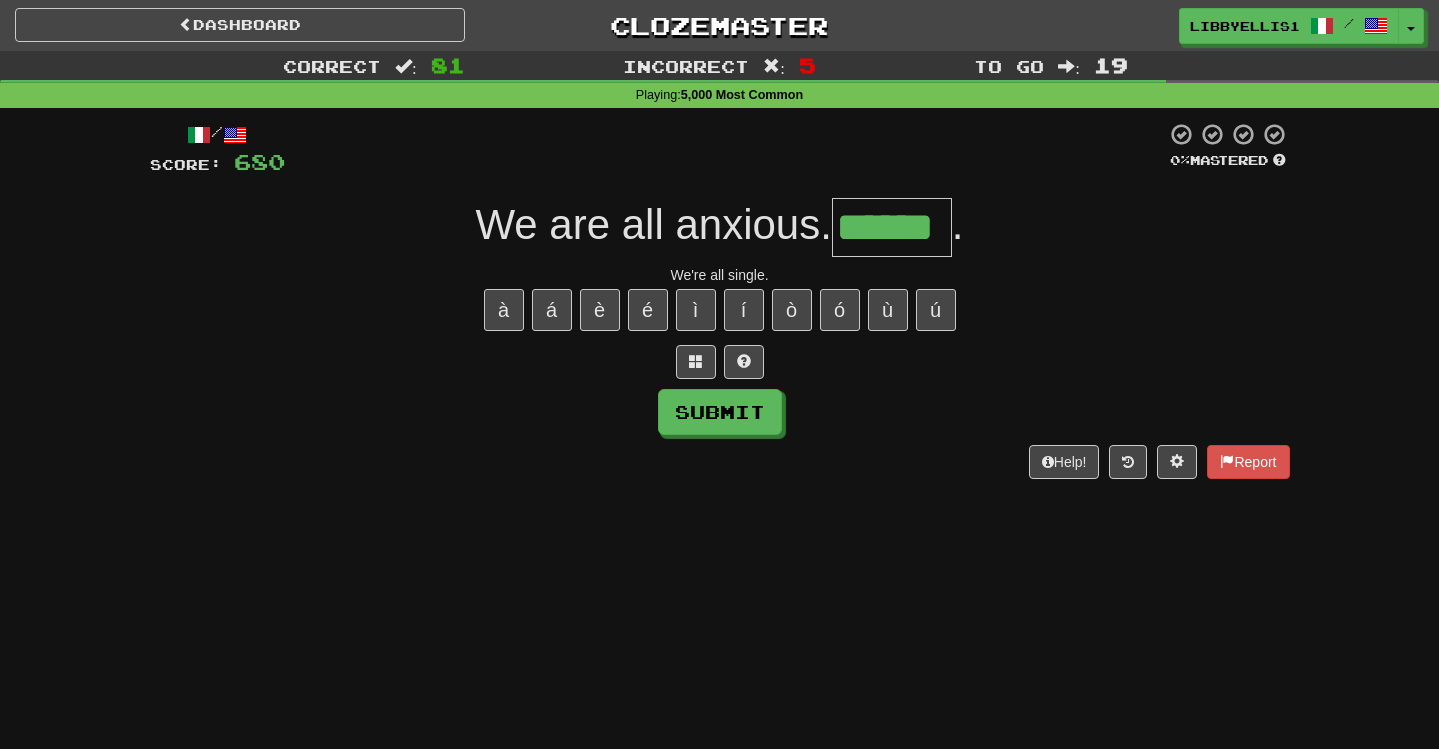 type on "******" 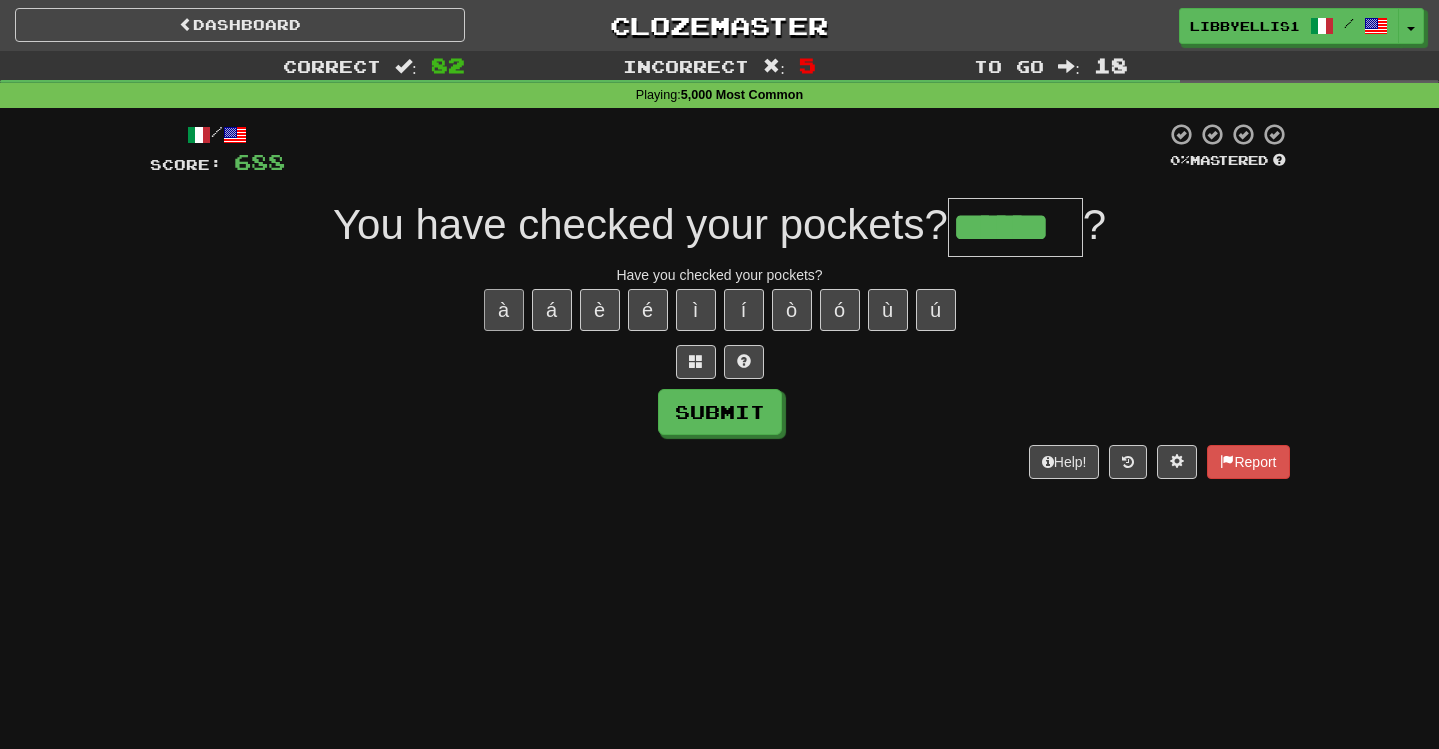type on "******" 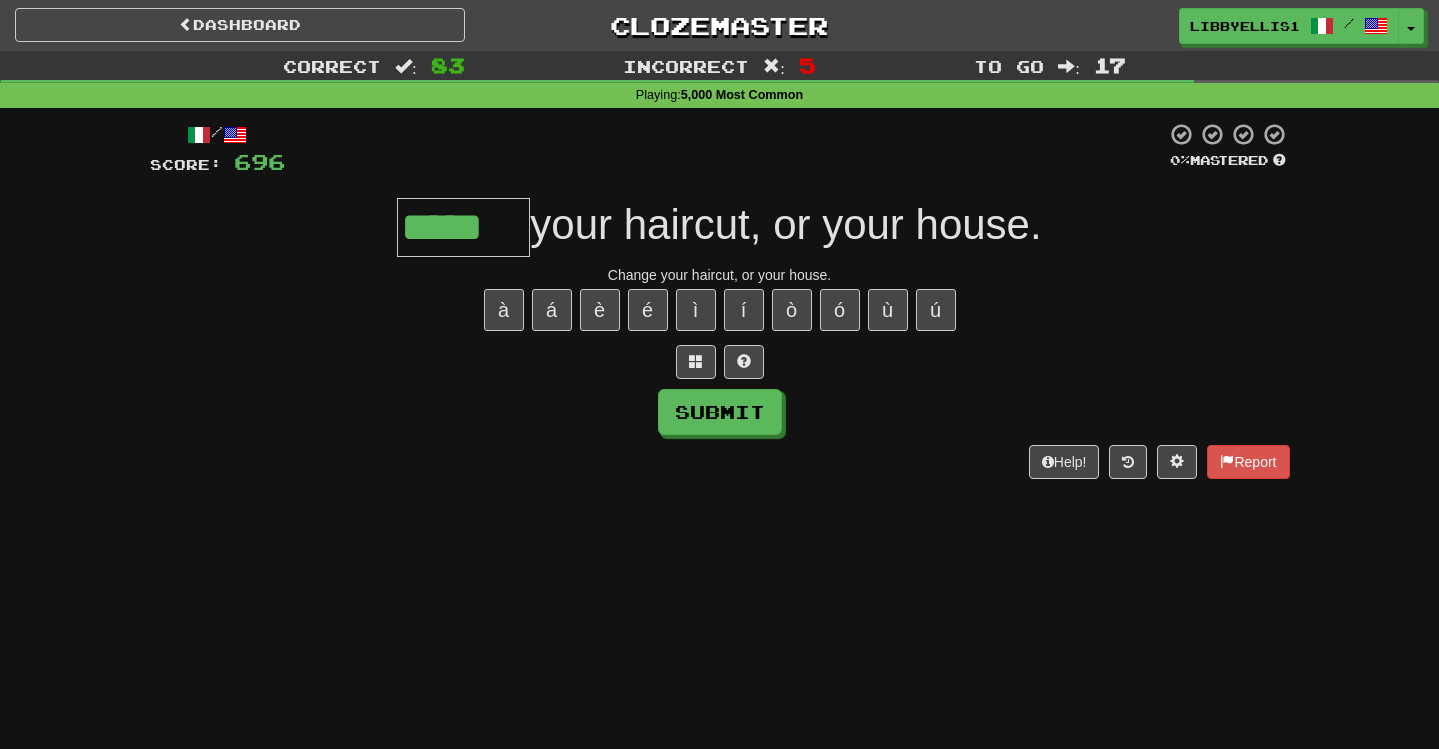 type on "*****" 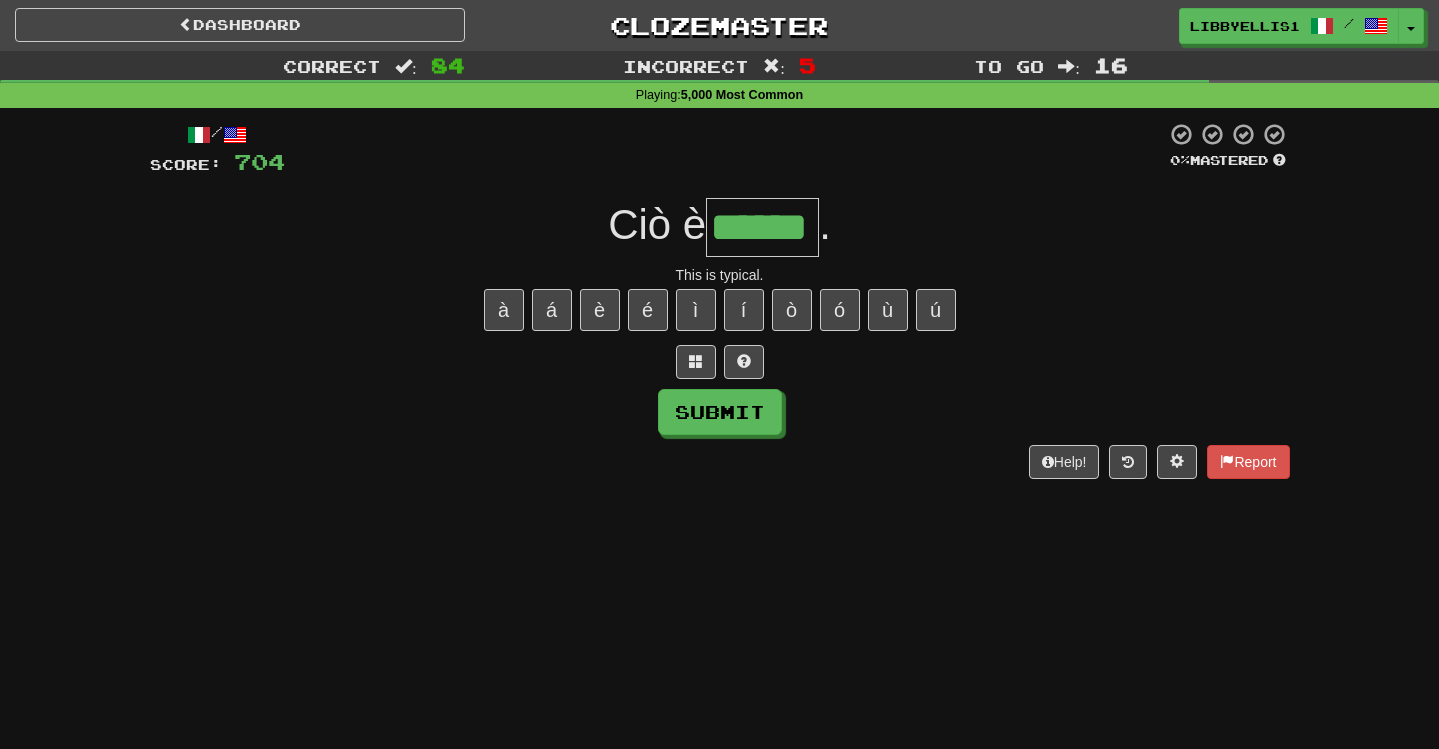 type on "******" 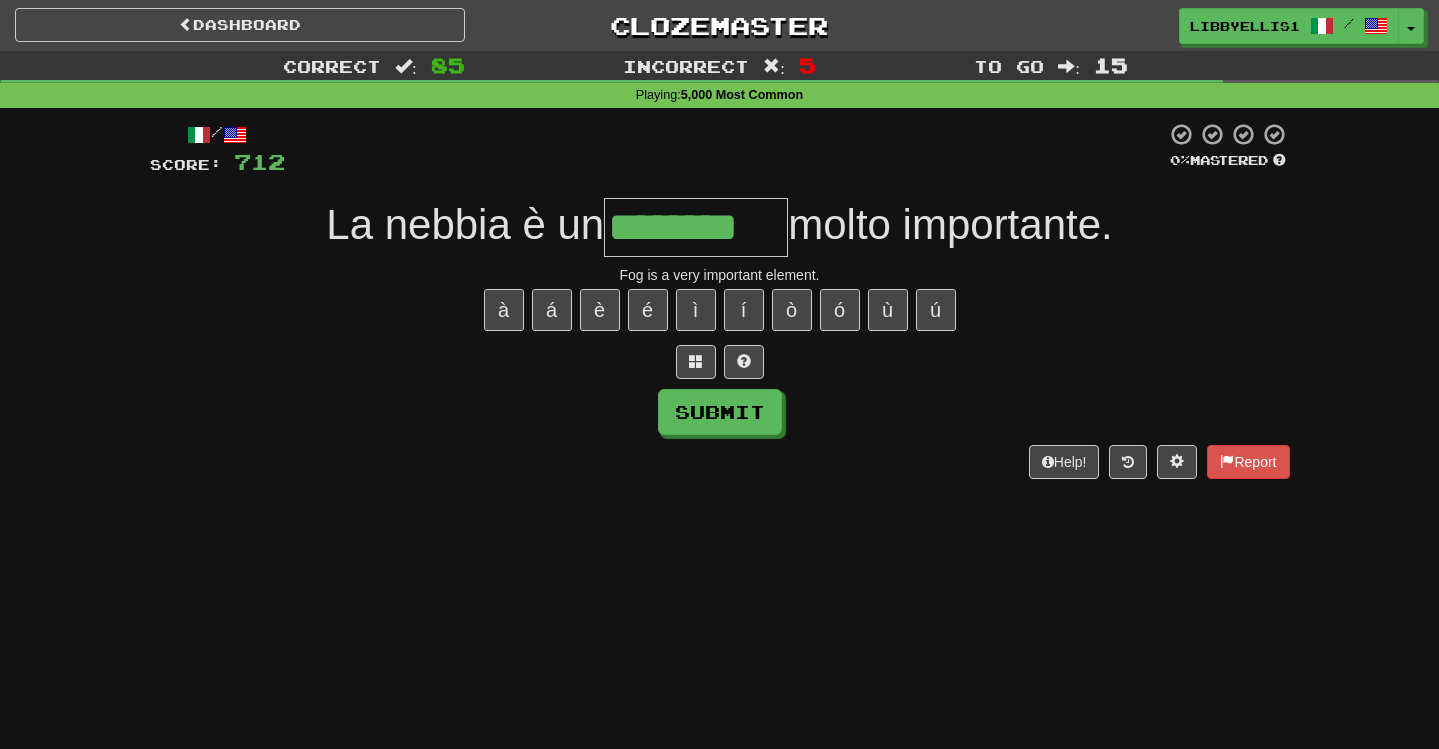 type on "********" 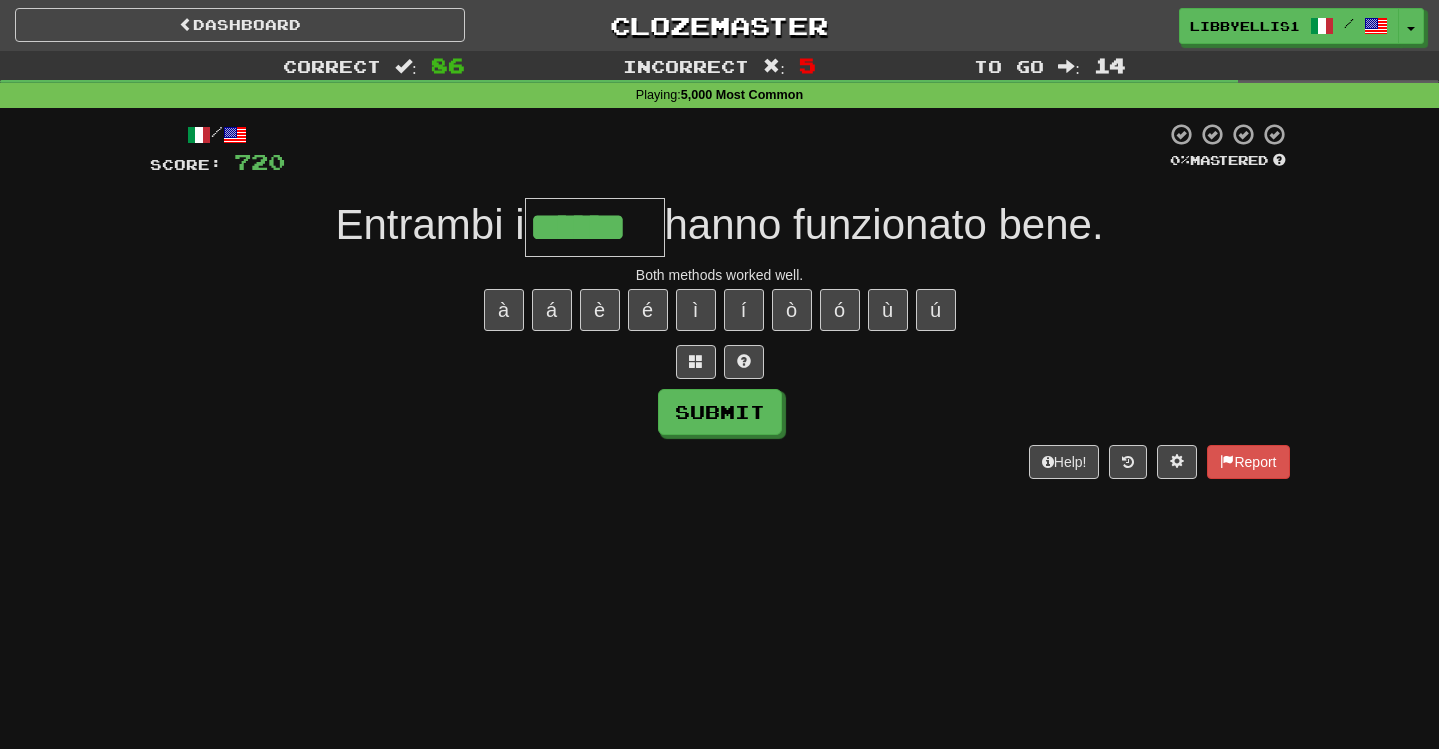 type on "******" 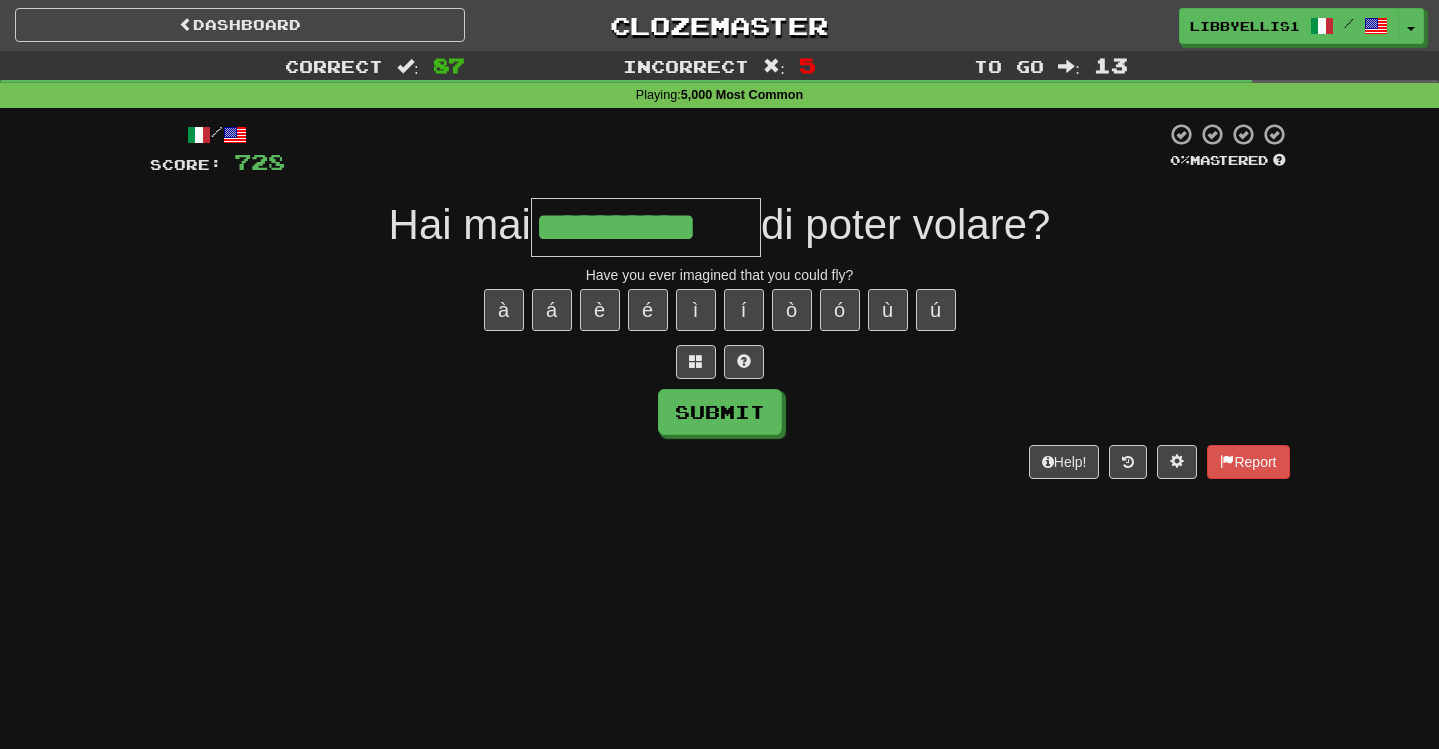 type on "**********" 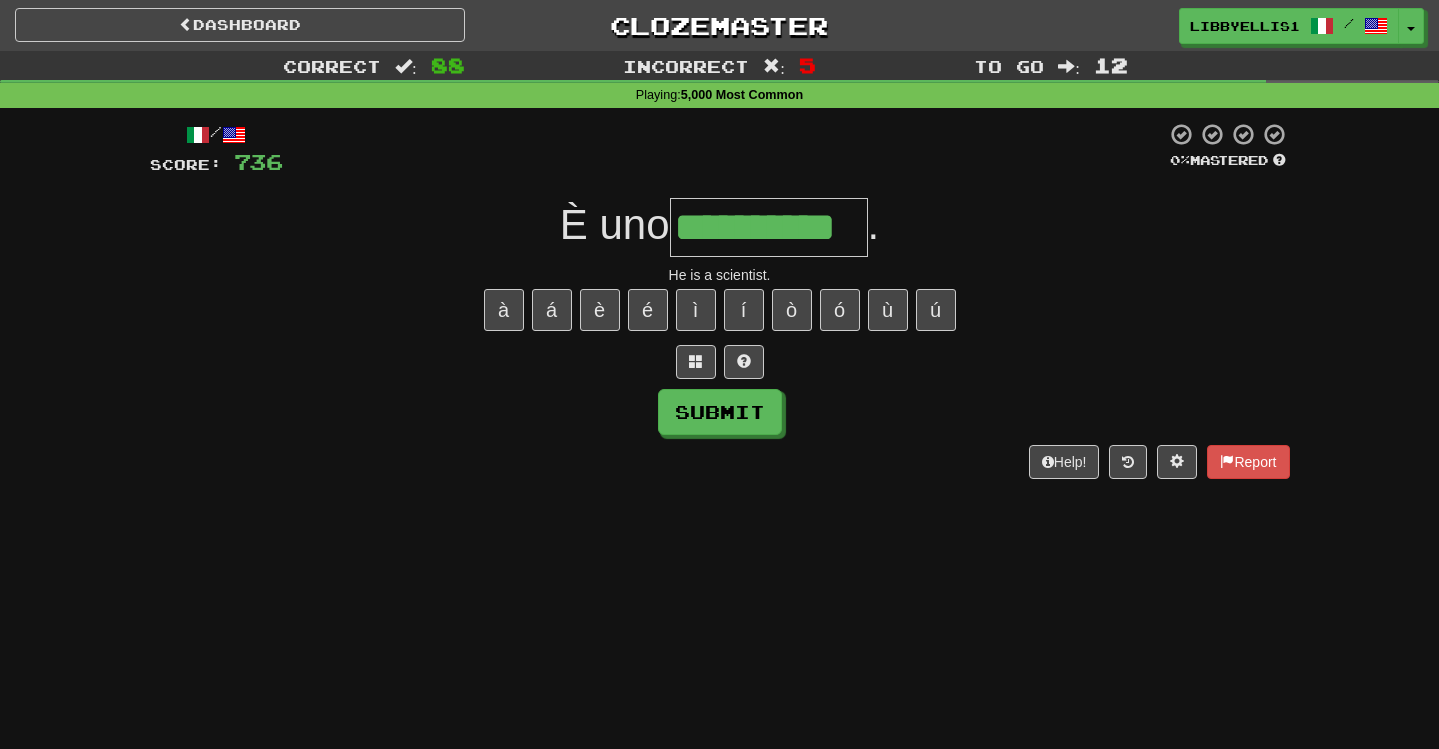 type on "**********" 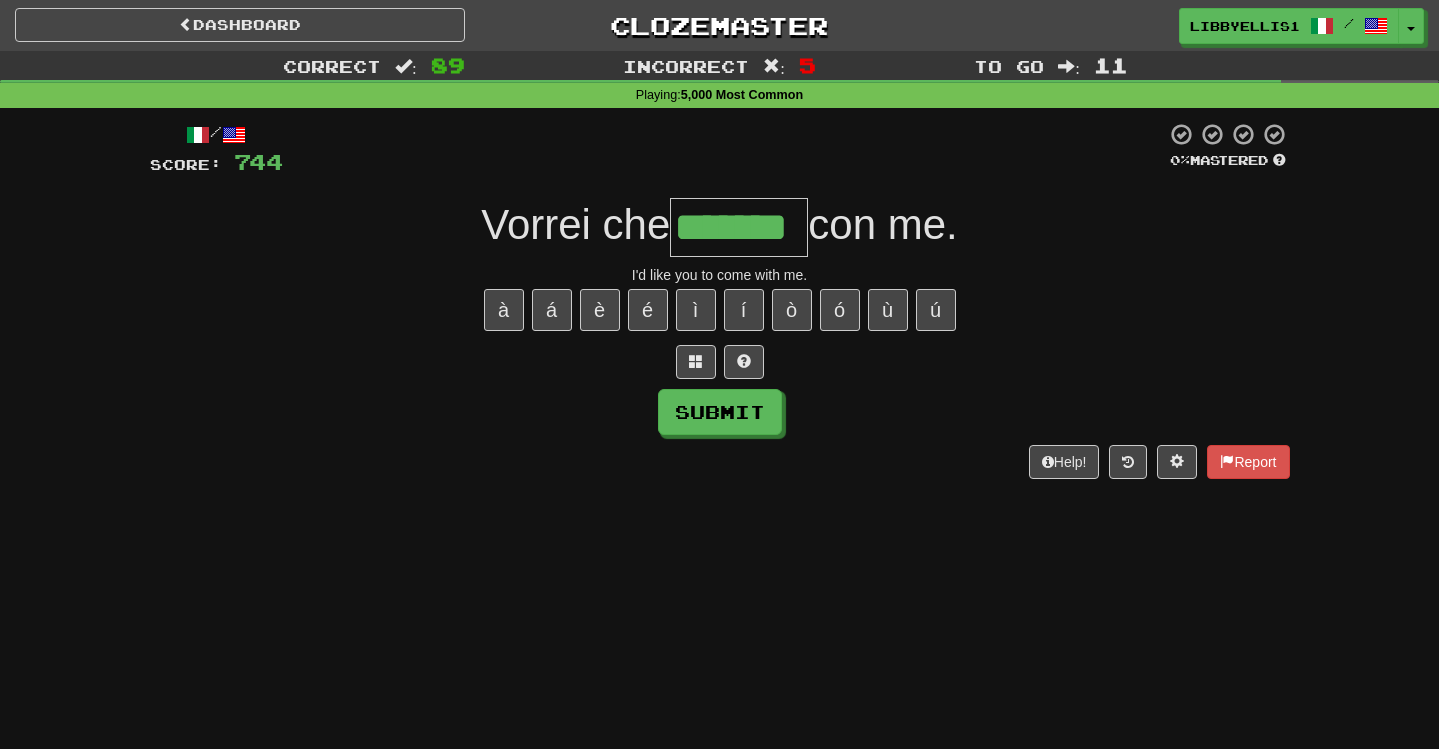 type on "*******" 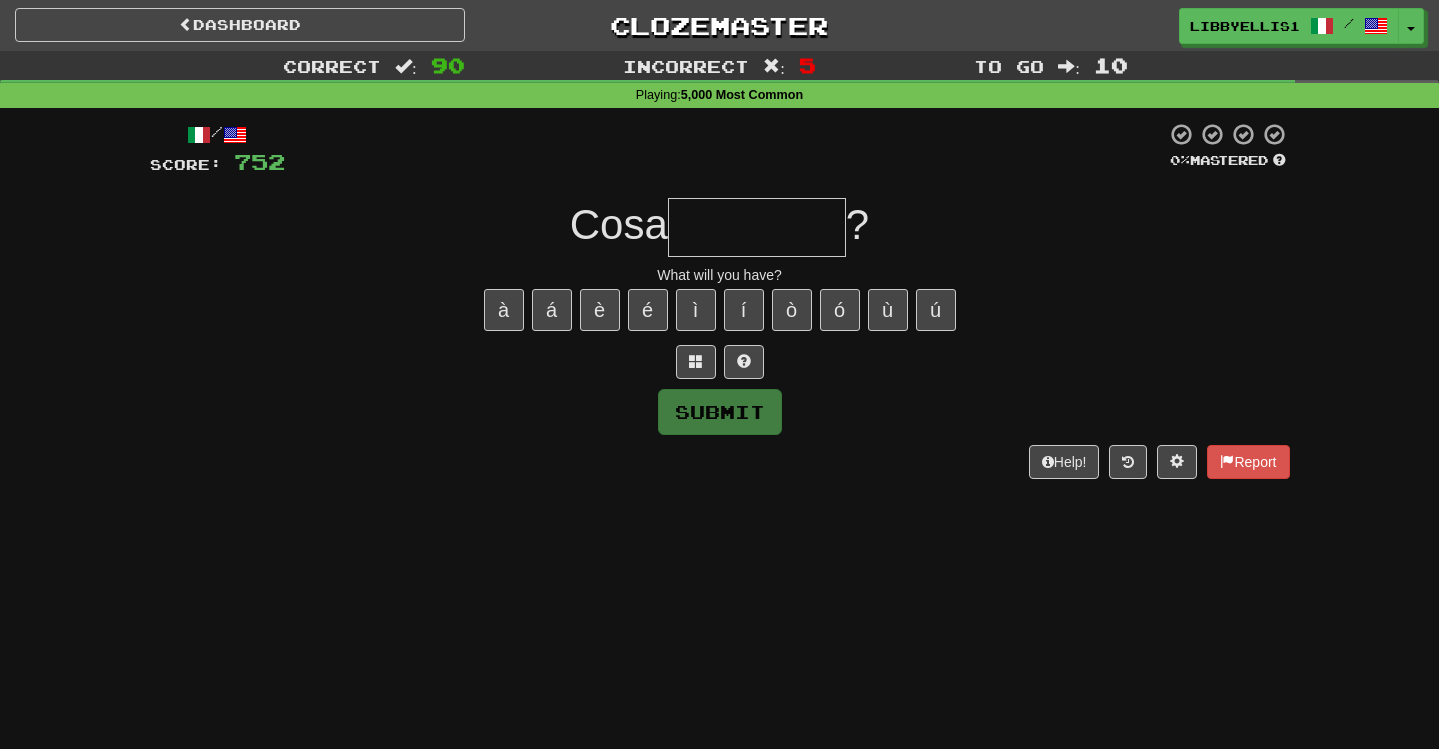 type on "*" 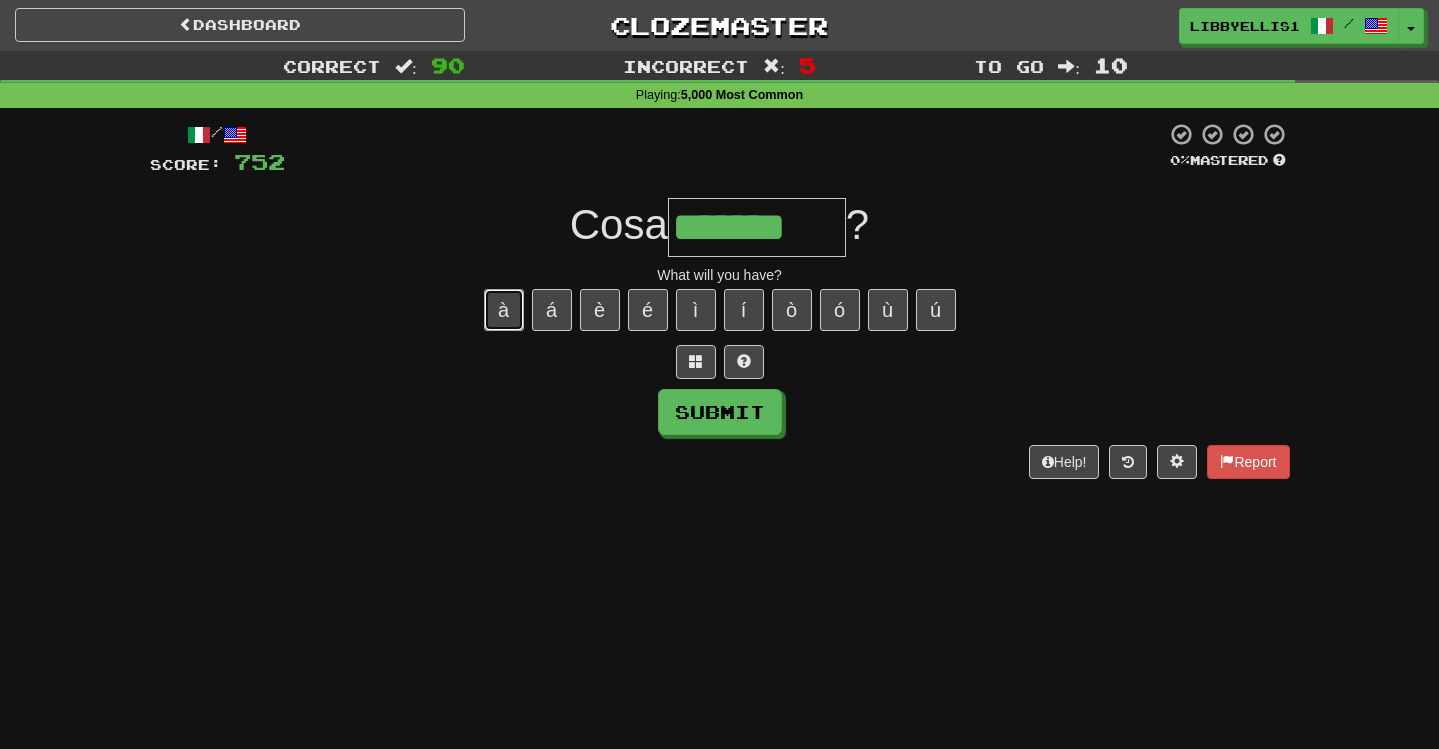 click on "à" at bounding box center [504, 310] 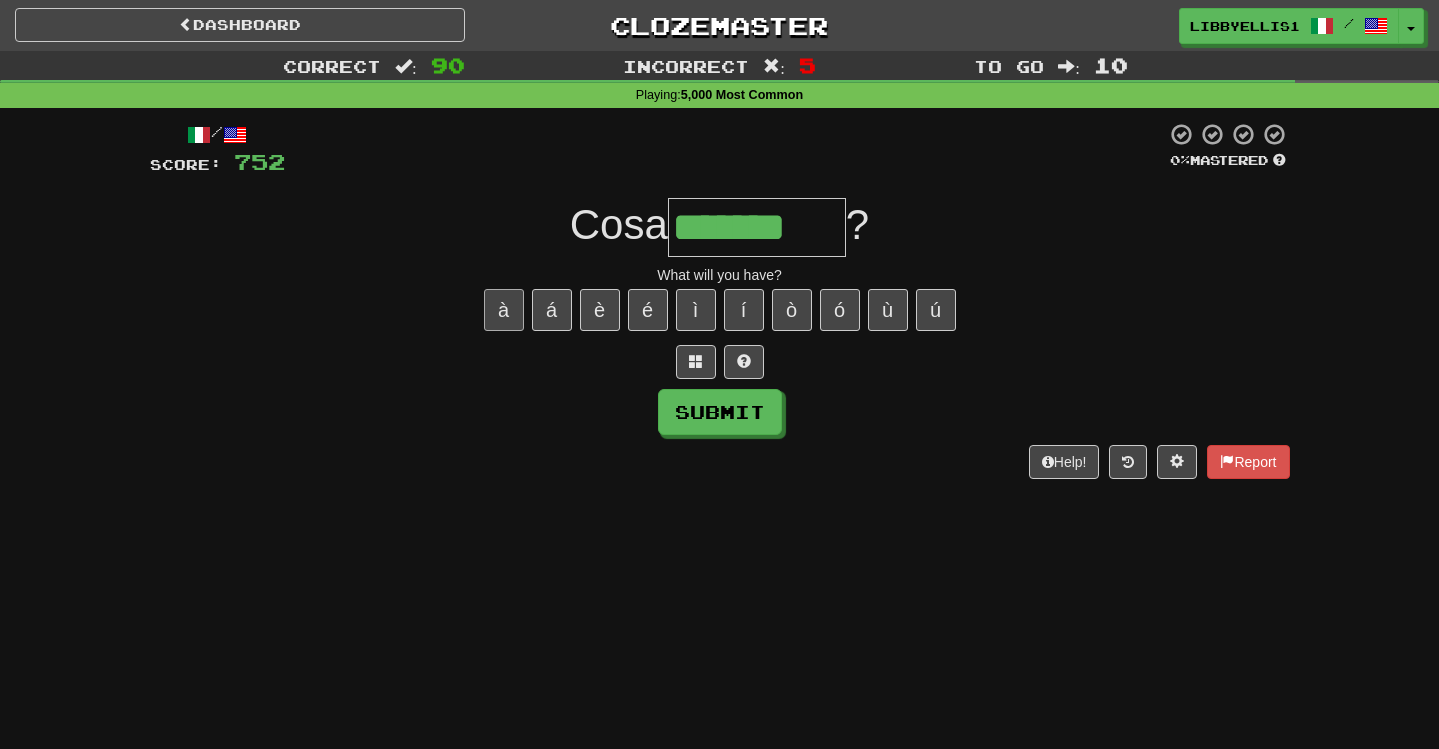 type on "********" 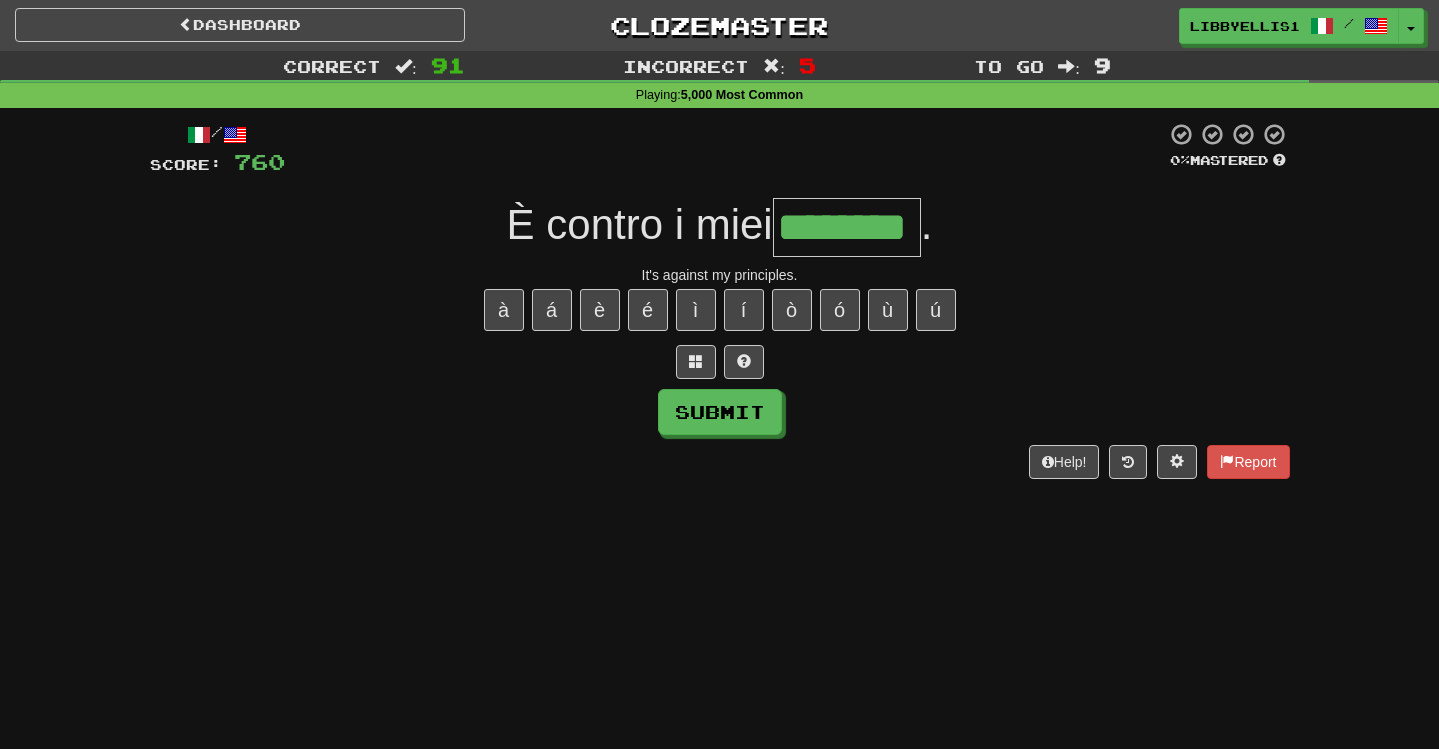 type on "********" 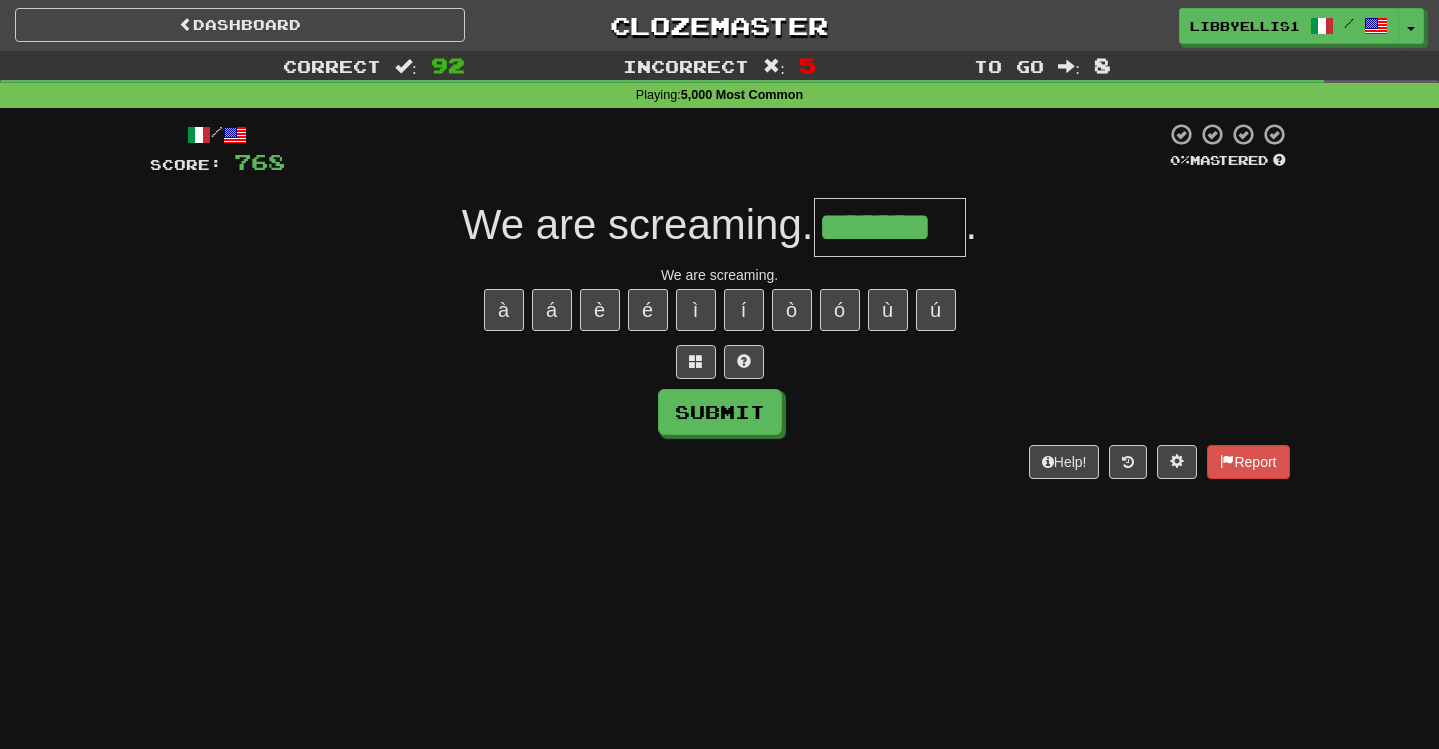 type on "*******" 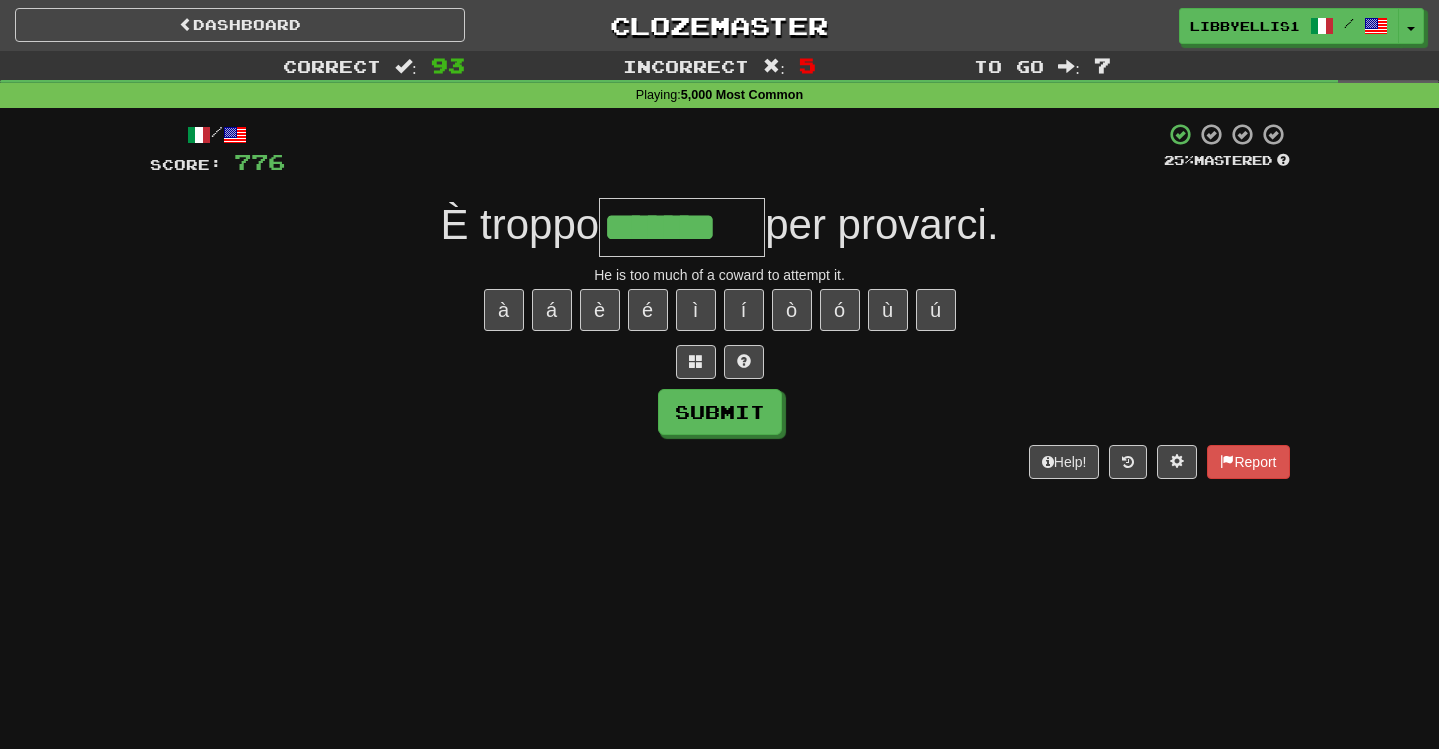type on "*******" 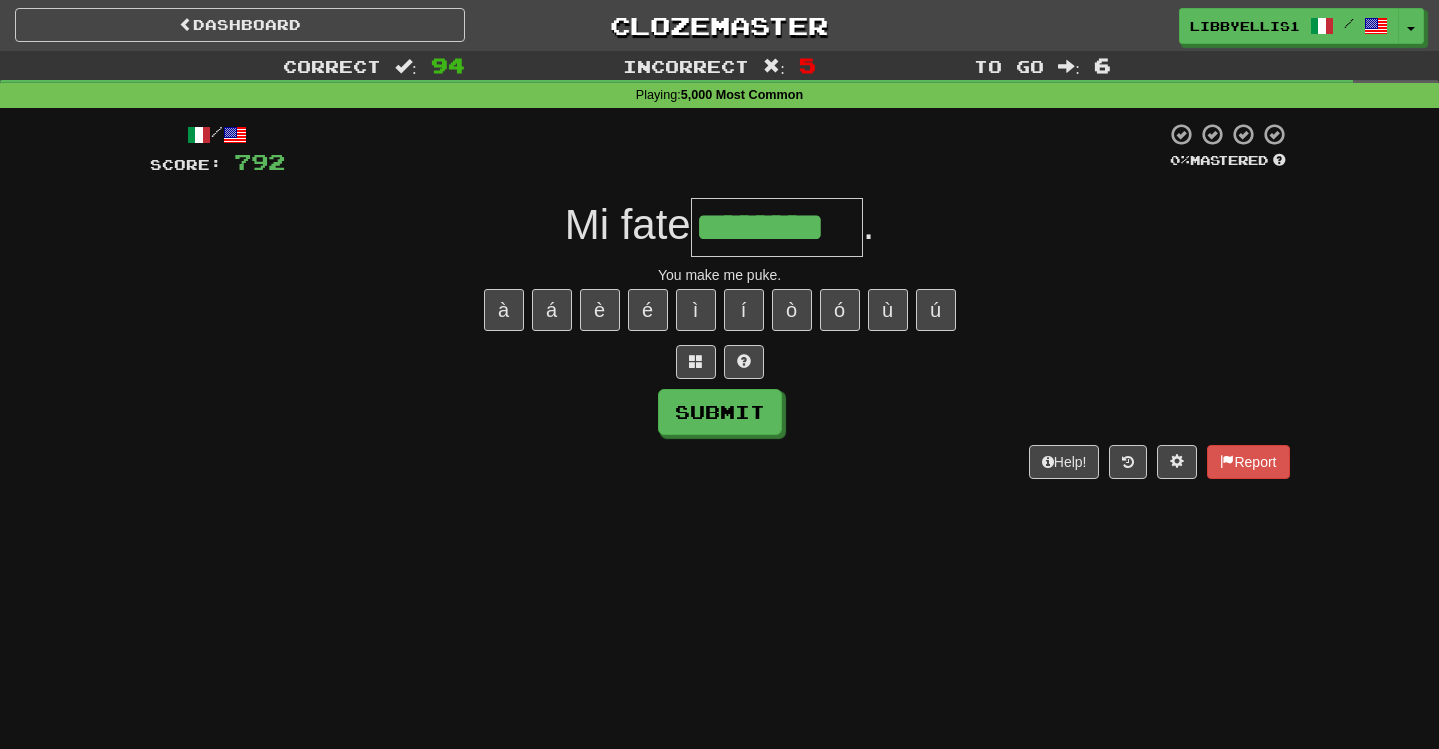 type on "********" 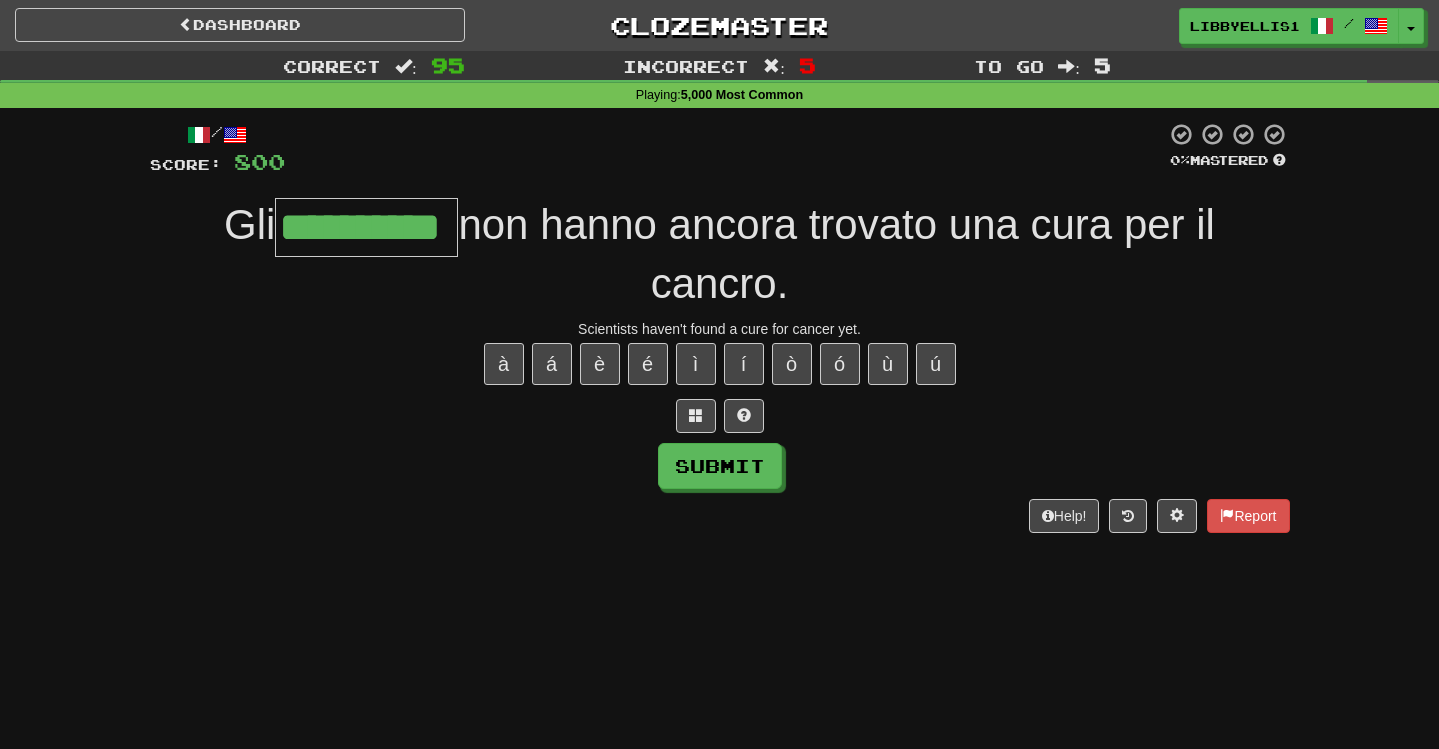 type on "**********" 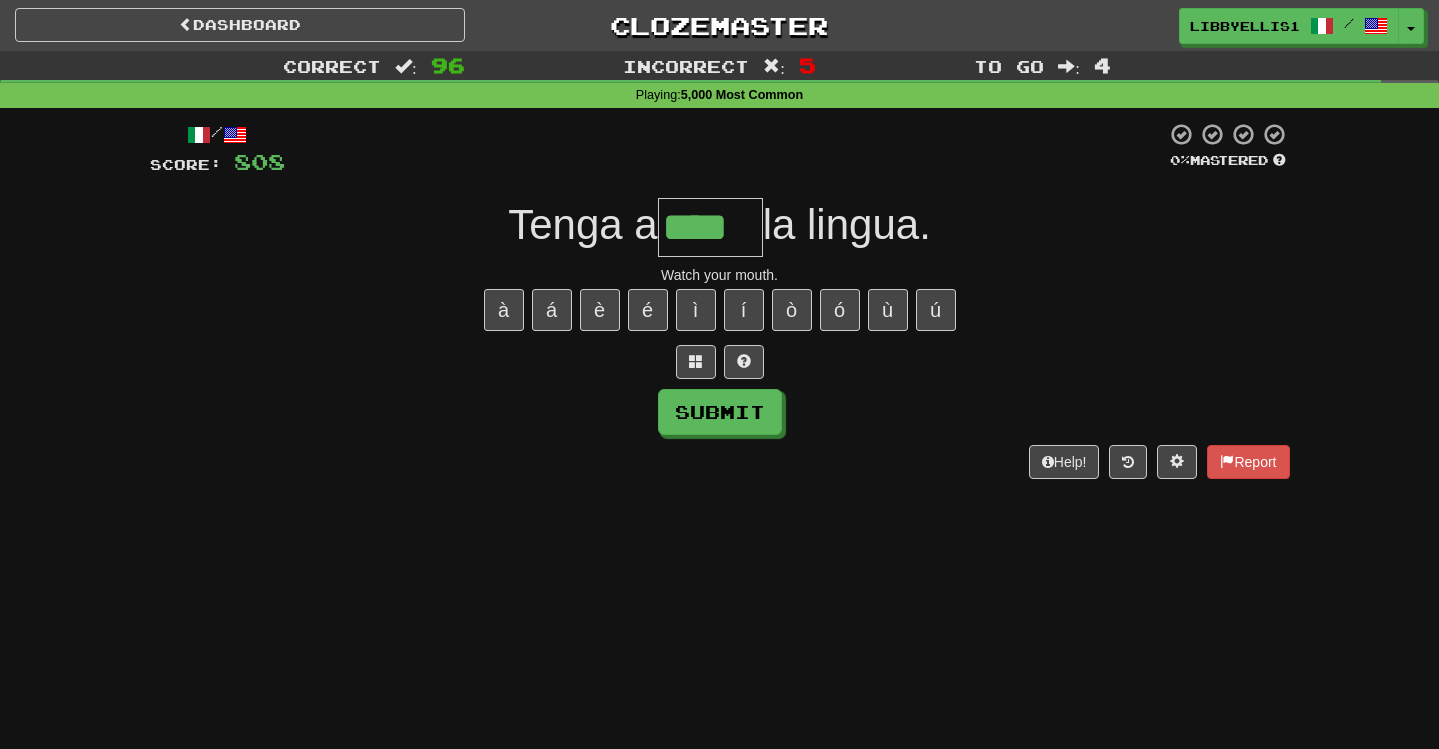 type on "****" 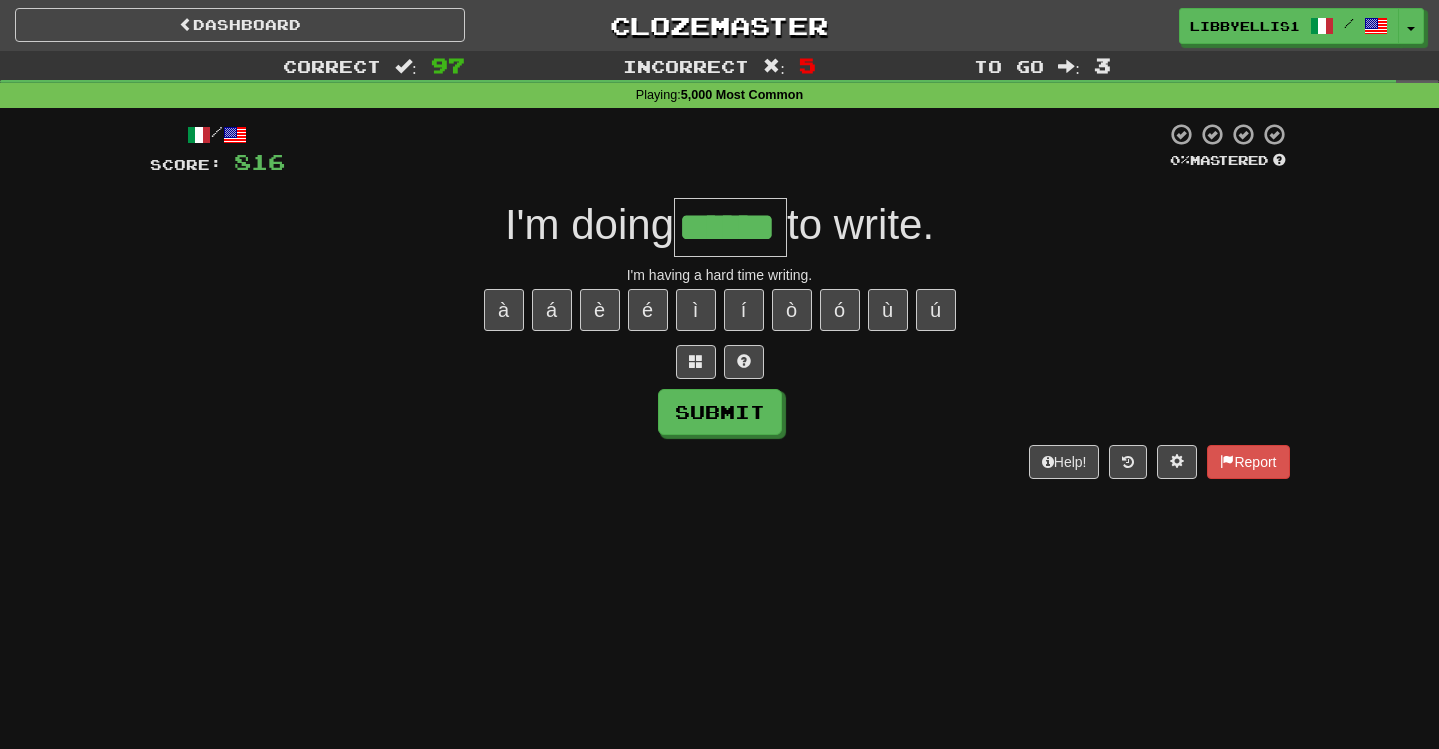 type on "******" 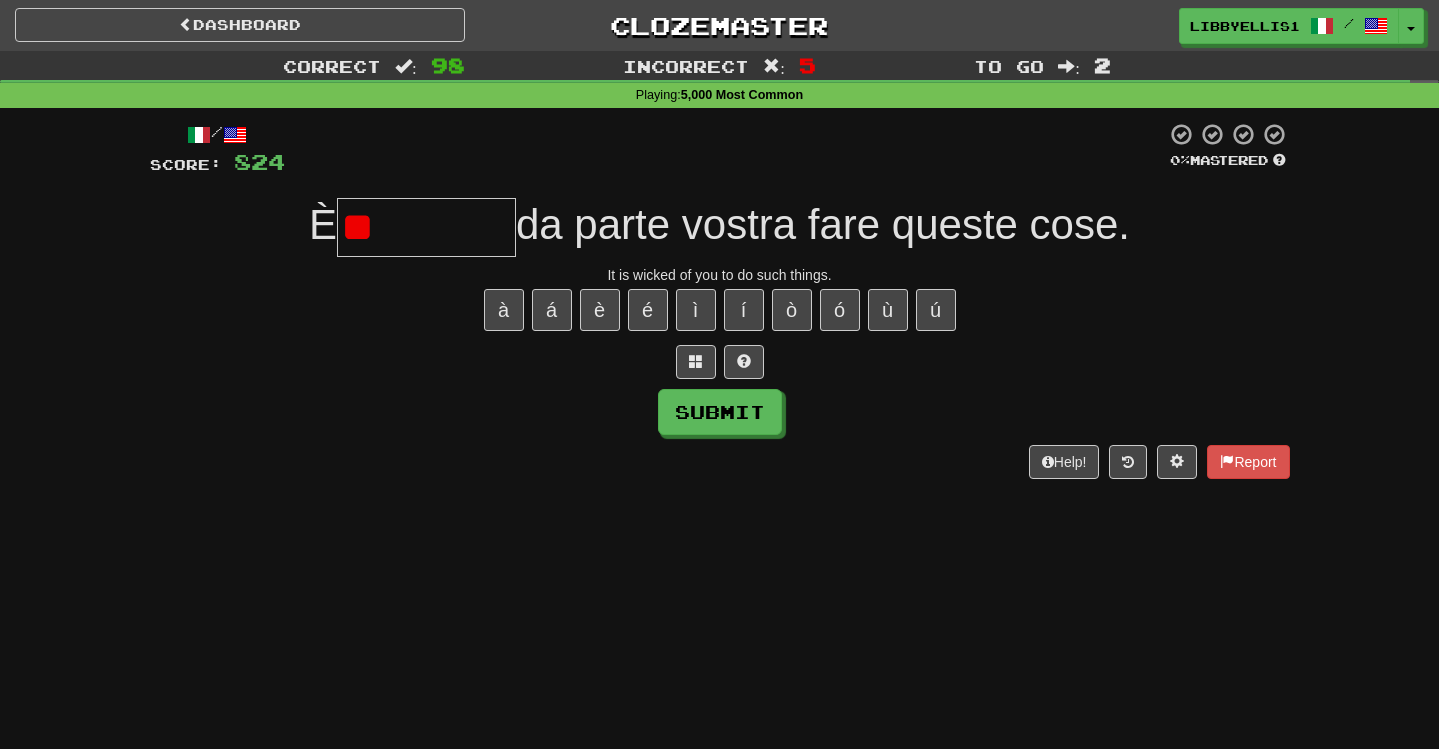 type on "*" 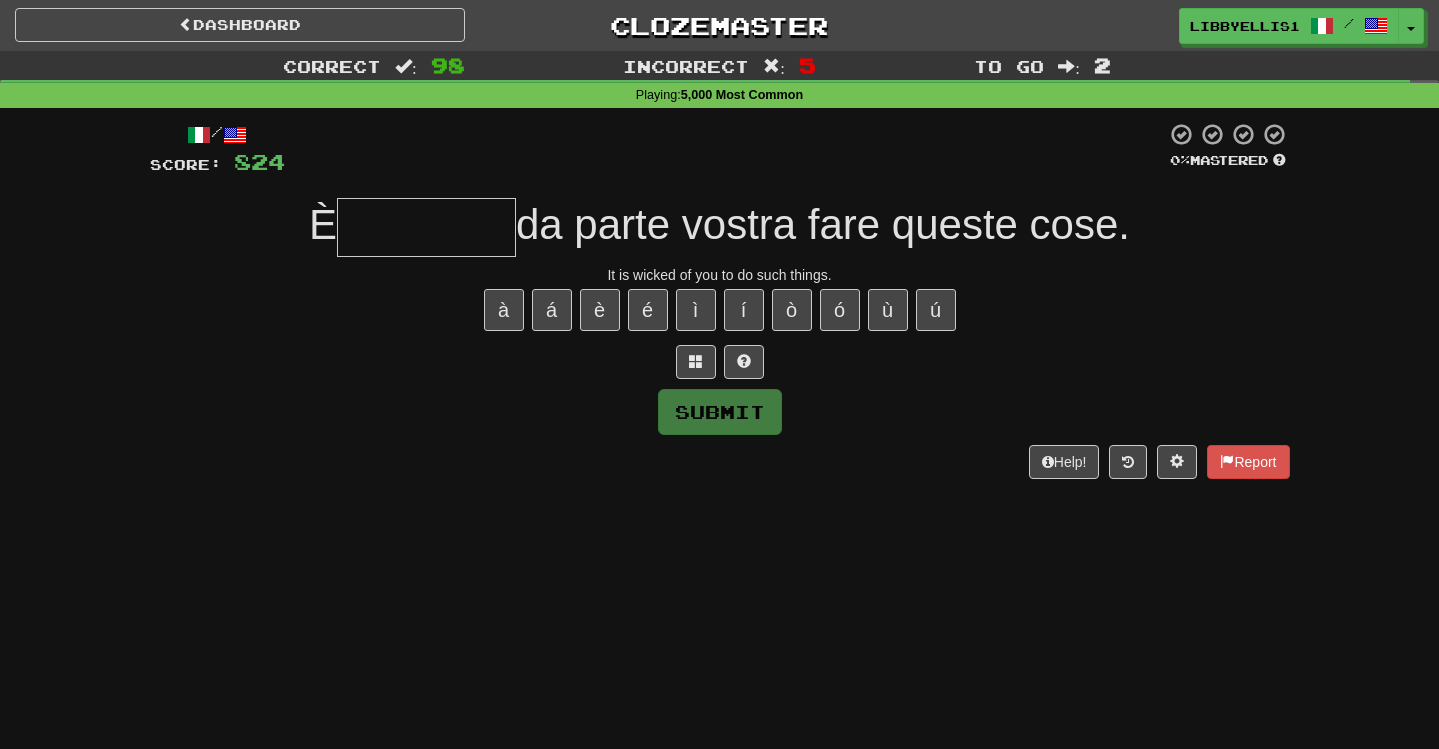 type on "********" 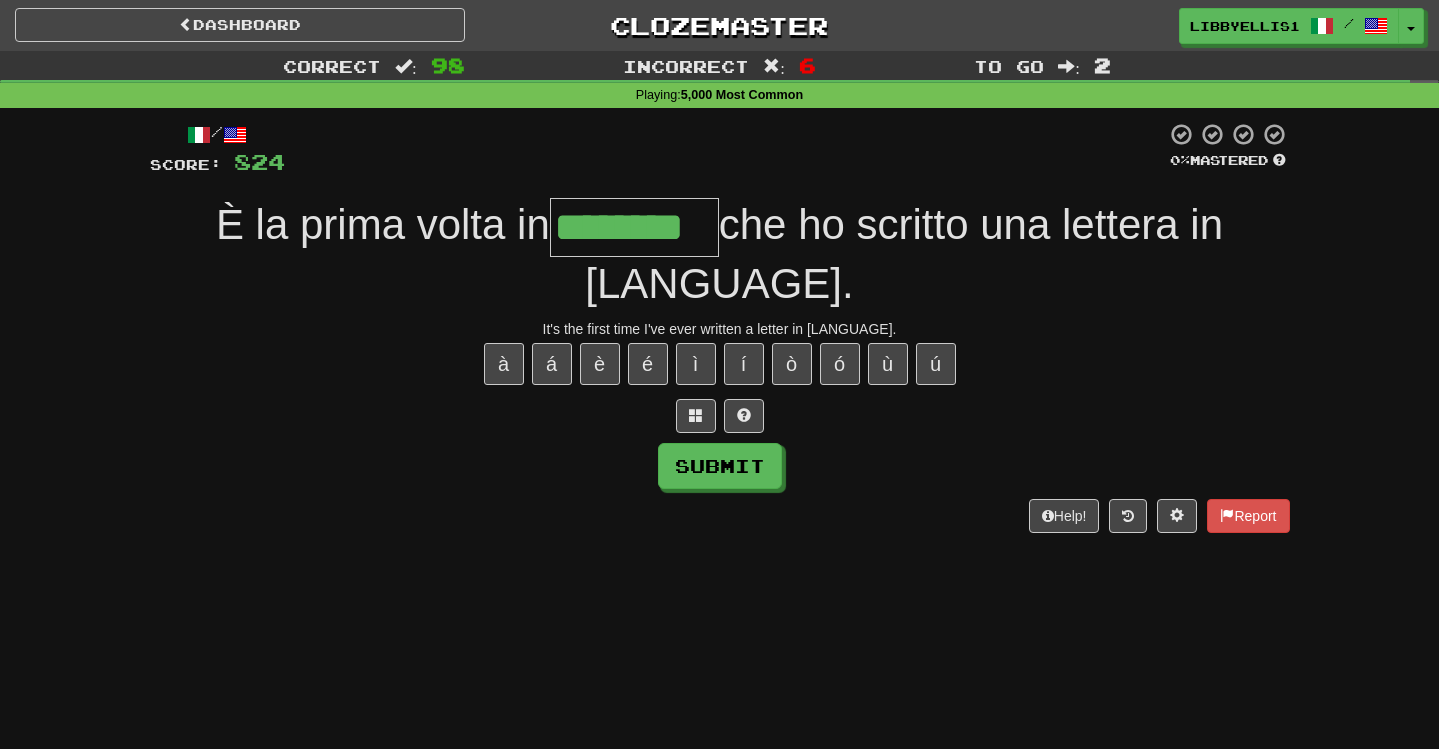 type on "********" 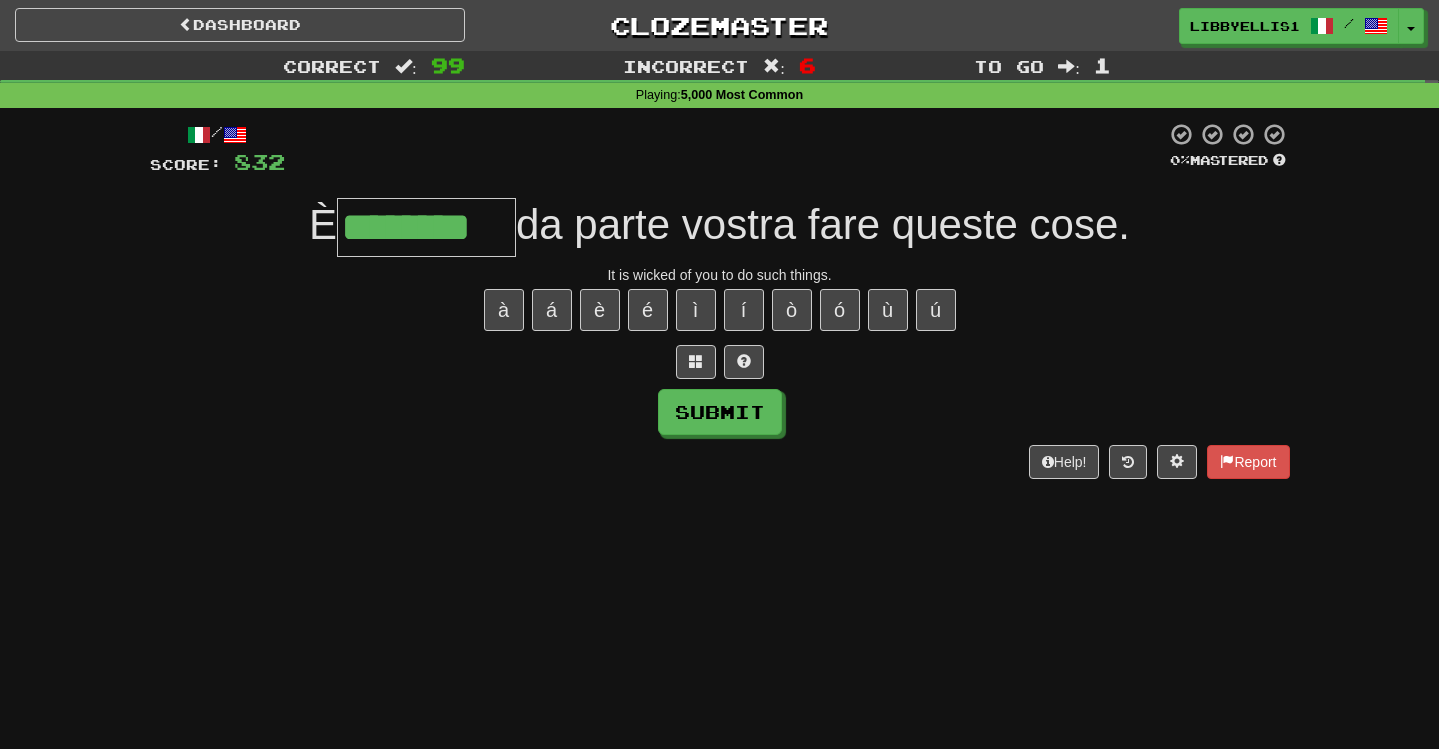 type on "********" 